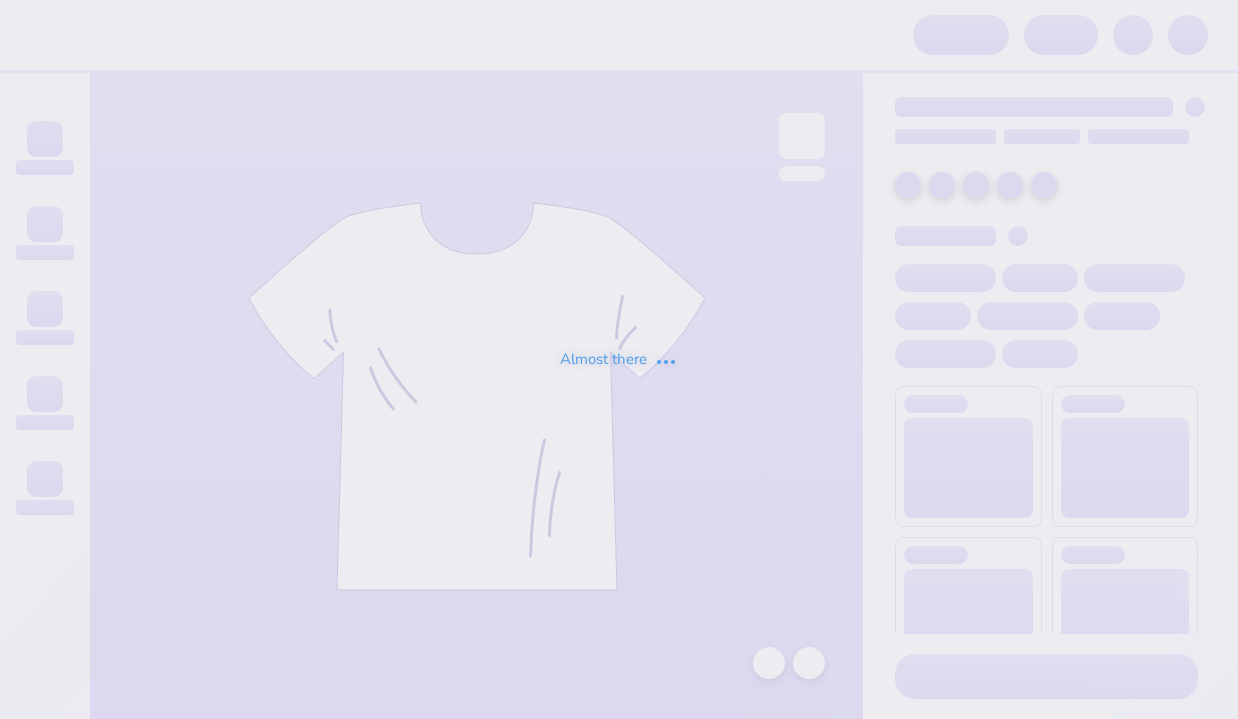 scroll, scrollTop: 0, scrollLeft: 0, axis: both 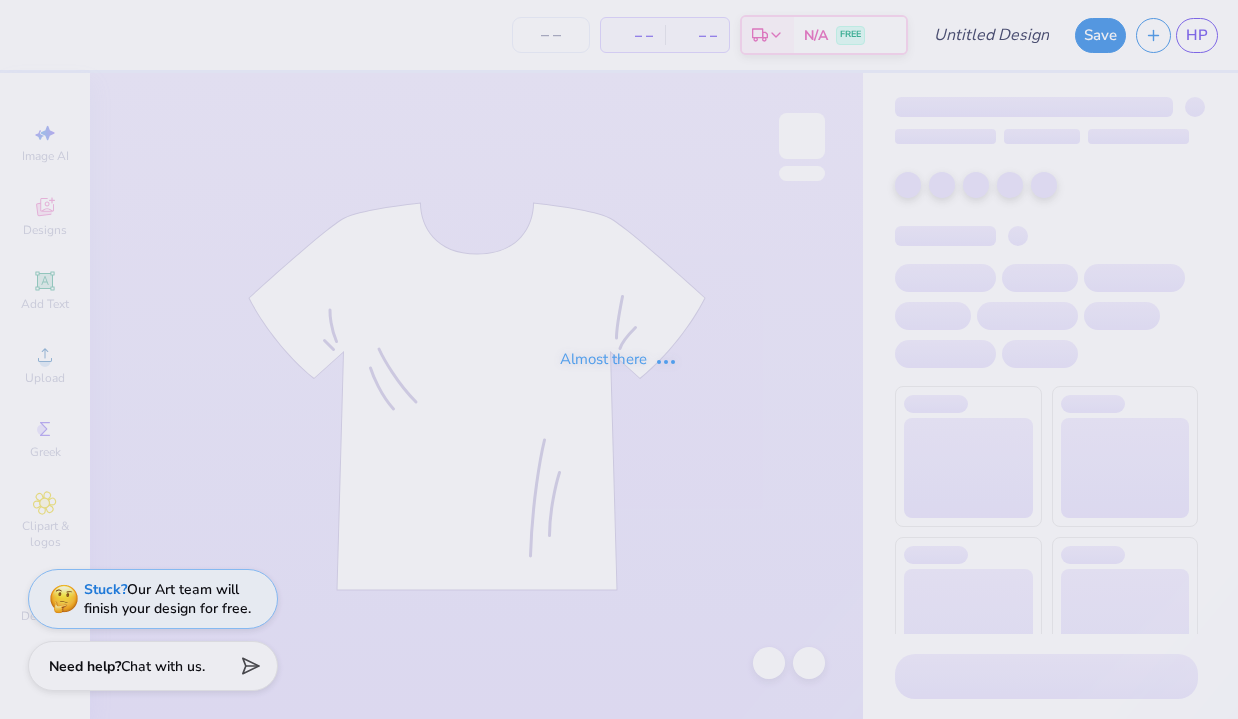 type on "ast 2" 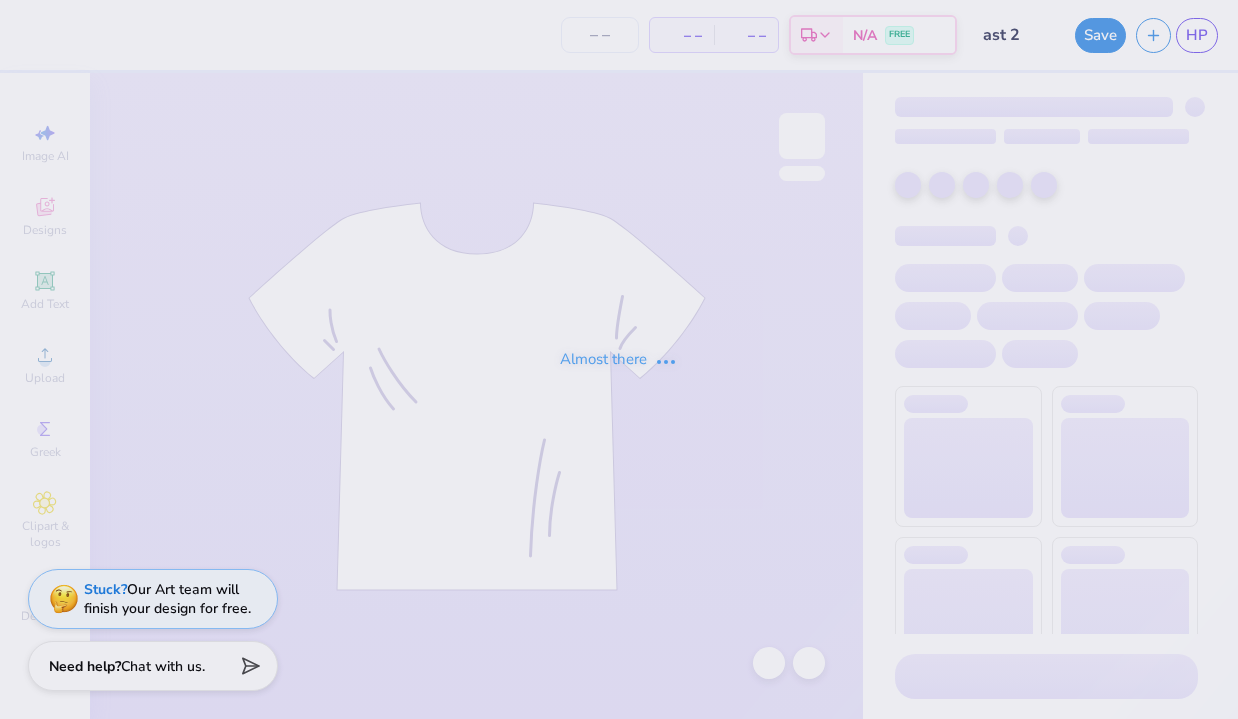 type on "18" 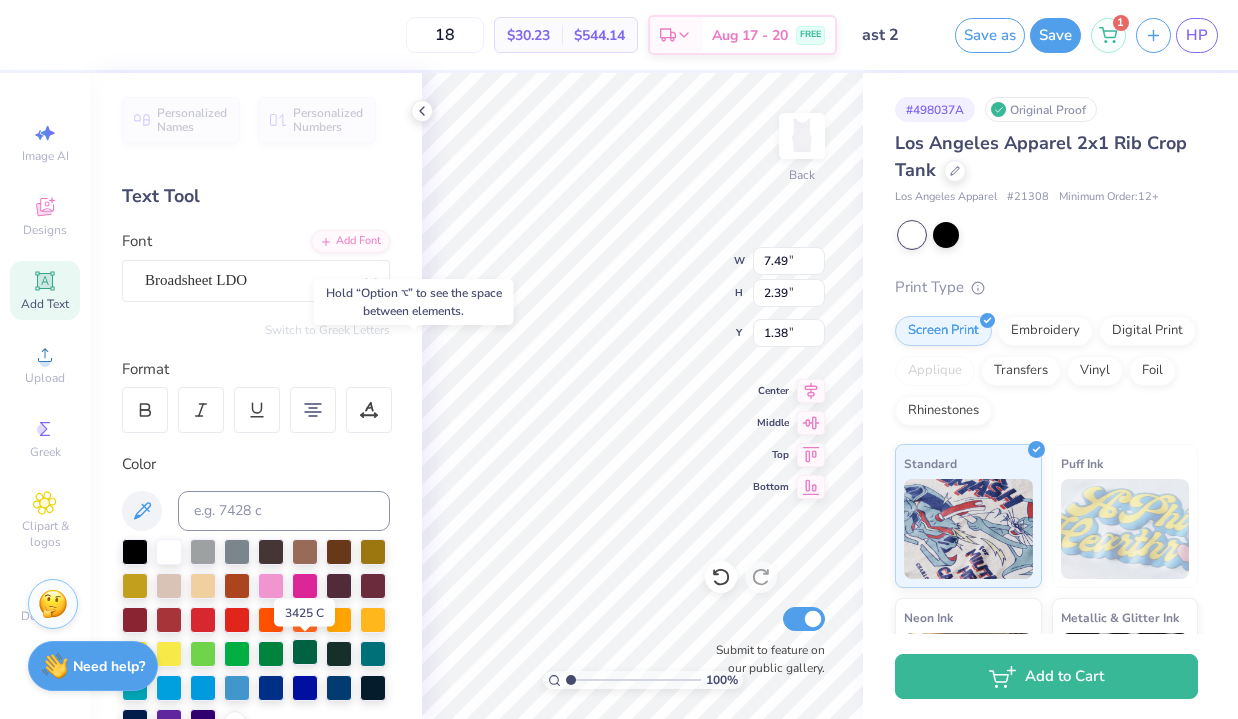 click at bounding box center (305, 652) 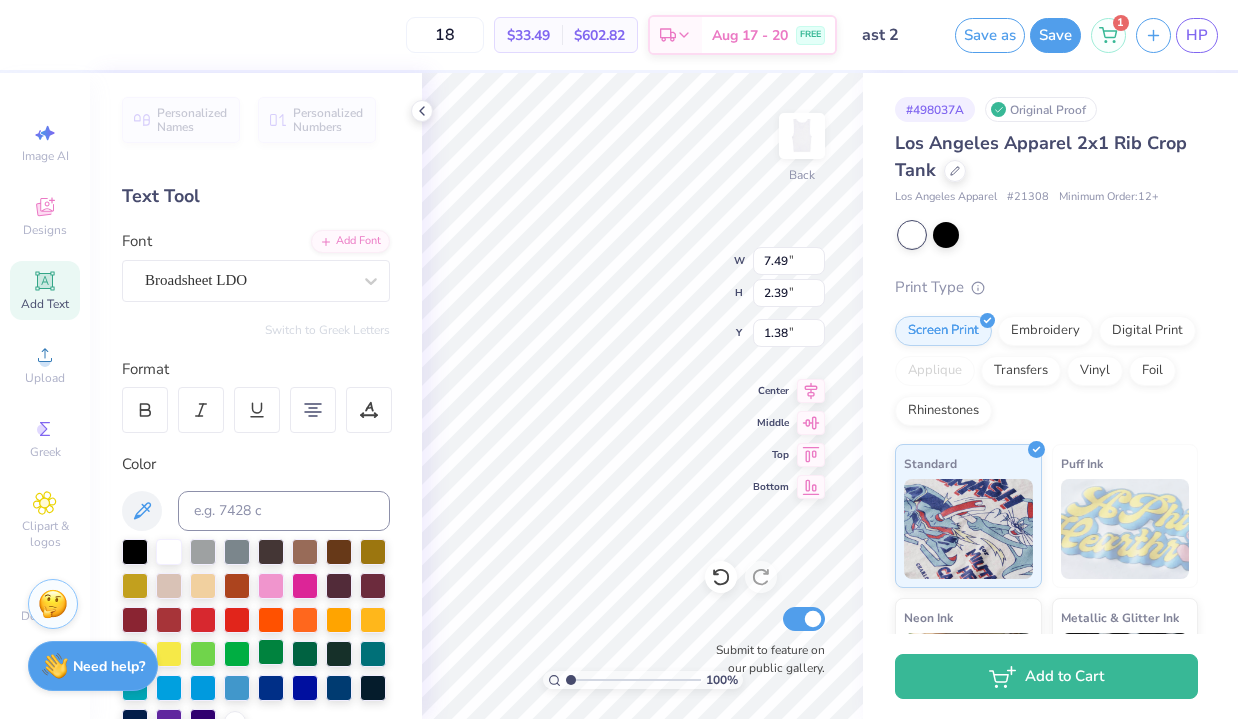 click at bounding box center (271, 652) 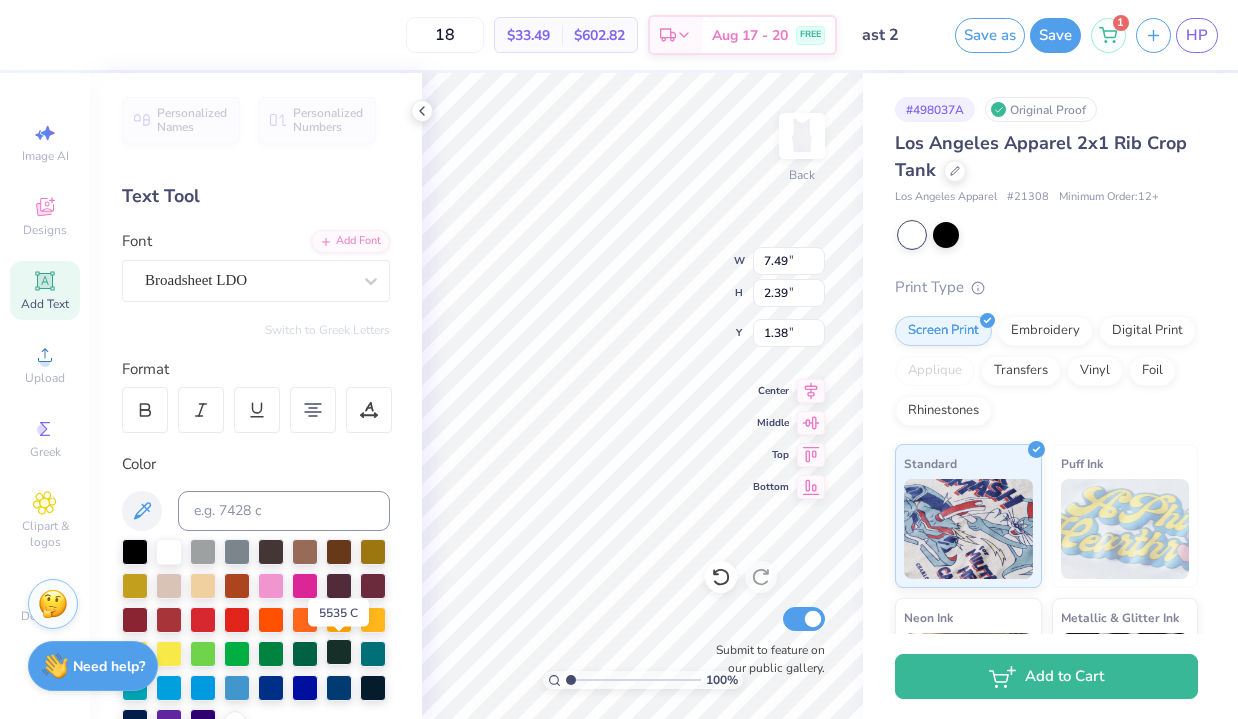 click at bounding box center [339, 652] 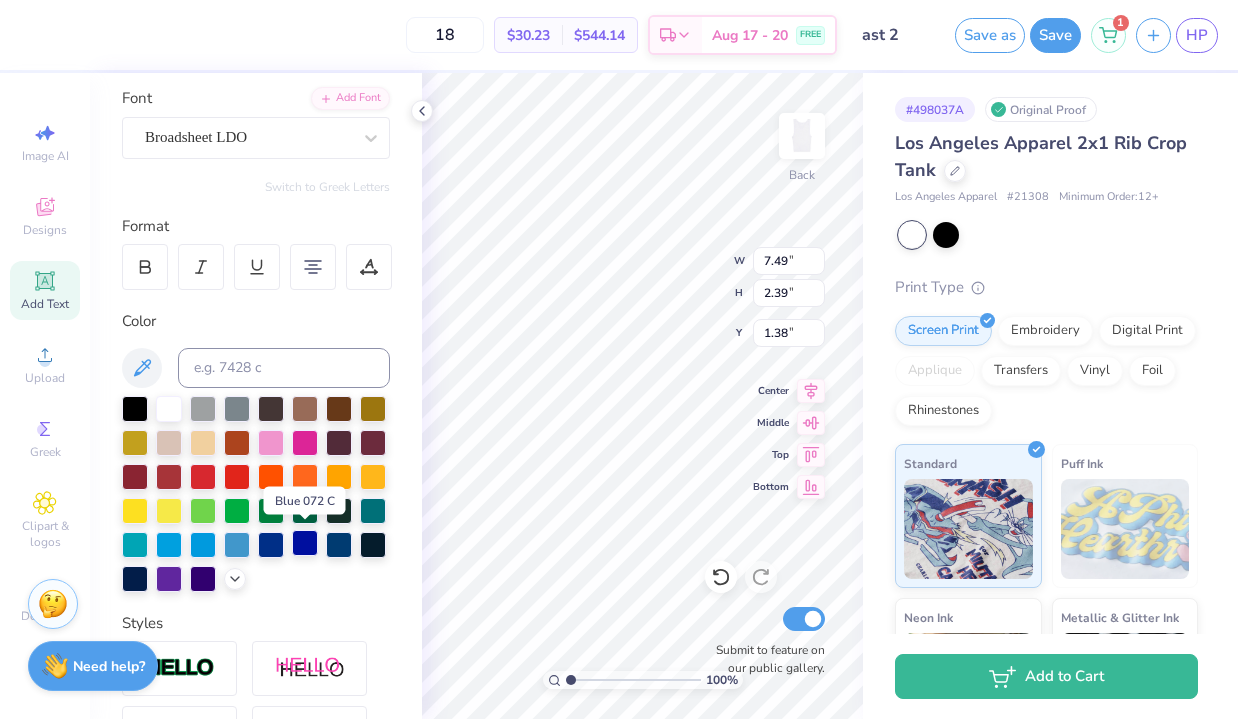 scroll, scrollTop: 146, scrollLeft: 0, axis: vertical 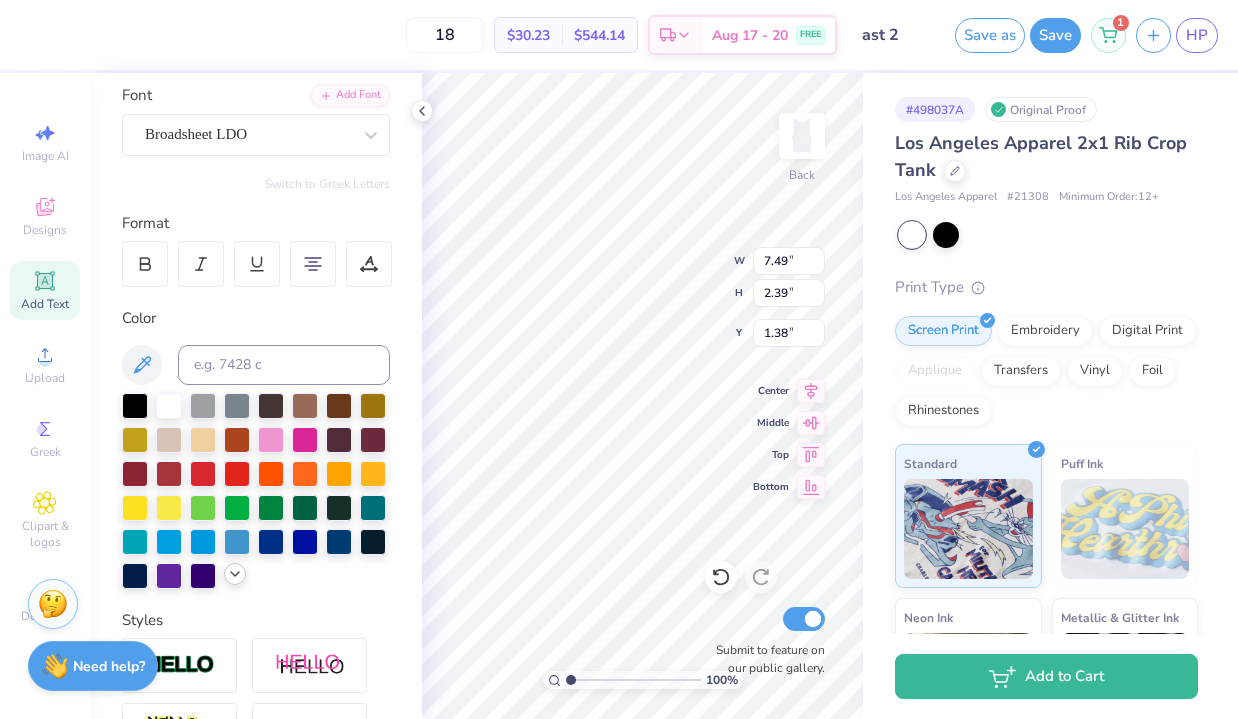 click at bounding box center [235, 574] 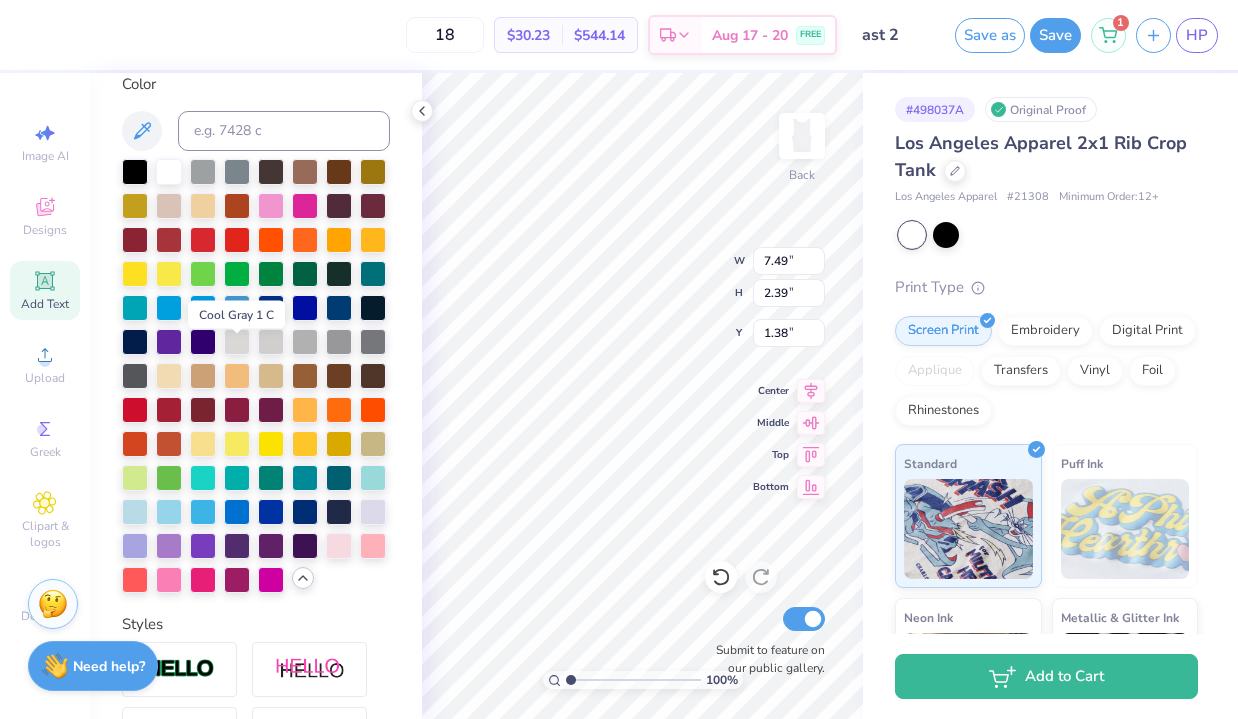 scroll, scrollTop: 386, scrollLeft: 0, axis: vertical 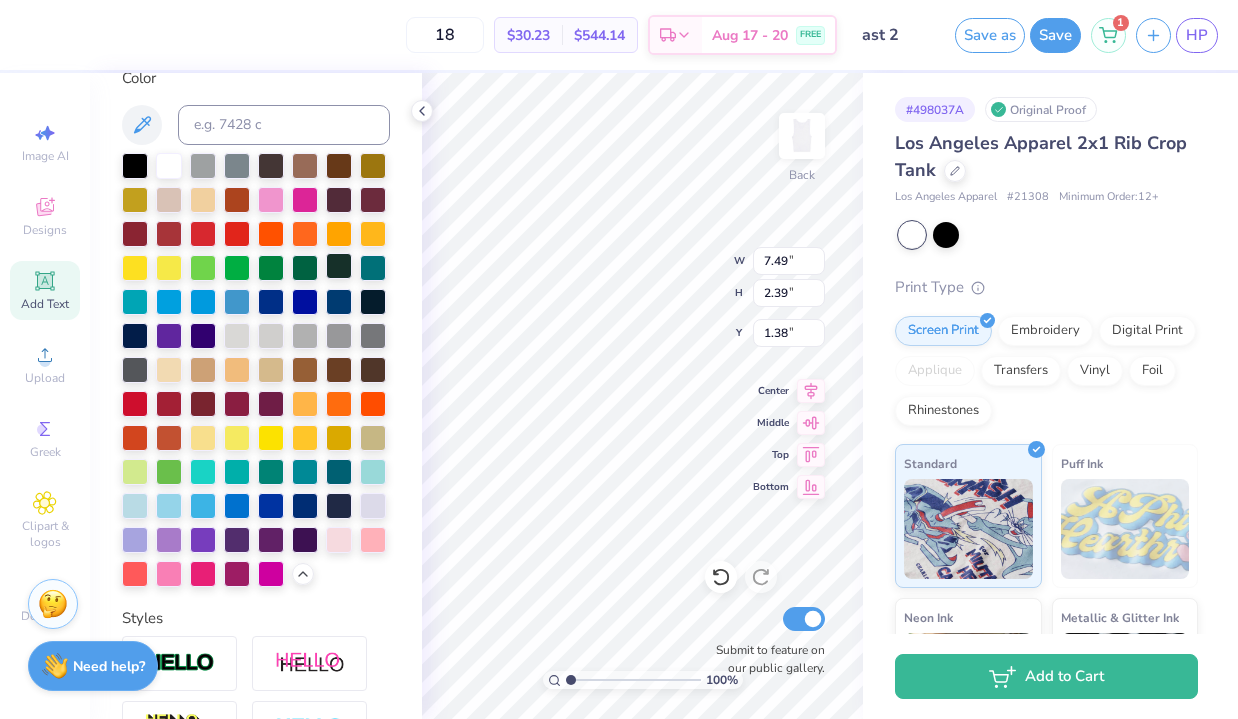 click at bounding box center [339, 266] 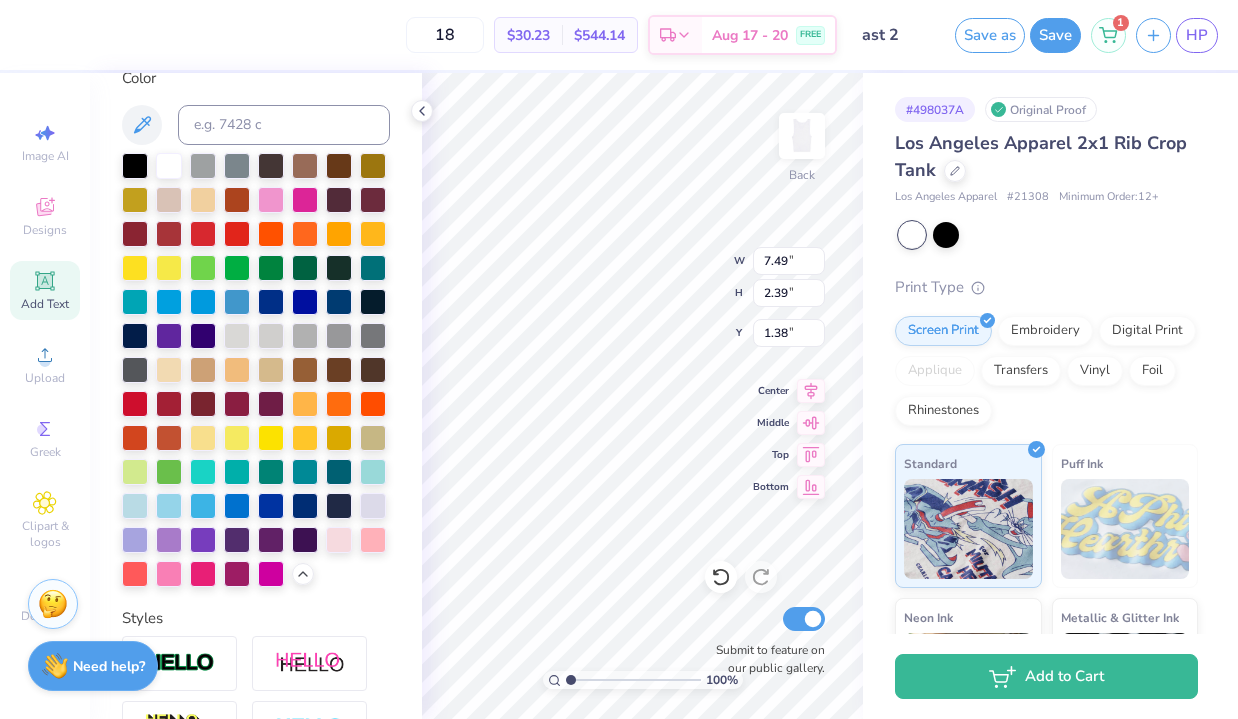 type on "2.97" 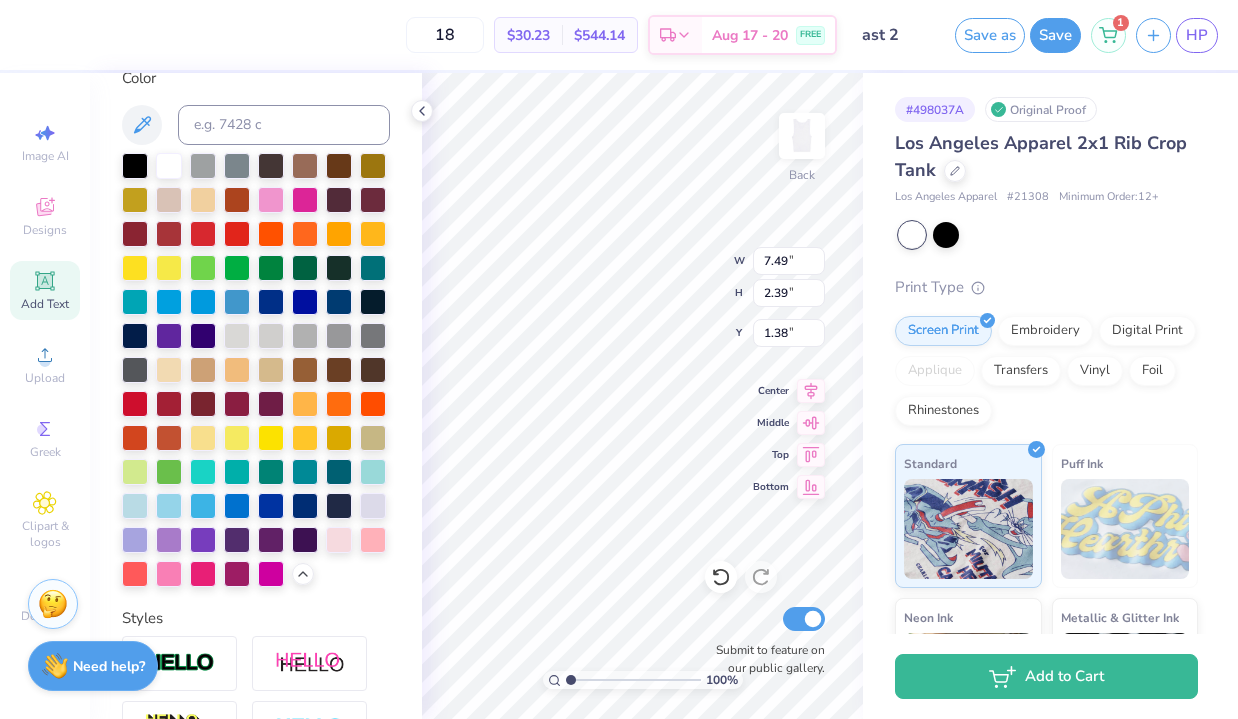 type on "0.47" 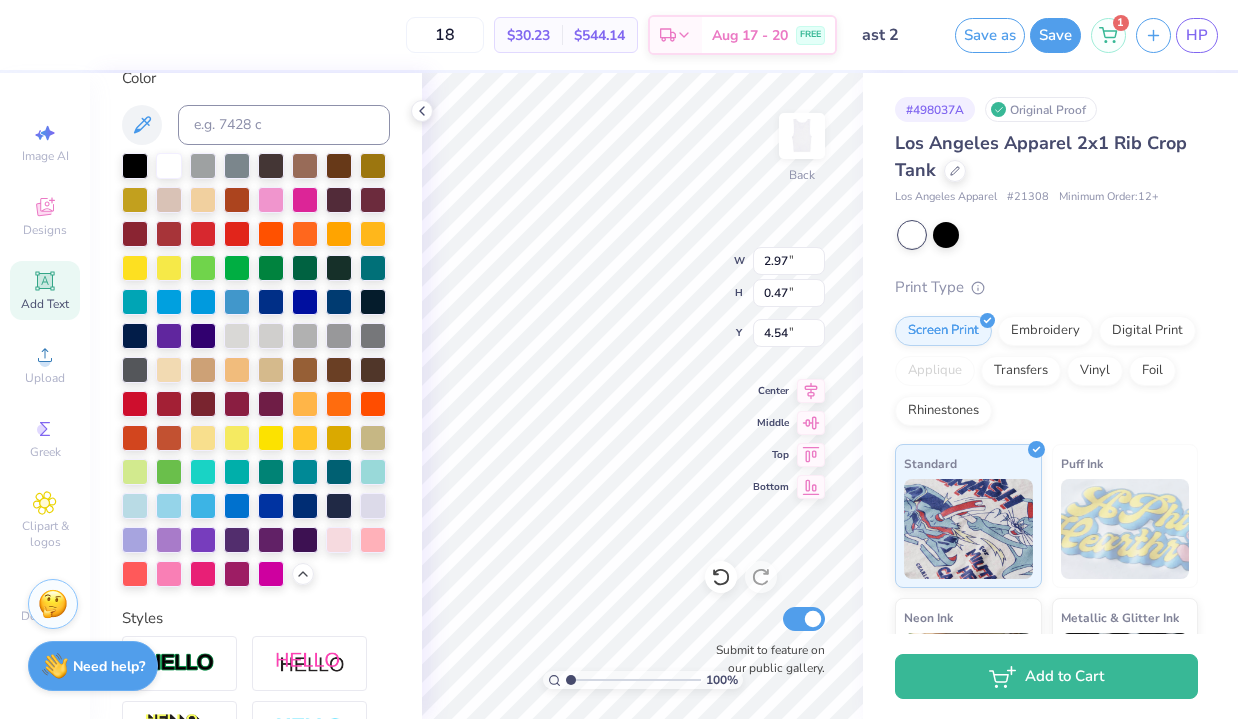 type on "4.55" 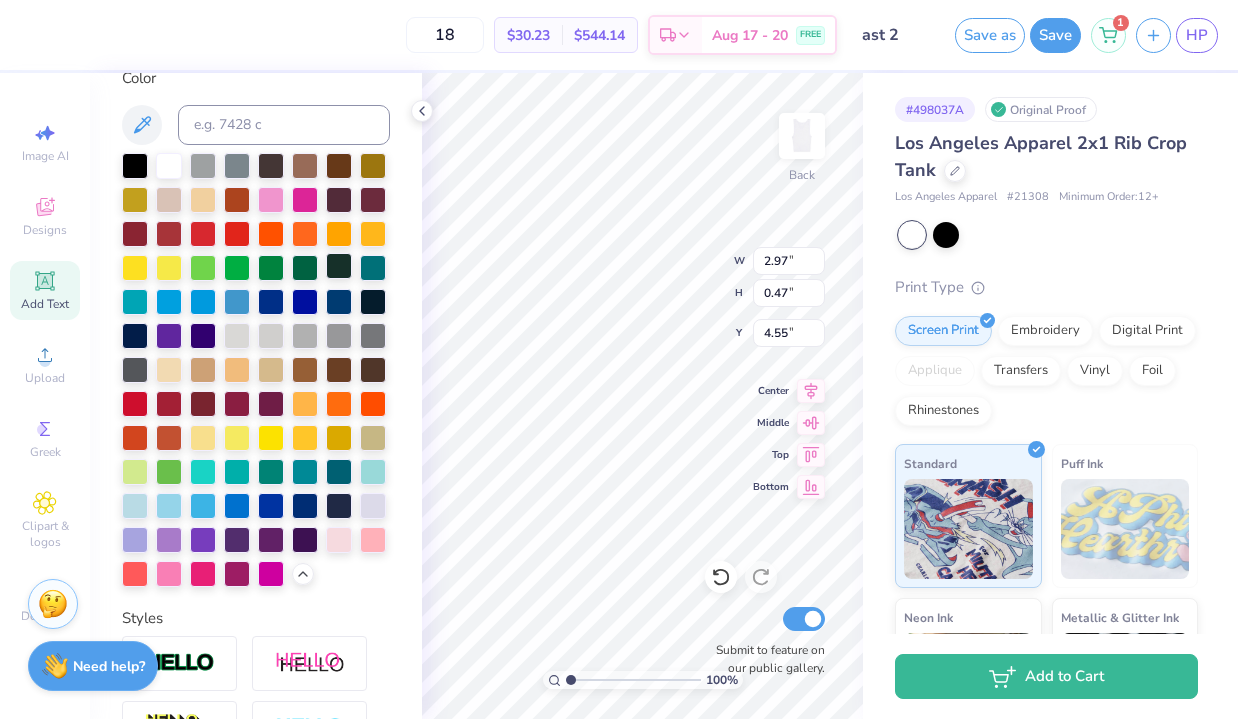 click at bounding box center [339, 266] 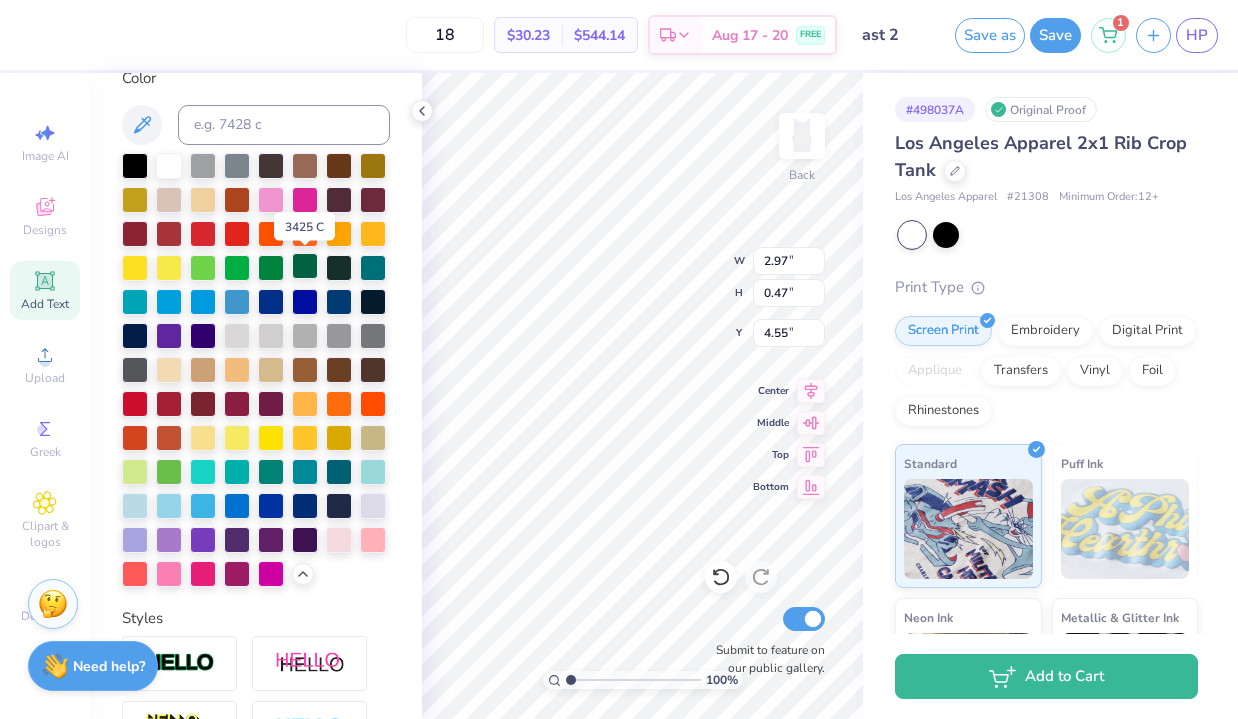 click at bounding box center [305, 266] 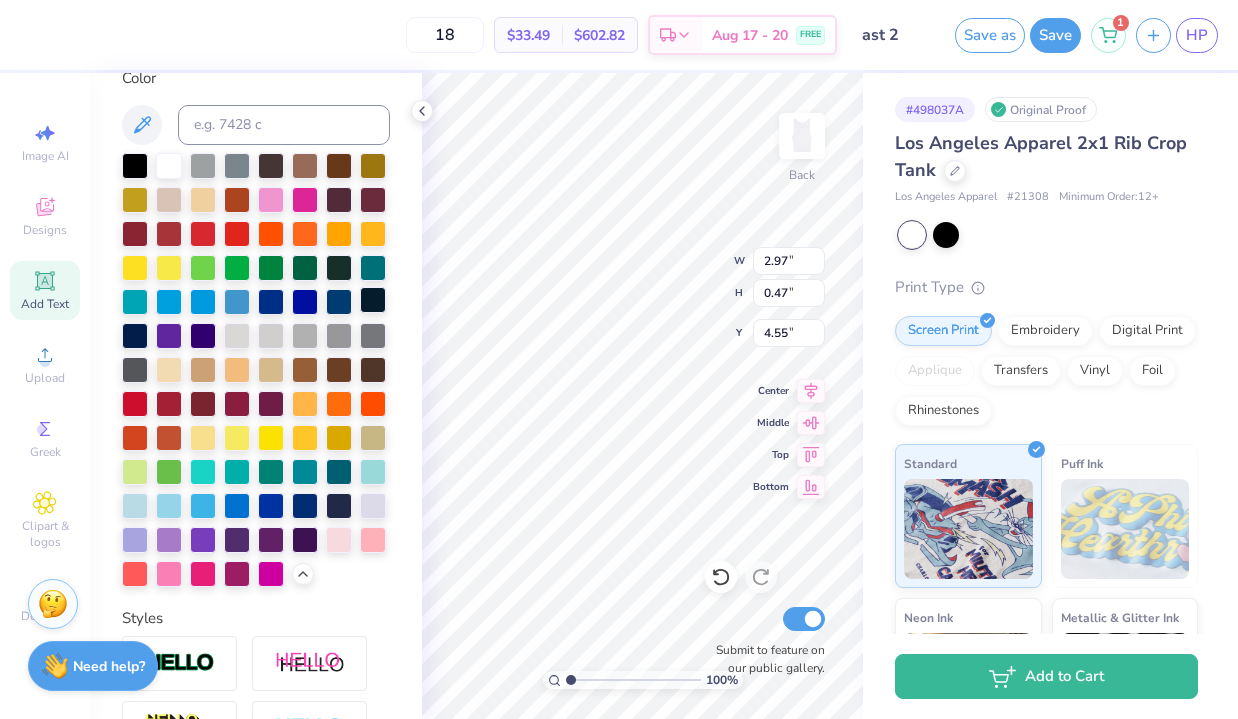 type on "7.49" 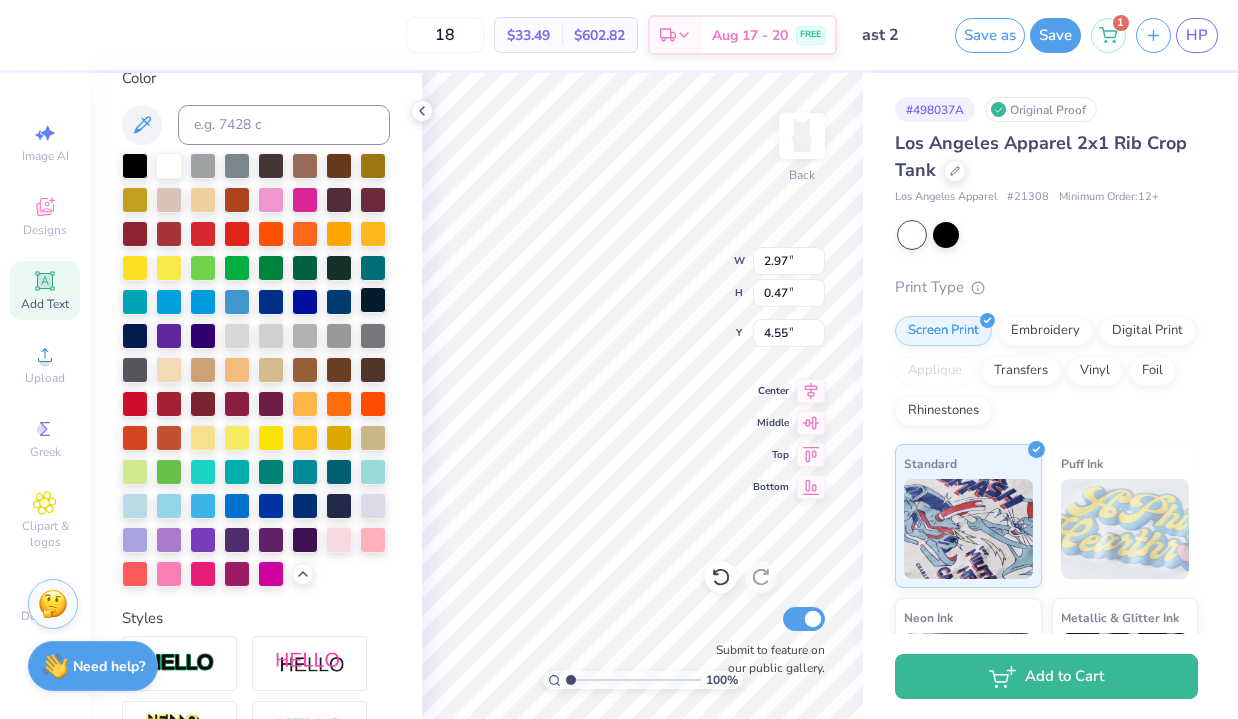 type on "2.39" 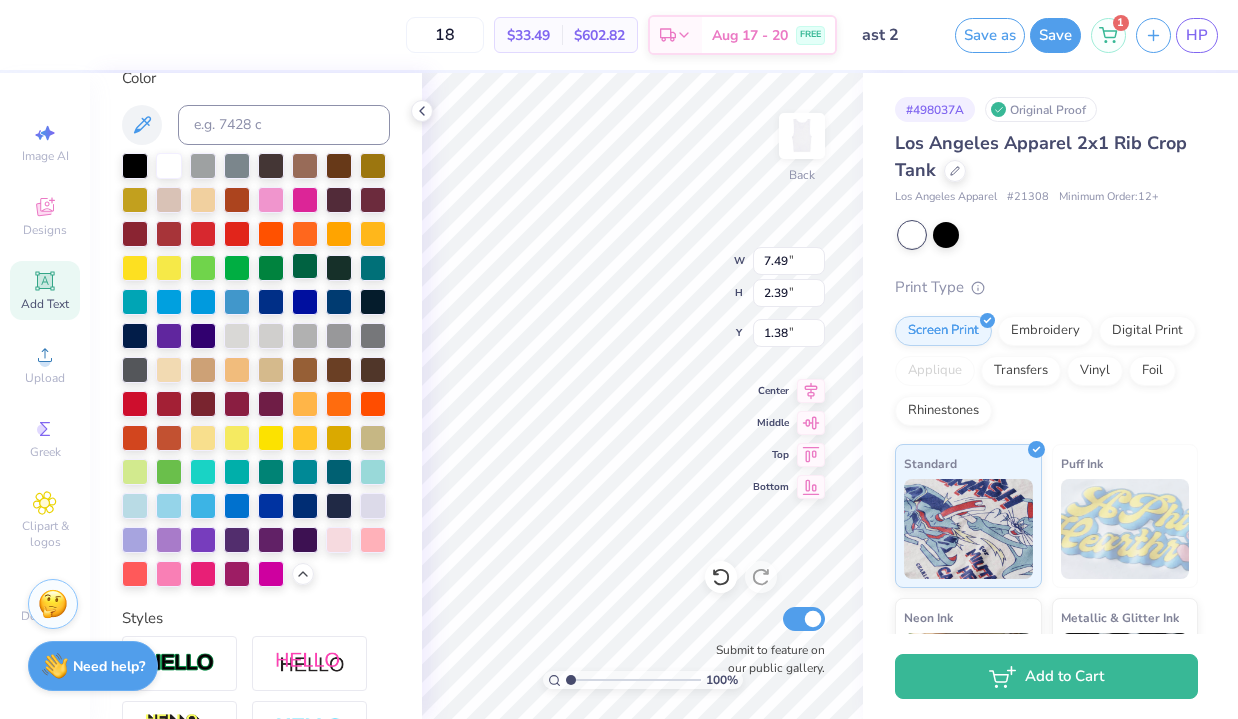 click at bounding box center (305, 266) 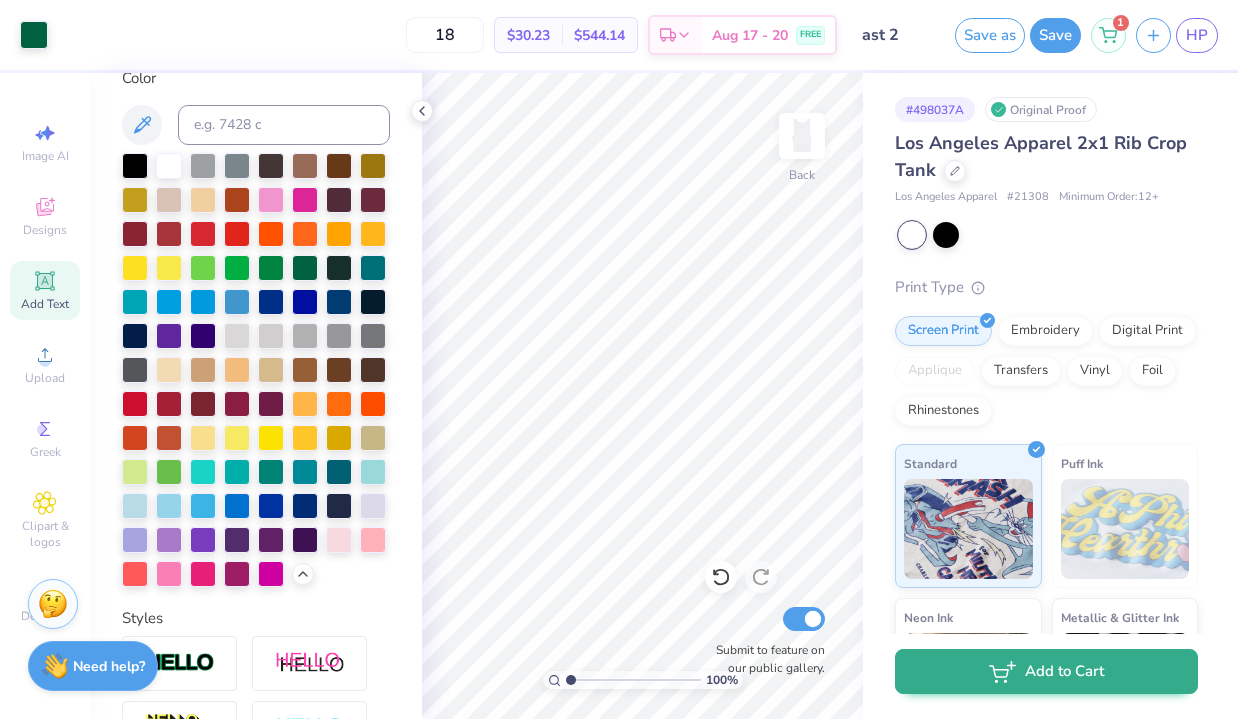 click on "Add to Cart" at bounding box center [1046, 676] 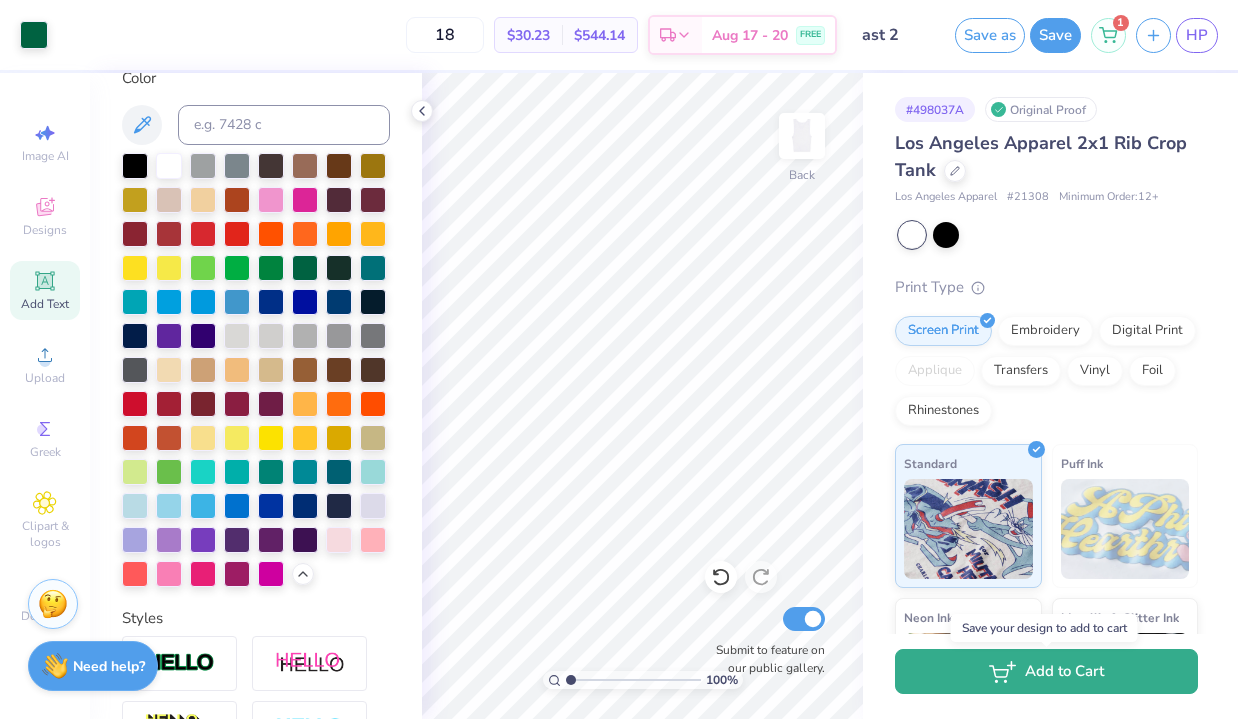 click on "Add to Cart" at bounding box center (1046, 671) 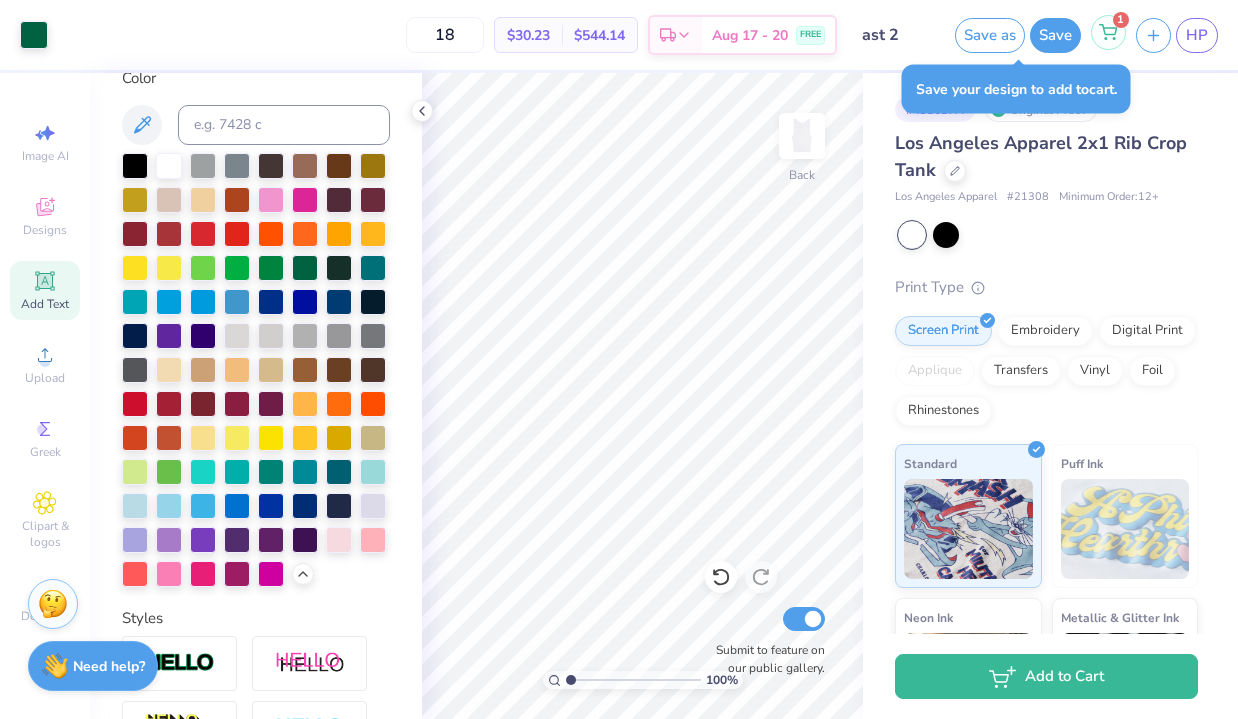 click on "1" at bounding box center (1108, 32) 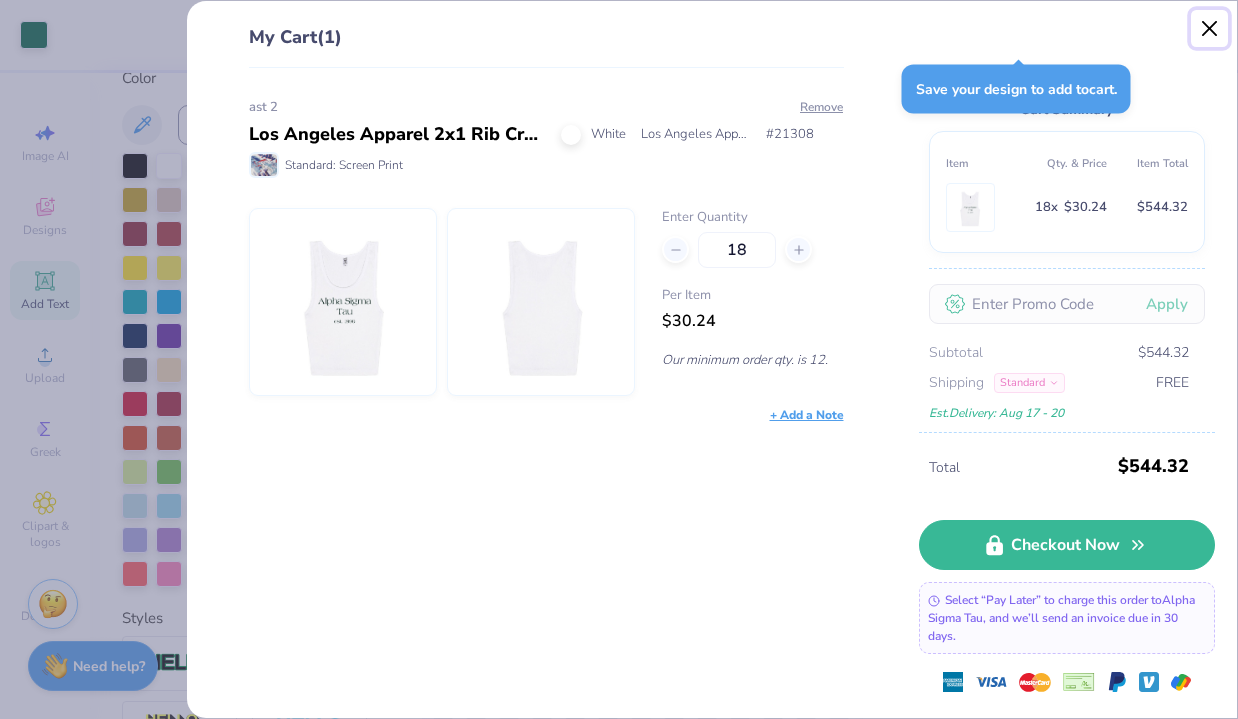 click at bounding box center (1210, 29) 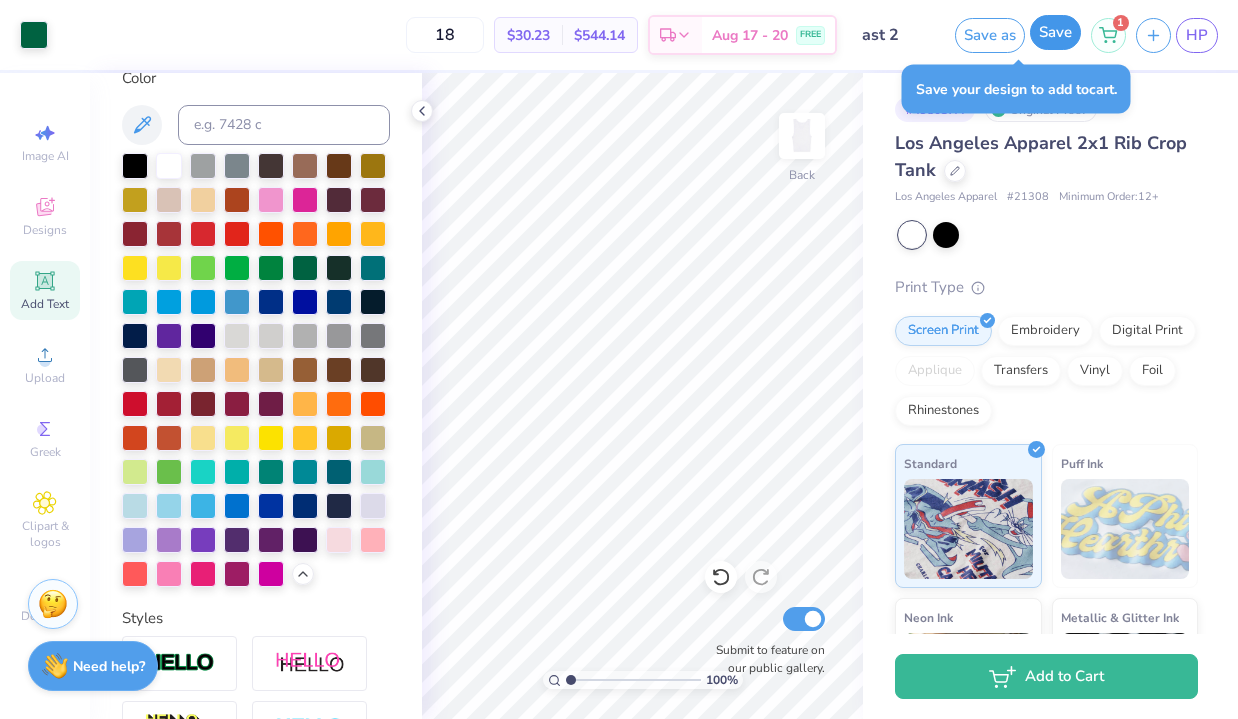 click on "Save" at bounding box center (1055, 32) 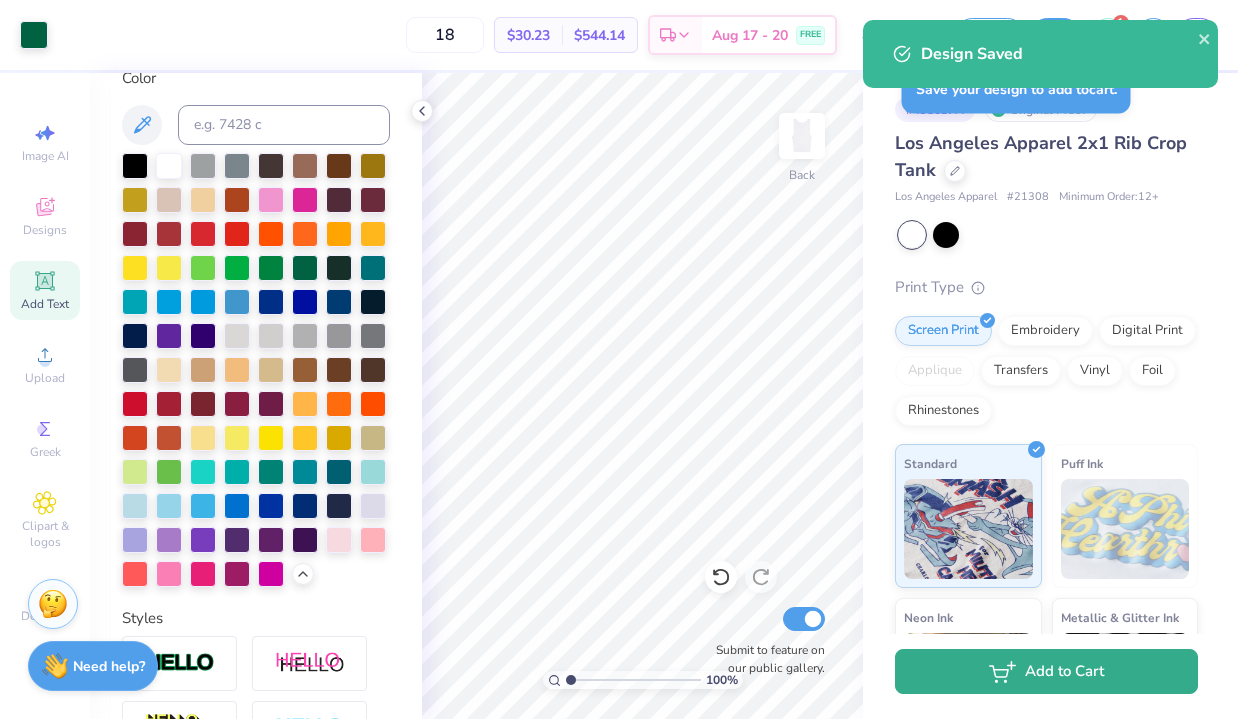 click on "Add to Cart" at bounding box center (1046, 671) 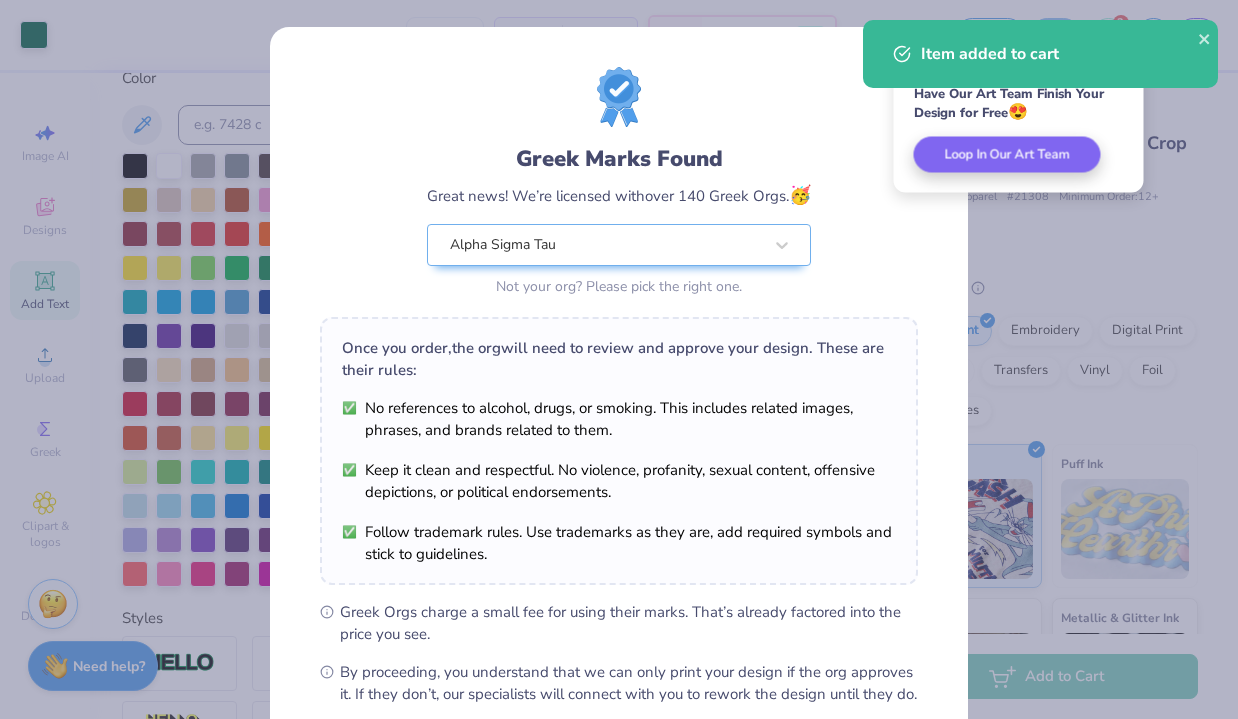 click on "Greek Marks Found Great news! We’re licensed with  over 140 Greek Orgs. 🥳 [ORG_NAME] Not your org? Please pick the right one. Once you order,  the org  will need to review and approve your design. These are their rules: No references to alcohol, drugs, or smoking. This includes related images, phrases, and brands related to them. Keep it clean and respectful. No violence, profanity, sexual content, offensive depictions, or political endorsements. Follow trademark rules. Use trademarks as they are, add required symbols and stick to guidelines. Greek Orgs charge a small fee for using their marks. That’s already factored into the price you see. By proceeding, you understand that we can only print your design if the org approves it. If they don’t, our specialists will connect with you to rework the design until they do. We’ll only submit the design if you order. I Understand! No  Greek  marks in your design?" at bounding box center (619, 359) 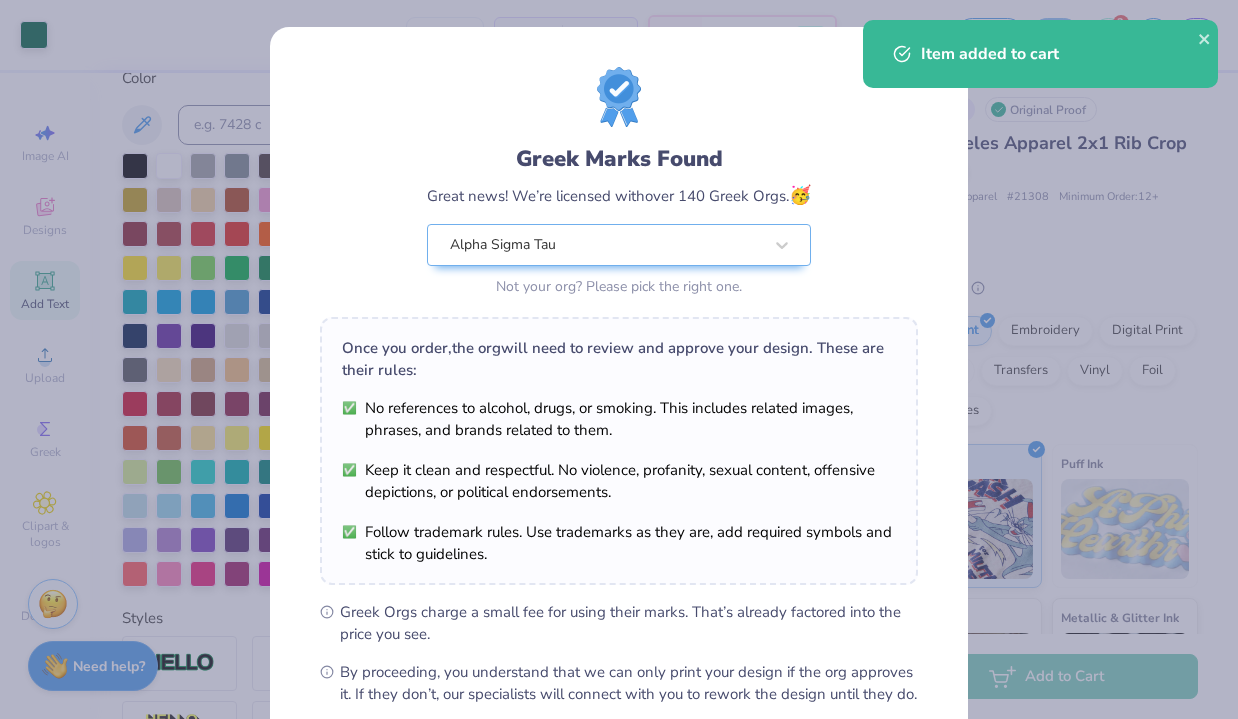 click on "Item added to cart" at bounding box center (1061, 54) 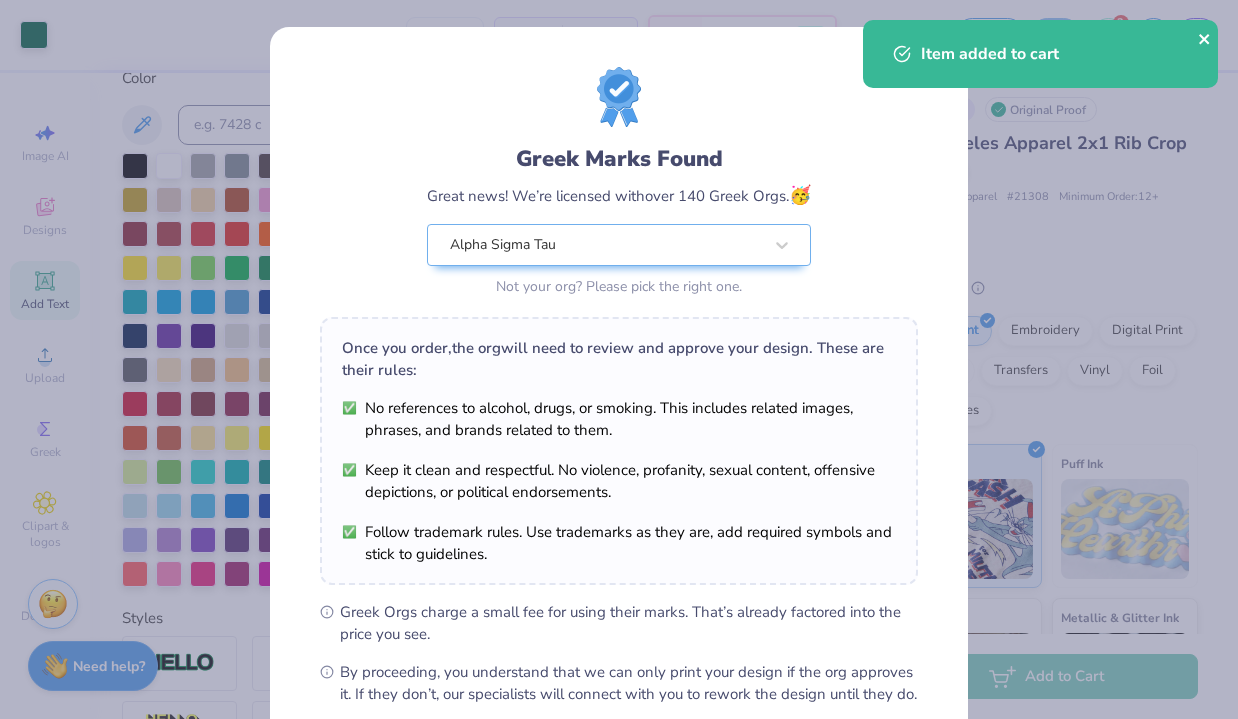 click 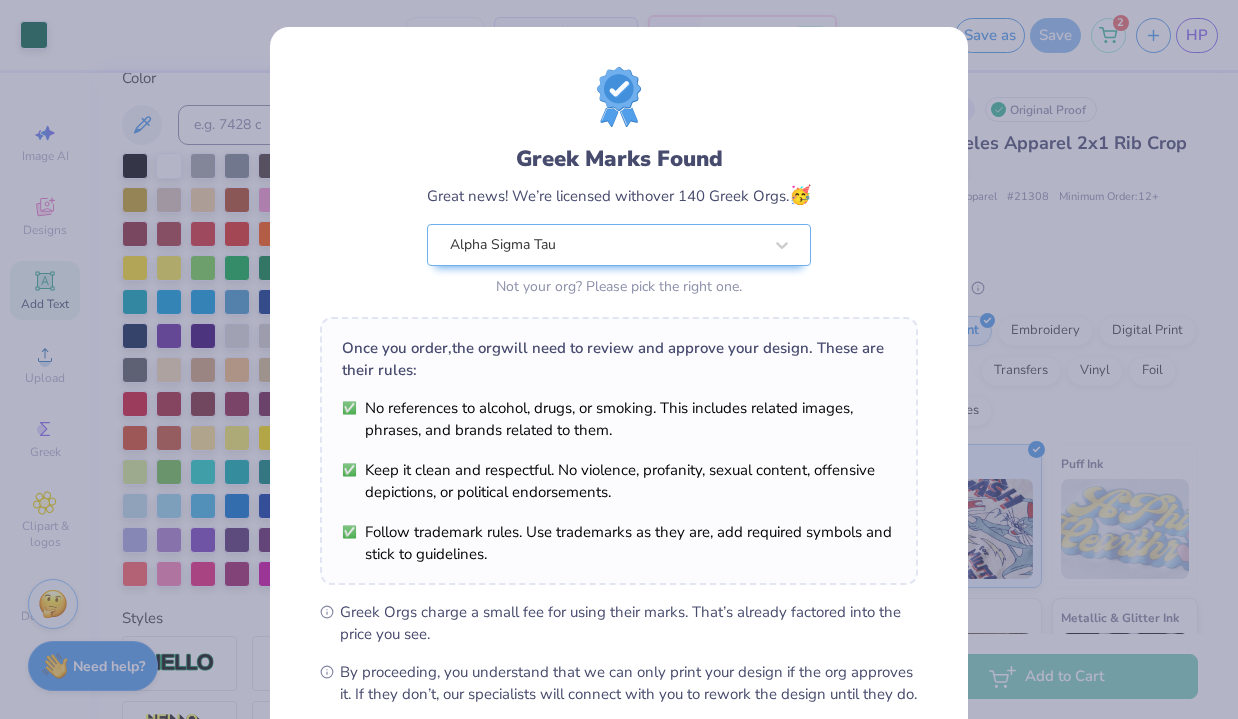 scroll, scrollTop: 217, scrollLeft: 0, axis: vertical 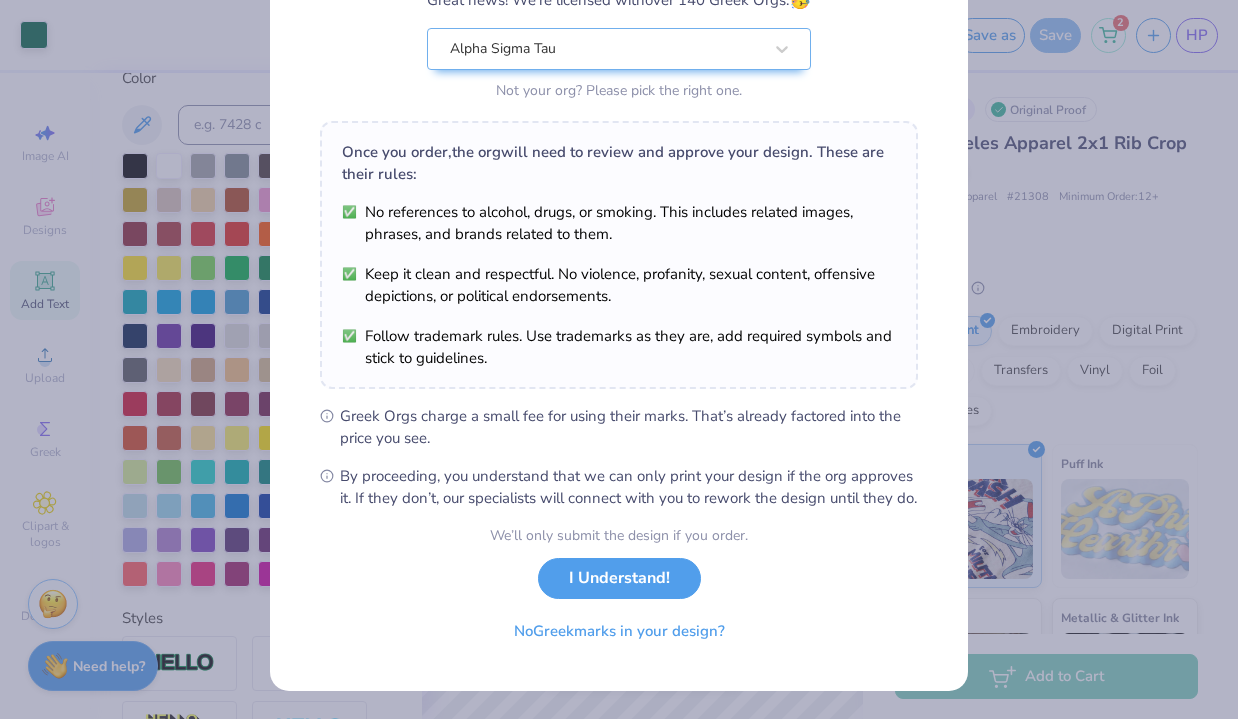 click on "We’ll only submit the design if you order. I Understand! No  Greek  marks in your design?" at bounding box center [619, 588] 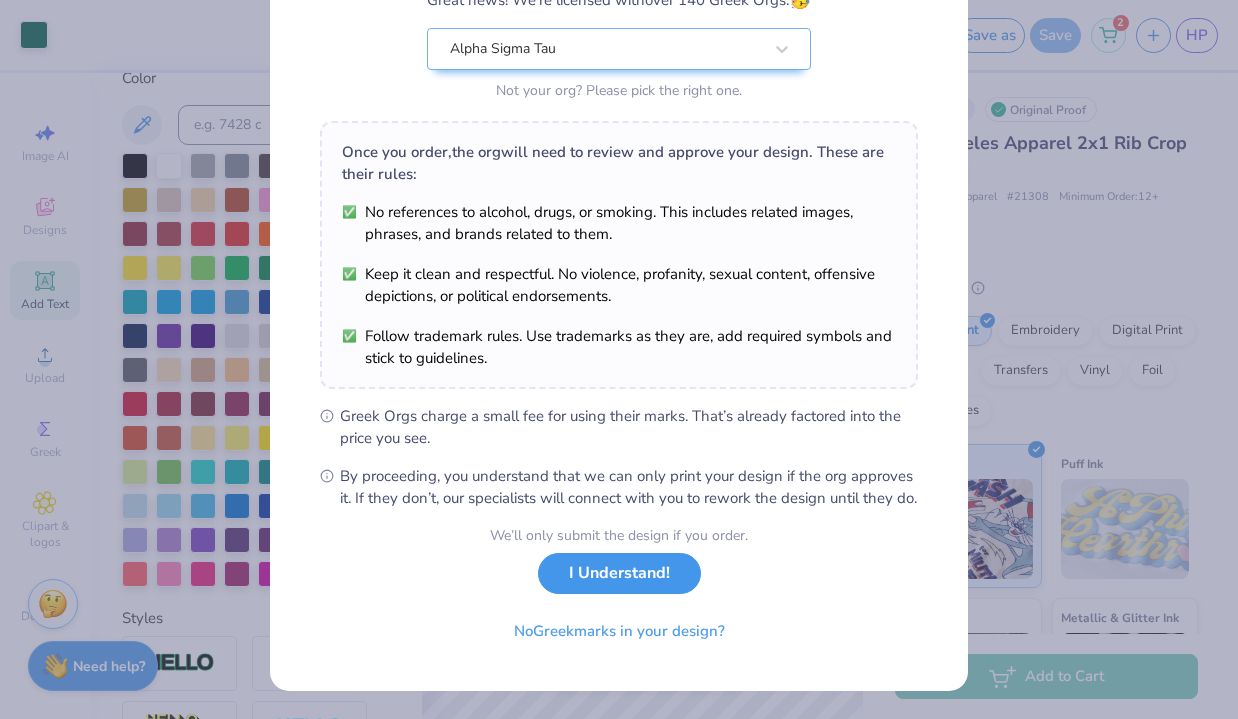 click on "I Understand!" at bounding box center [619, 573] 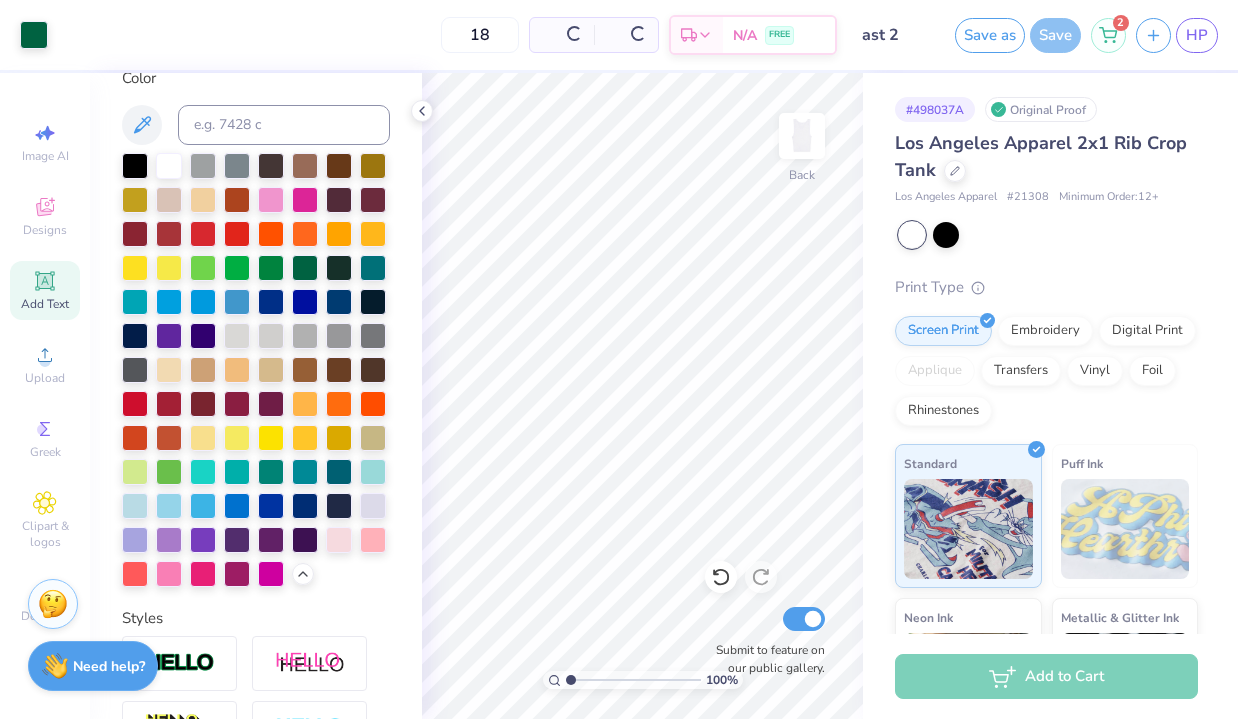 scroll, scrollTop: 0, scrollLeft: 0, axis: both 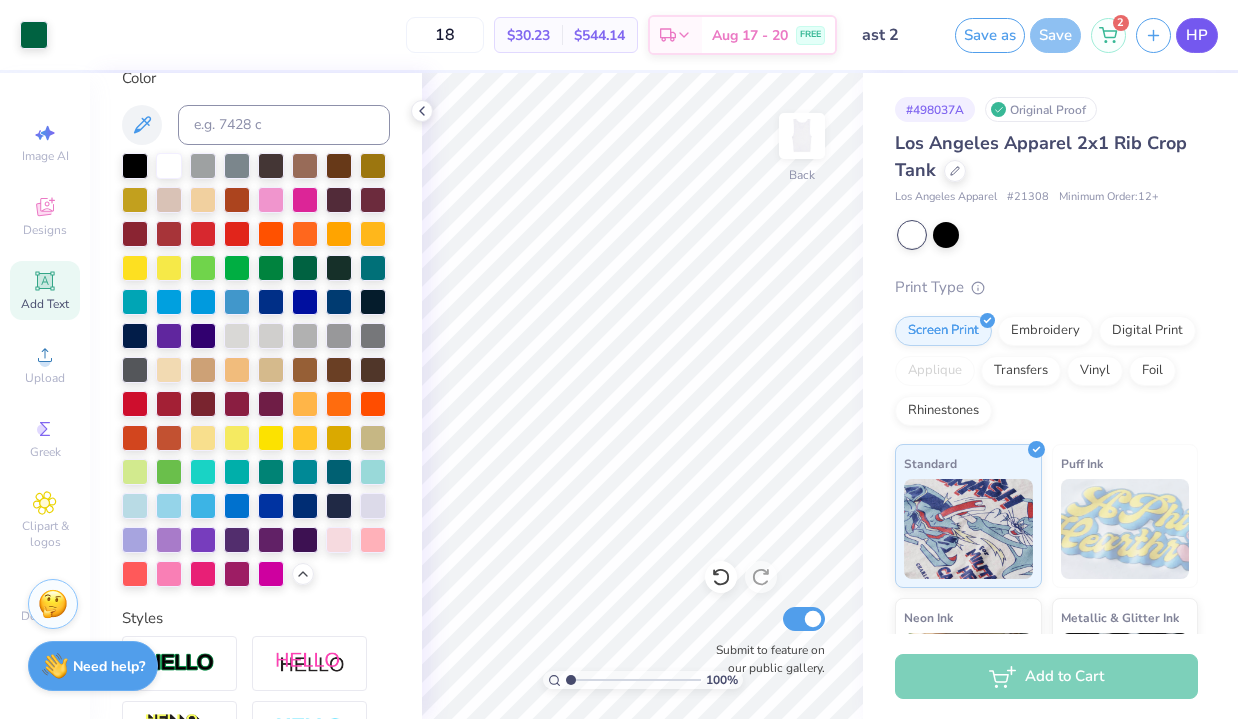 click on "HP" at bounding box center (1197, 35) 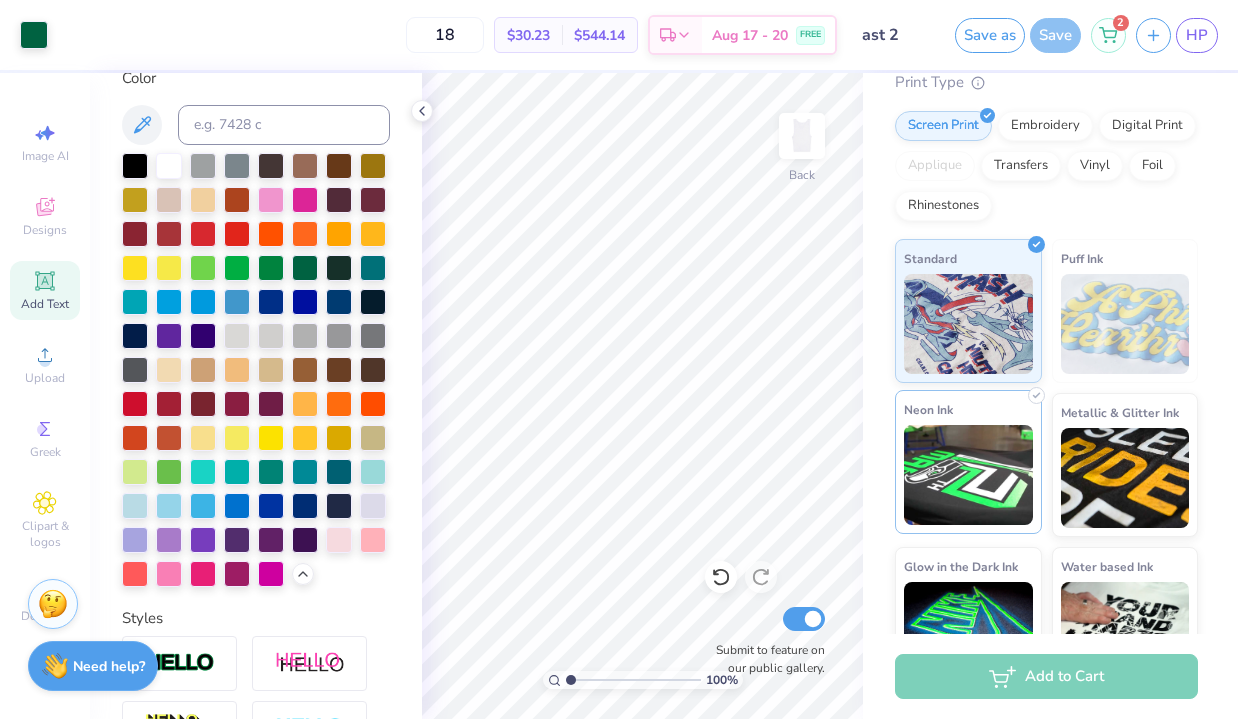 scroll, scrollTop: 262, scrollLeft: 0, axis: vertical 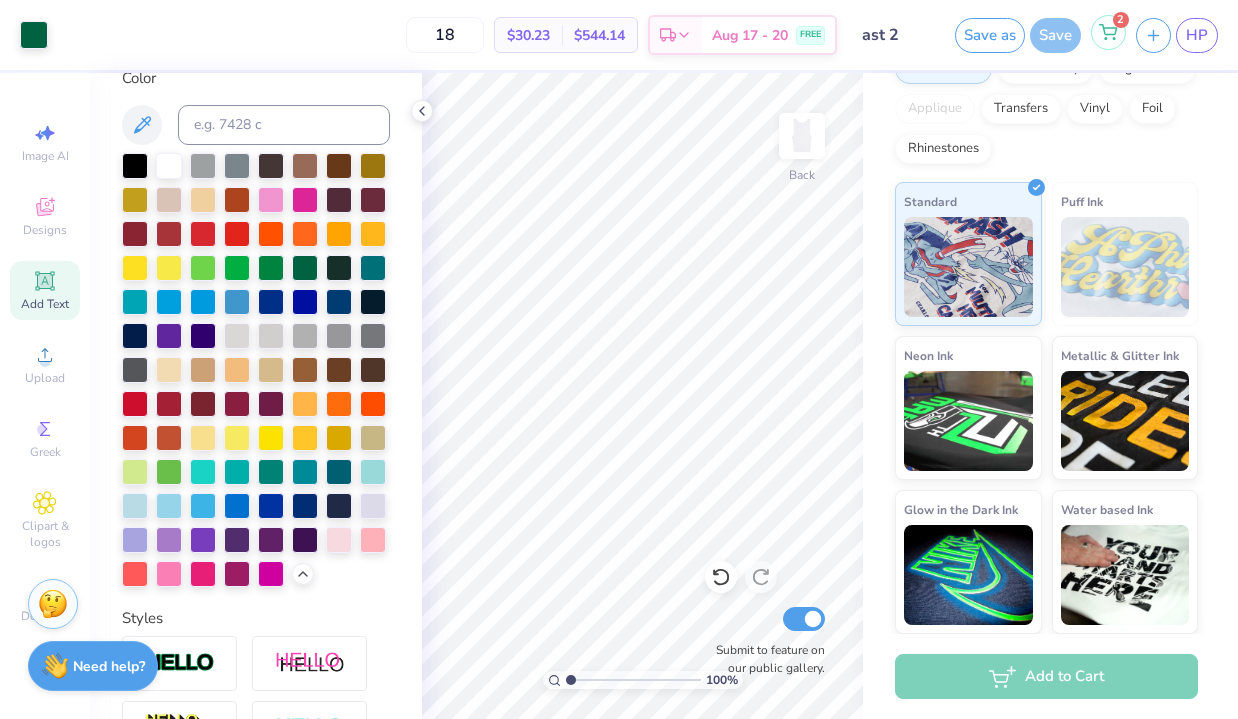 click 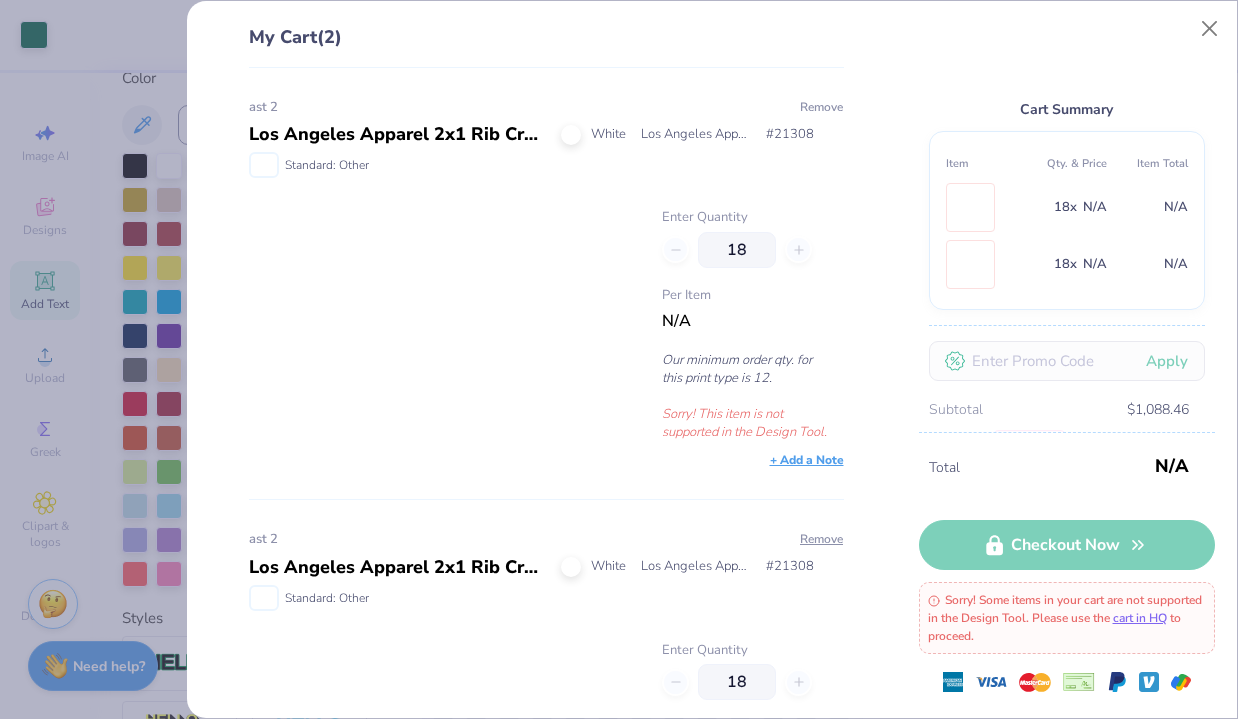 click on "Remove" at bounding box center (821, 107) 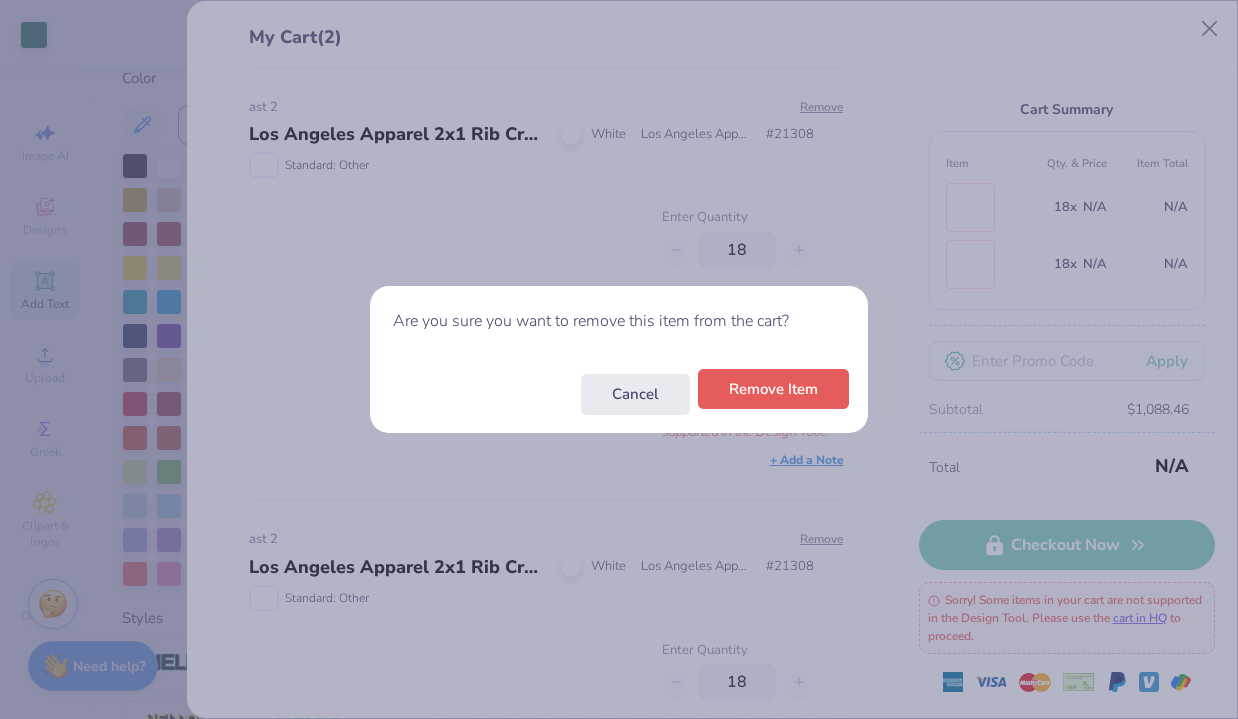 click on "Remove Item" at bounding box center [773, 389] 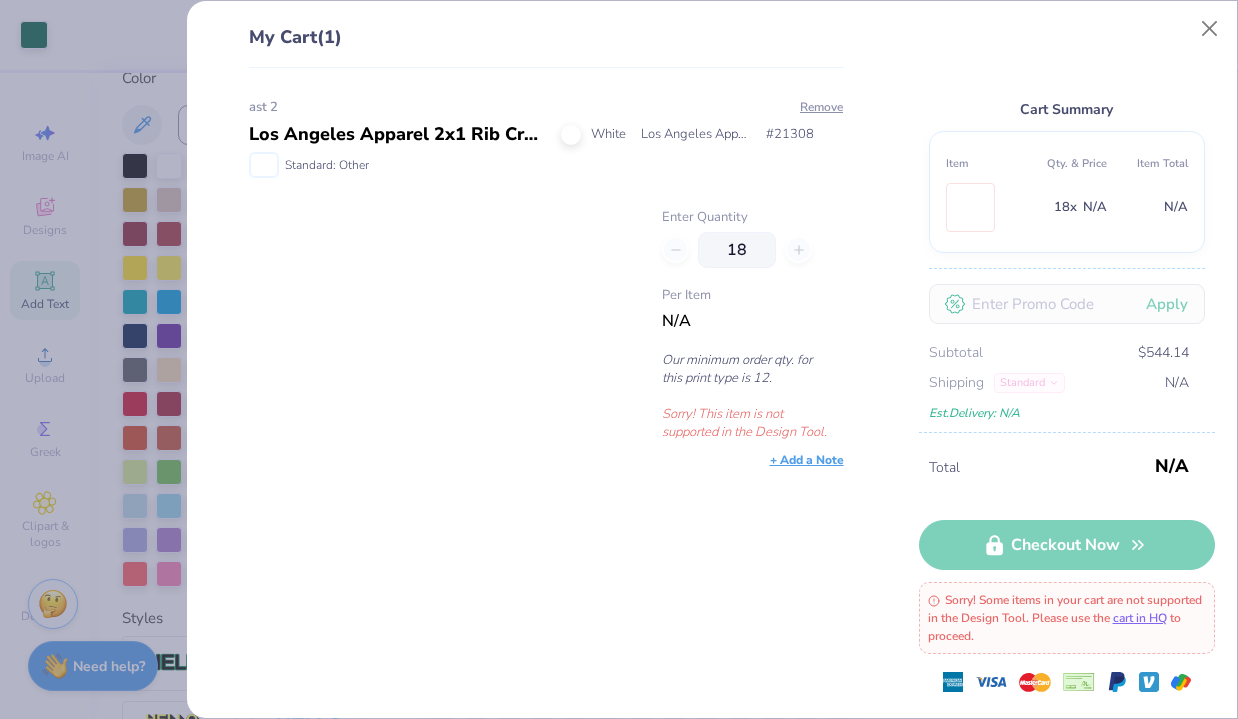 click on "ast 2 Los Angeles Apparel 2x1 Rib Crop Tank White Los Angeles Apparel # 21308 Standard: Other Remove Enter Quantity 18 Per Item N/A Our minimum order qty. for this print type is 12. Sorry! This item is not supported in the Design Tool." at bounding box center [538, 393] 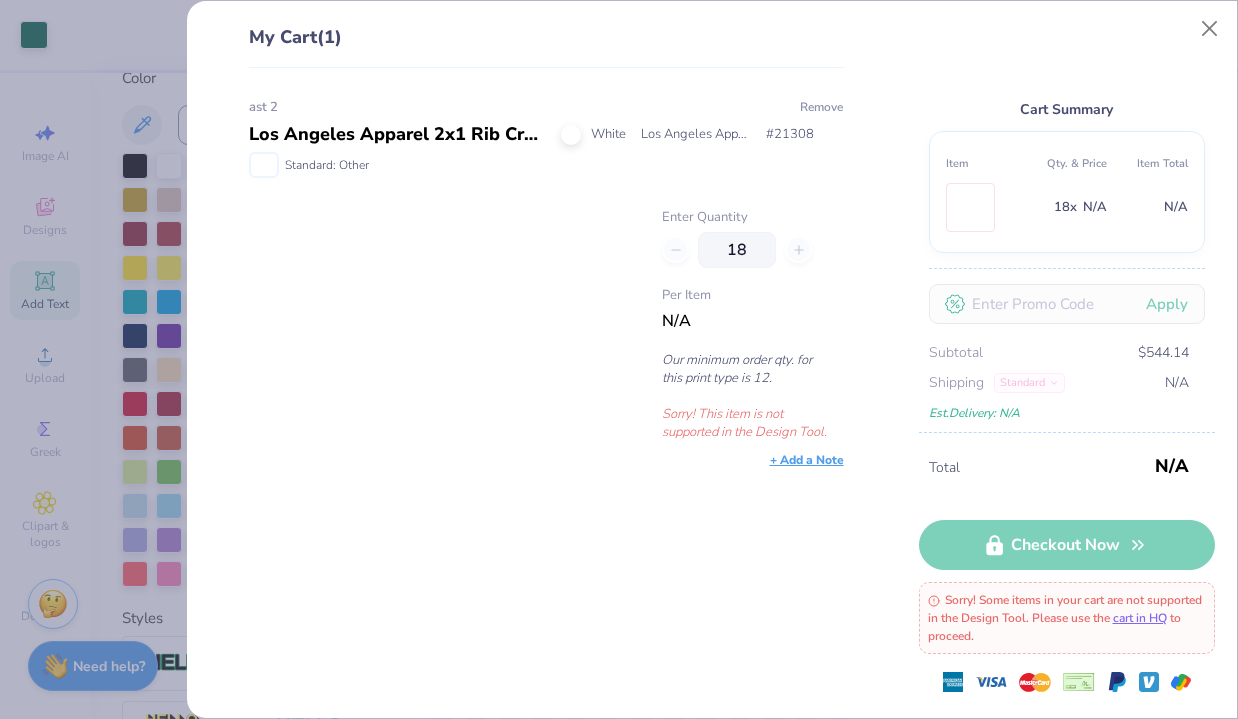 click on "Remove" at bounding box center (821, 107) 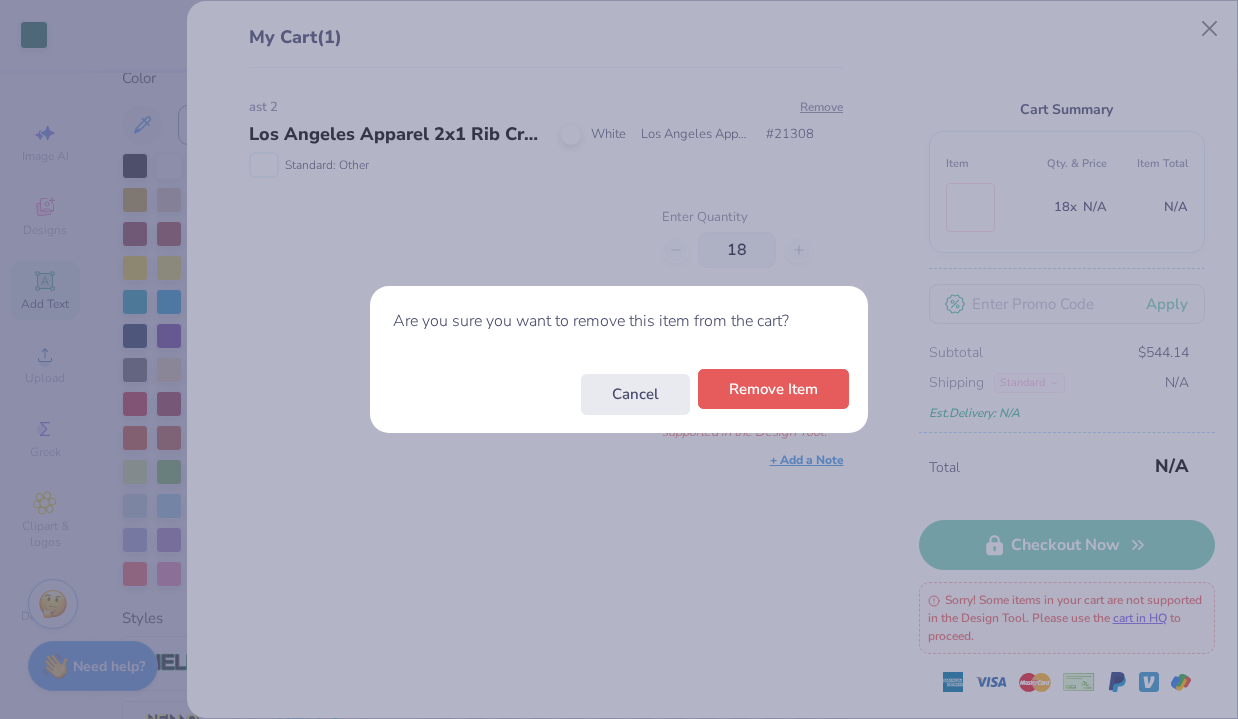 click on "Remove Item" at bounding box center [773, 389] 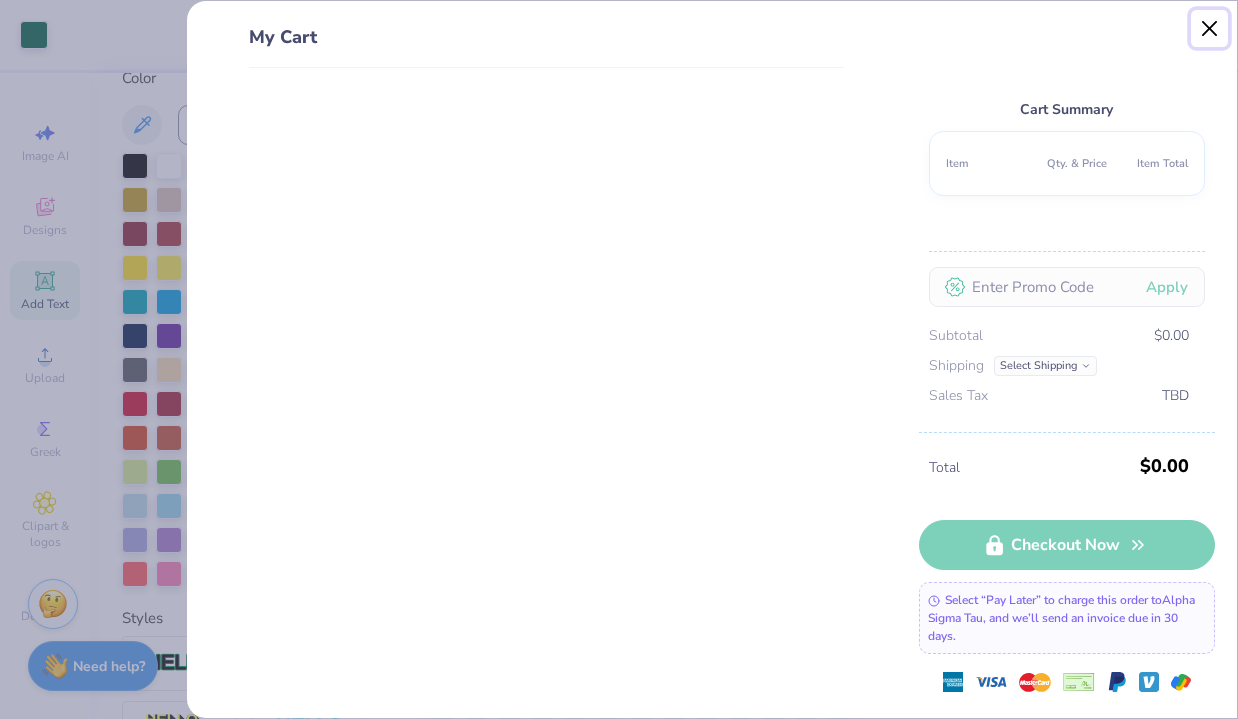 click at bounding box center [1210, 29] 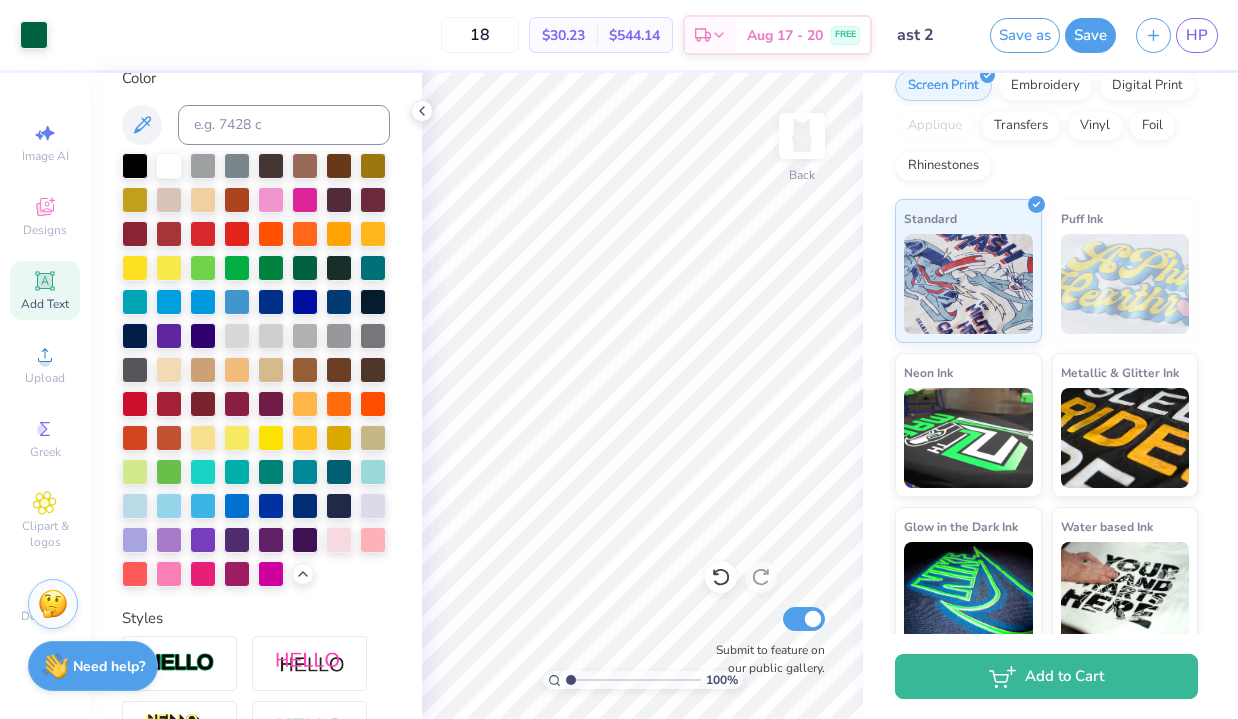 scroll, scrollTop: 262, scrollLeft: 0, axis: vertical 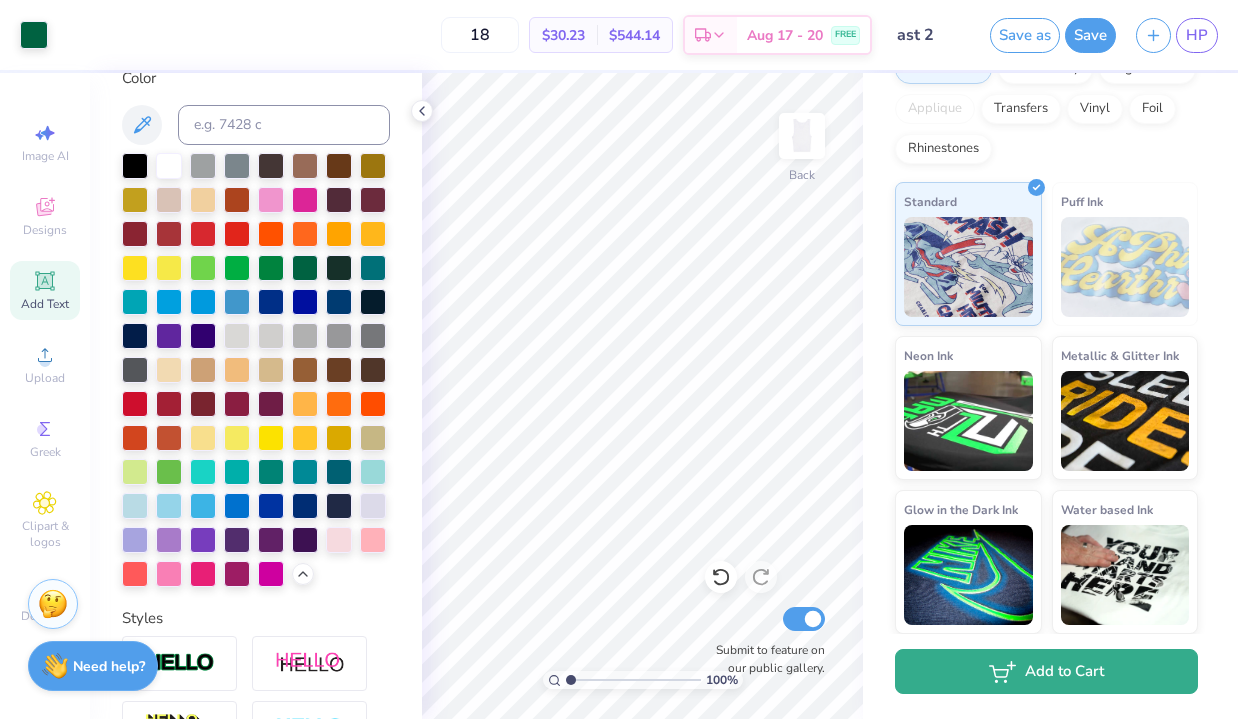 click on "Add to Cart" at bounding box center (1046, 671) 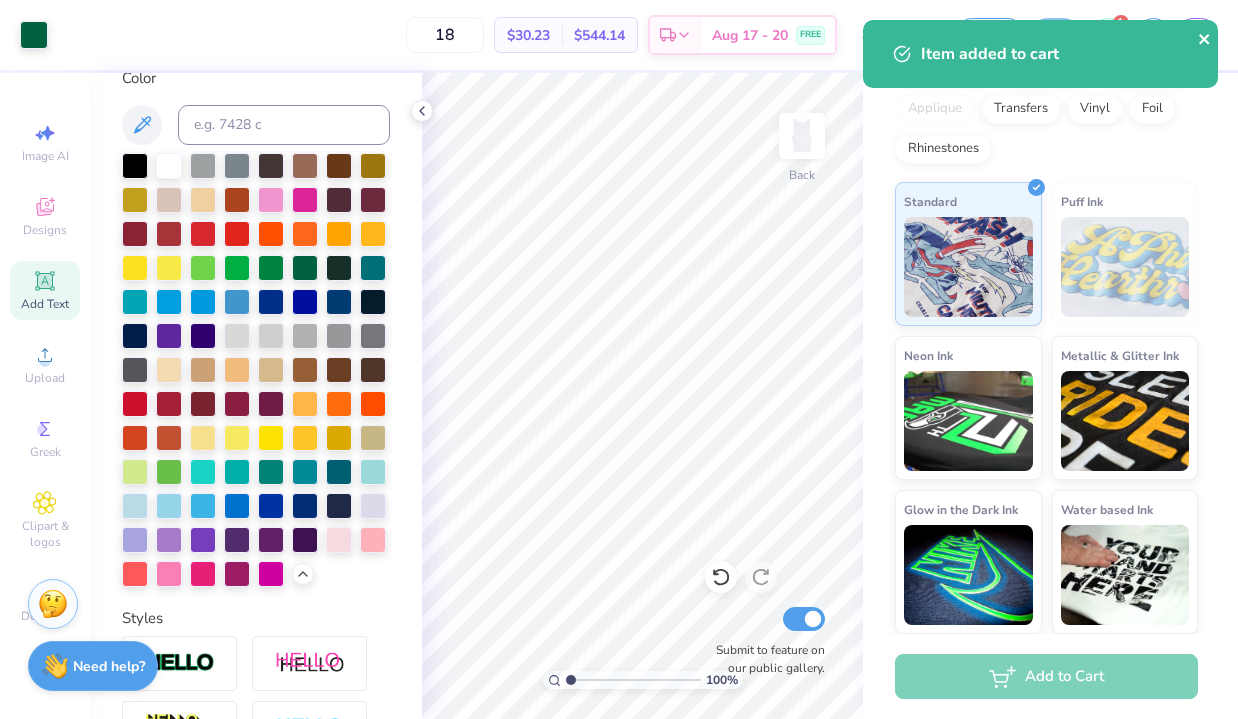 click 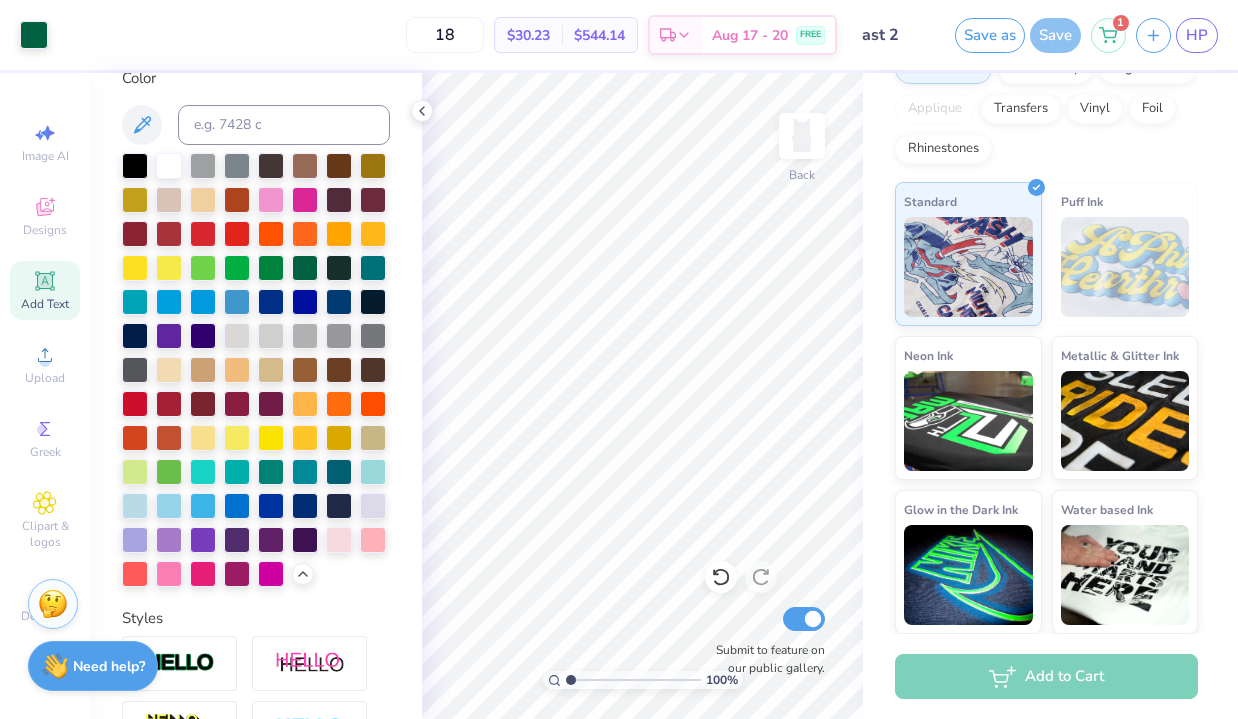 click on "Item added to cart" at bounding box center (1044, 20) 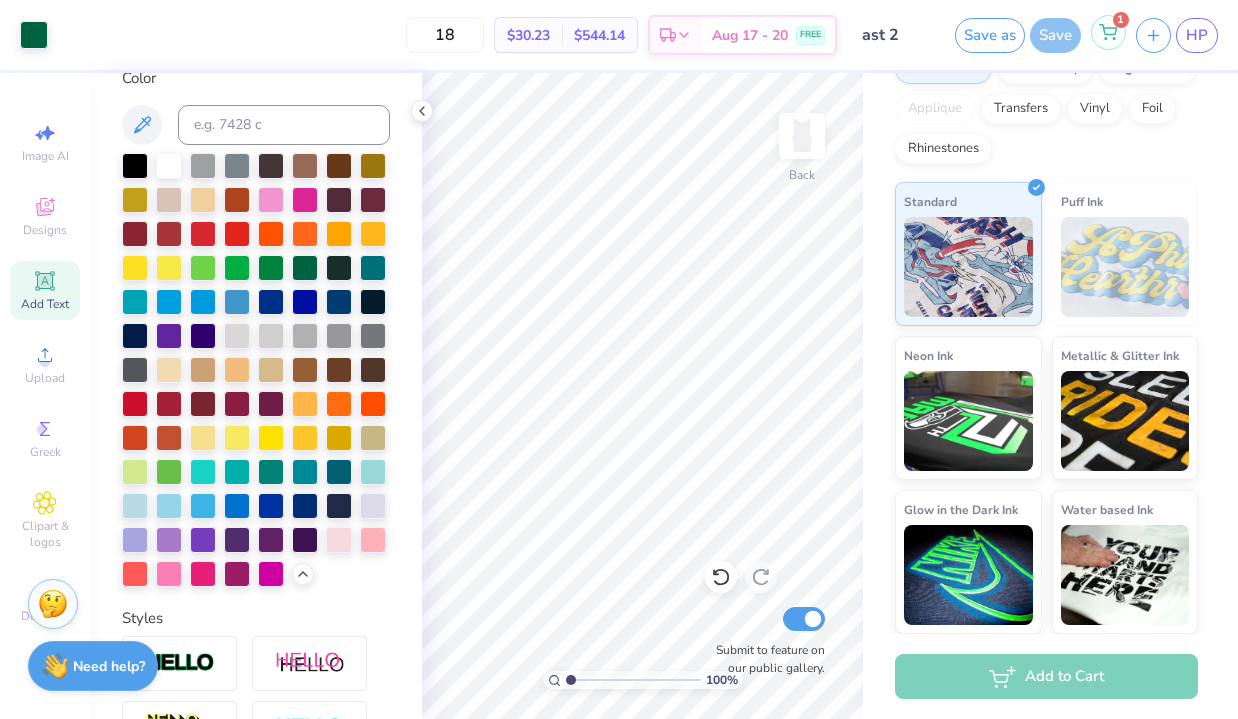 click 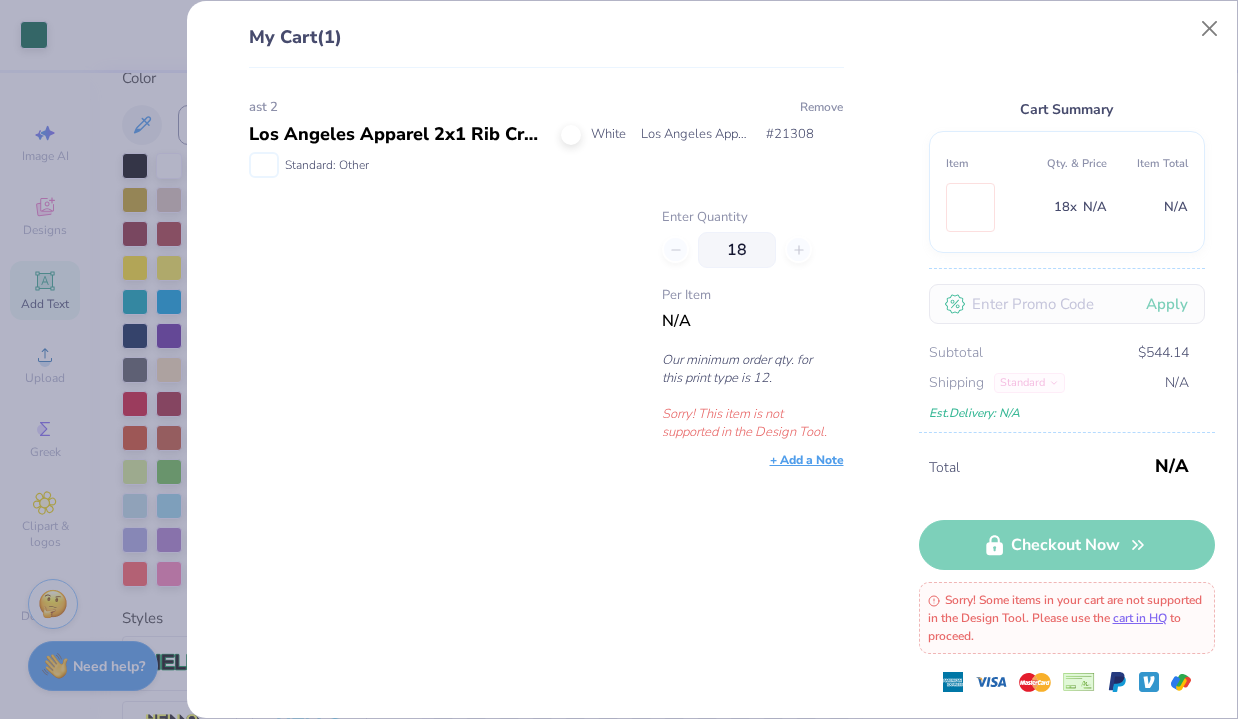 click on "Remove" at bounding box center (821, 107) 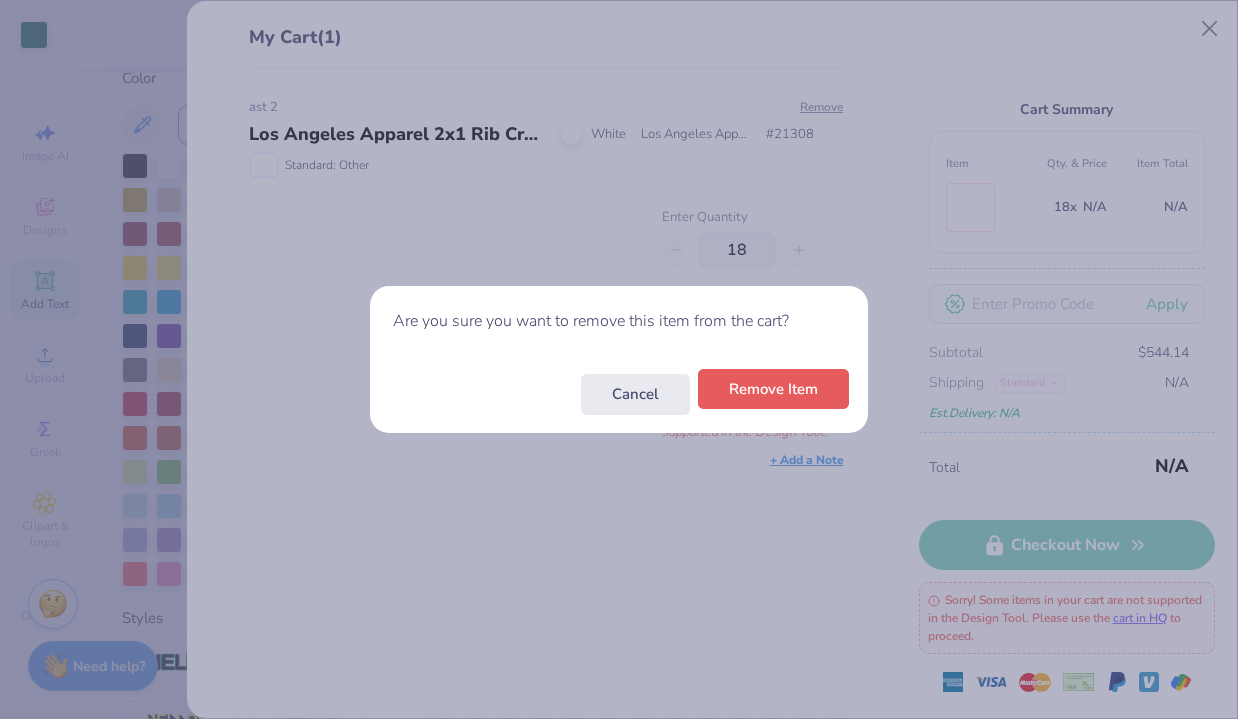 click on "Remove Item" at bounding box center (773, 389) 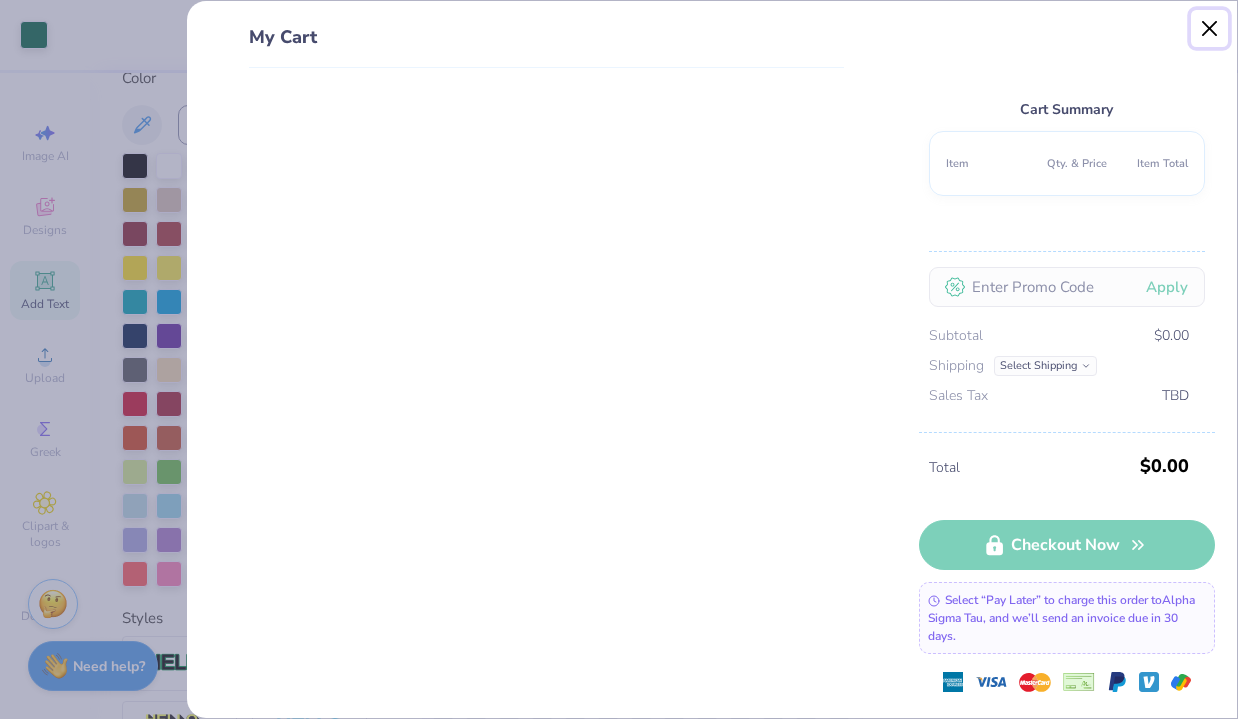 click at bounding box center [1210, 29] 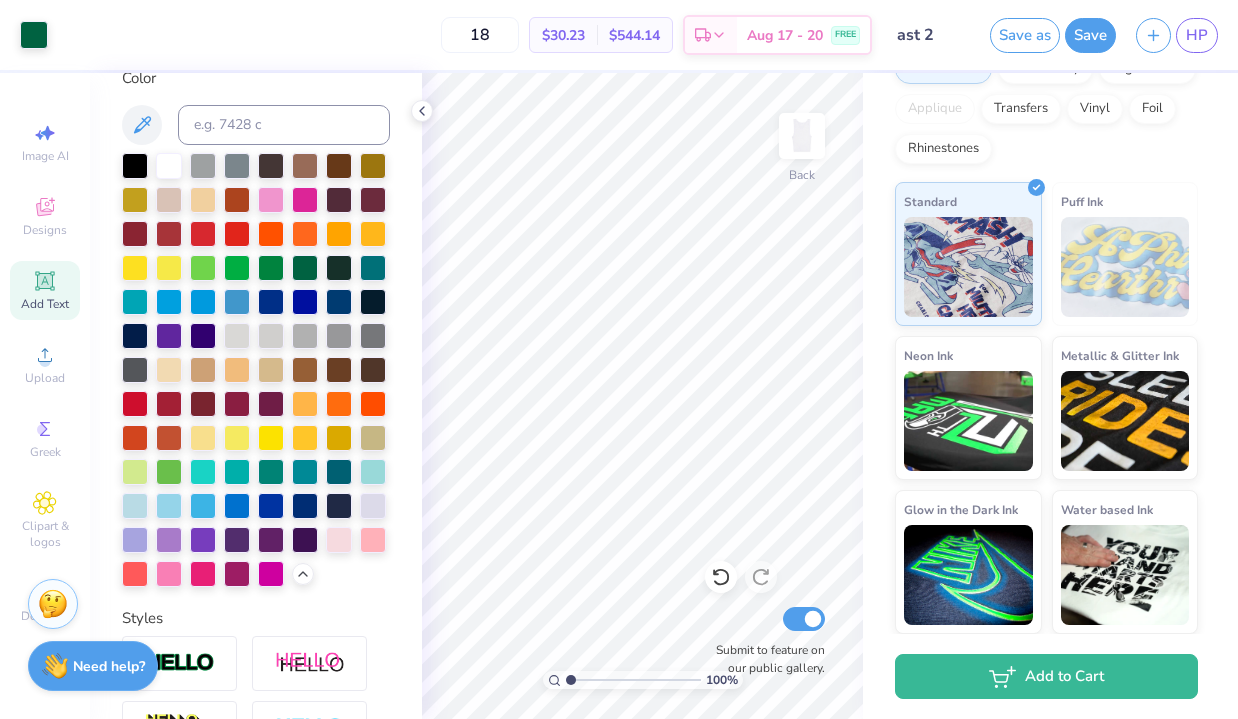 click on "18 $30.23 Per Item $544.14 Total Est.  Delivery Aug 17 - 20 FREE" at bounding box center [465, 35] 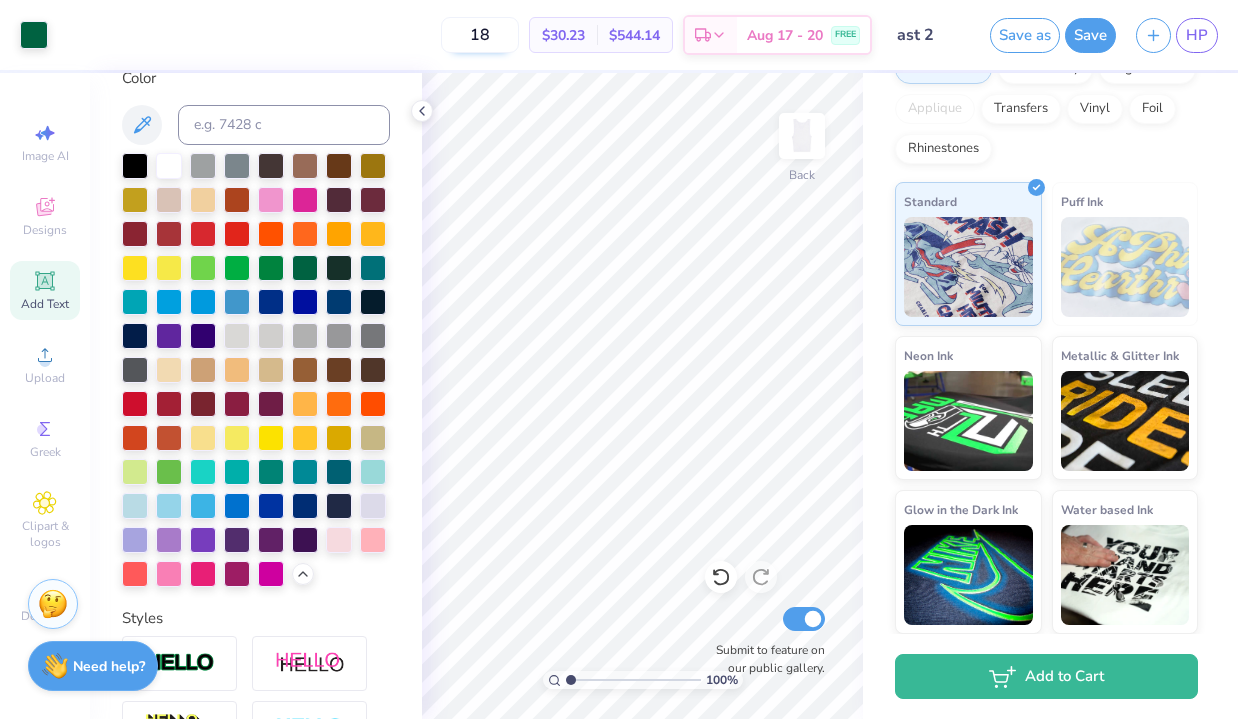 click on "18" at bounding box center (480, 35) 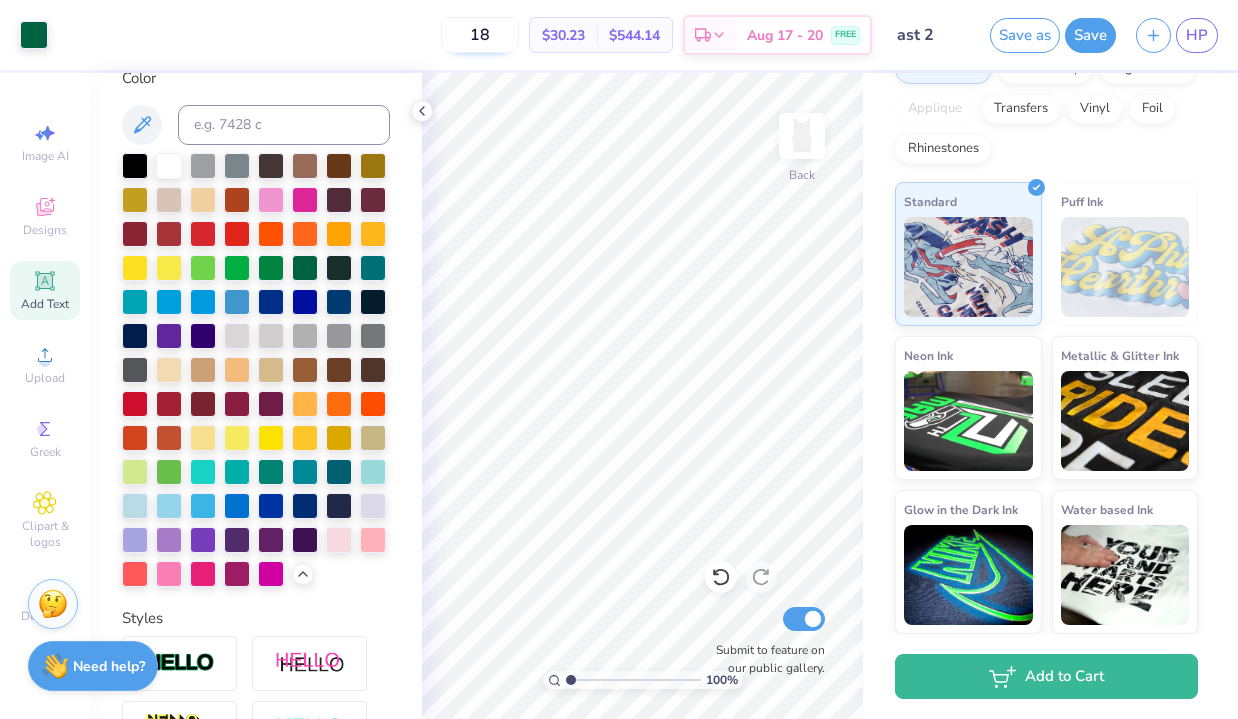click on "18" at bounding box center (480, 35) 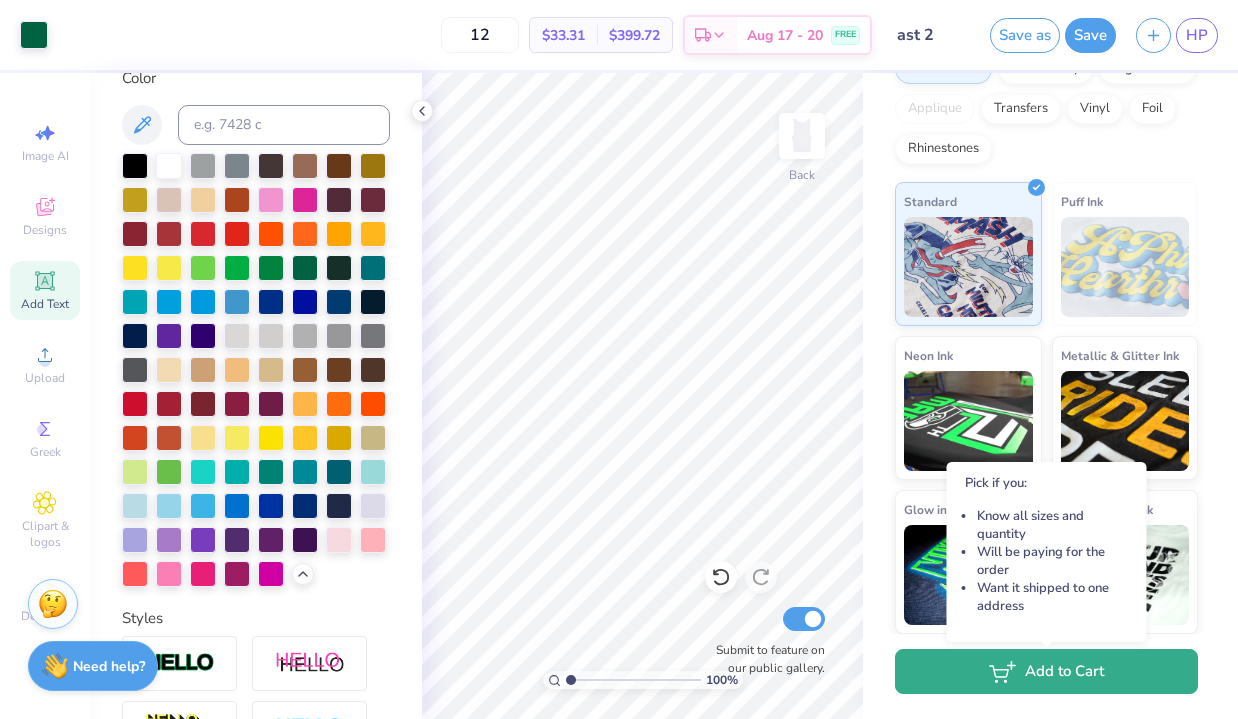 click 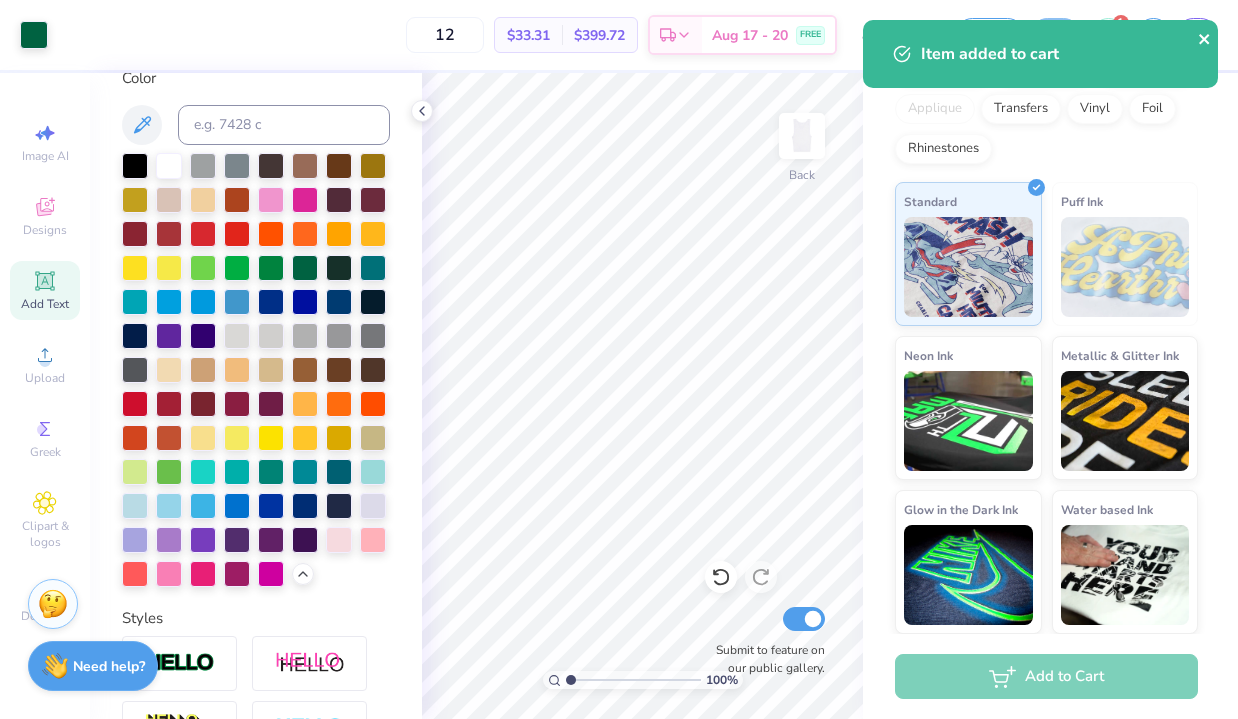 click 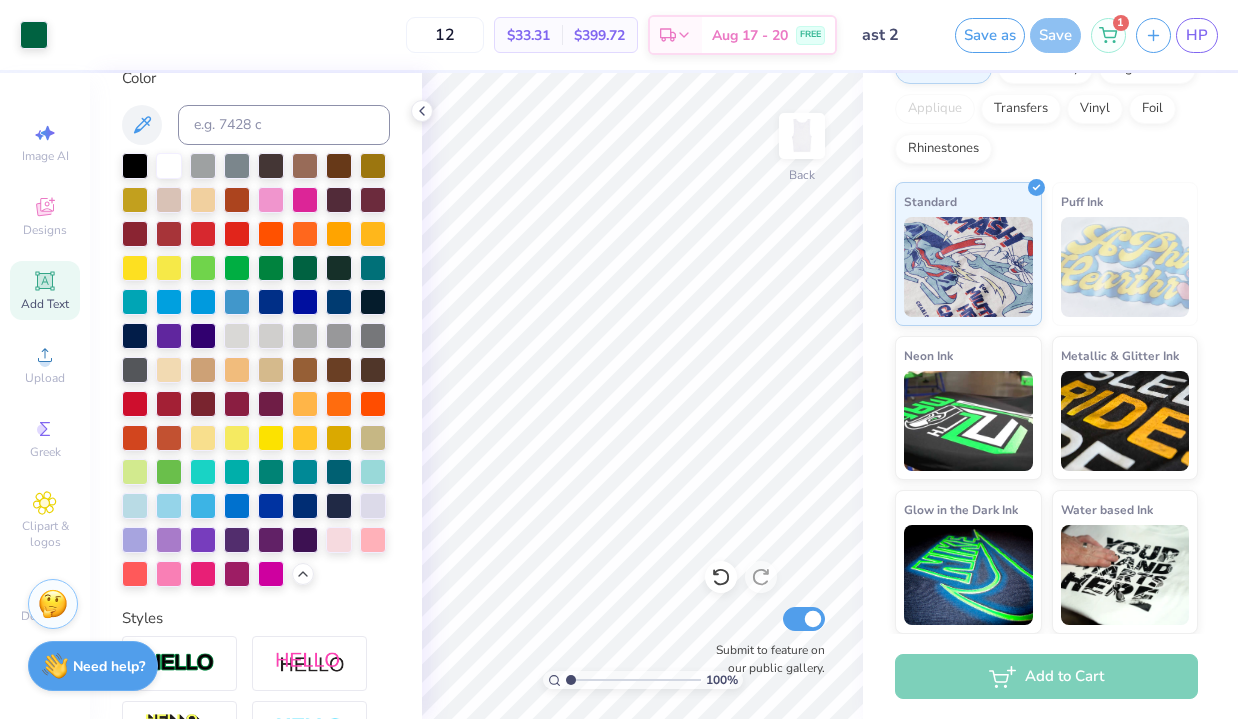click on "Art colors 12 $33.31 Per Item $399.72 Total Est.  Delivery Aug 17 - 20 FREE Design Title ast 2 Save as Save 1 HP Image AI Designs Add Text Upload Greek Clipart & logos Decorate Personalized Names Personalized Numbers Text Tool  Add Font Font Broadsheet LDO Switch to Greek Letters Format Color Styles Text Shape 100  % Back Submit to feature on our public gallery. # 498037A Original Proof Los Angeles Apparel 2x1 Rib Crop Tank Los Angeles Apparel # 21308 Minimum Order:  12 +   Print Type Screen Print Embroidery Digital Print Applique Transfers Vinyl Foil Rhinestones Standard Puff Ink Neon Ink Metallic & Glitter Ink Glow in the Dark Ink Water based Ink Add to Cart Stuck?  Our Art team will finish your design for free. Need help?  Chat with us. Item added to cart" at bounding box center [619, 359] 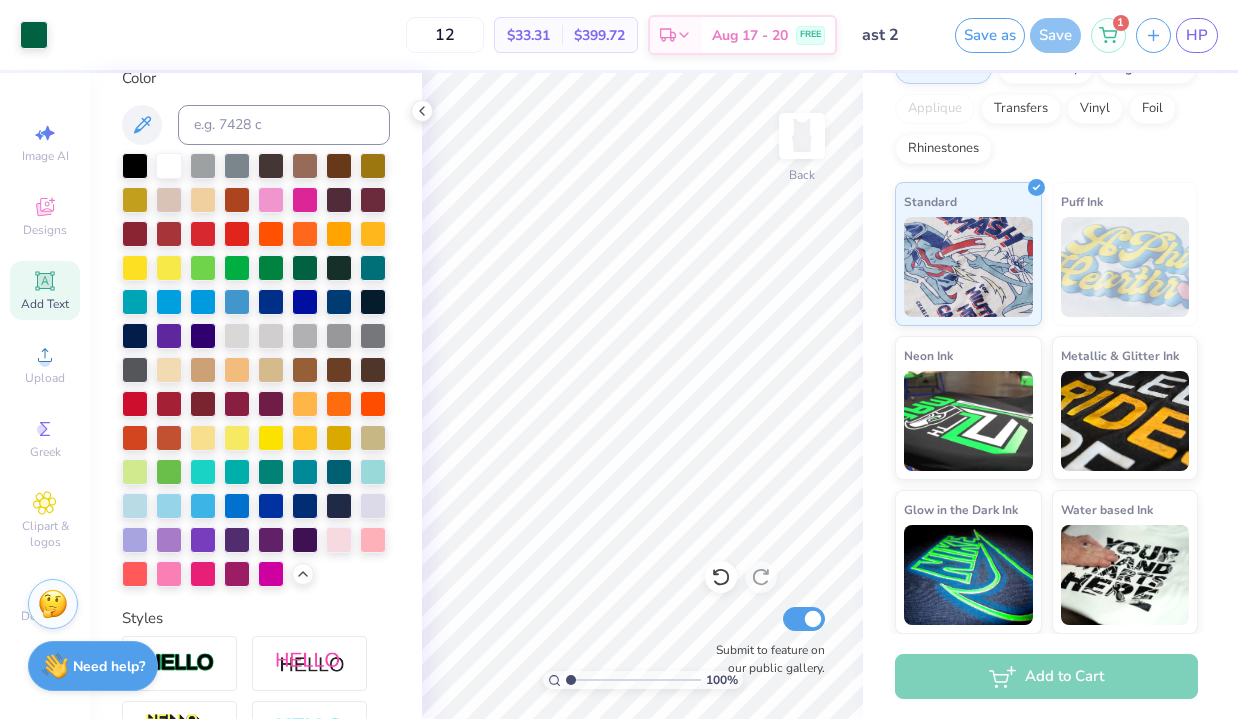 click 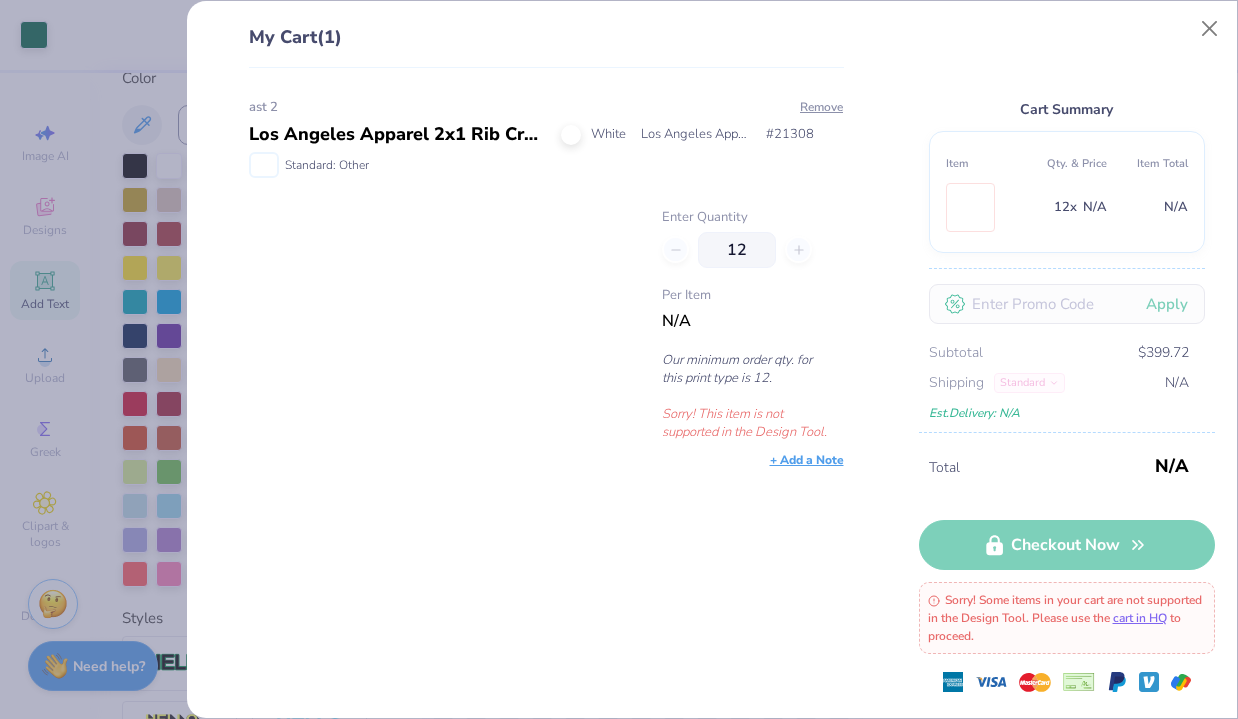 click on "Sorry! This item is not supported in the Design Tool." at bounding box center [752, 423] 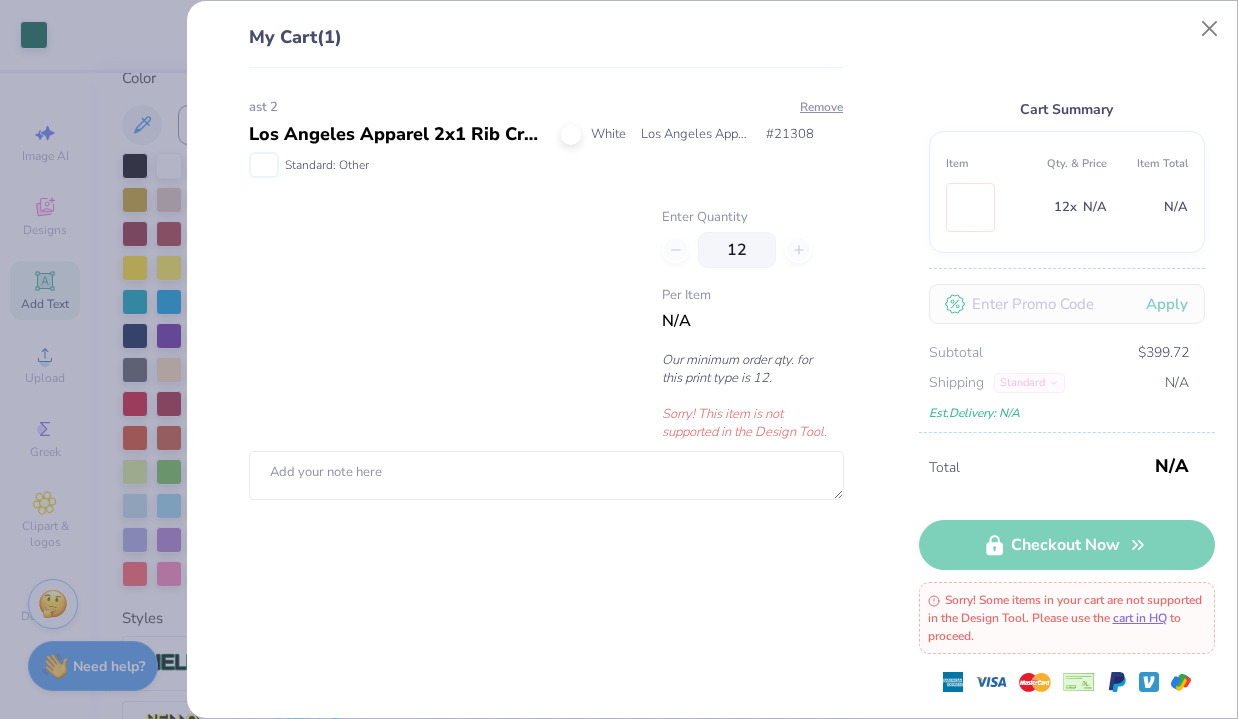click on "Sorry! This item is not supported in the Design Tool." at bounding box center (752, 423) 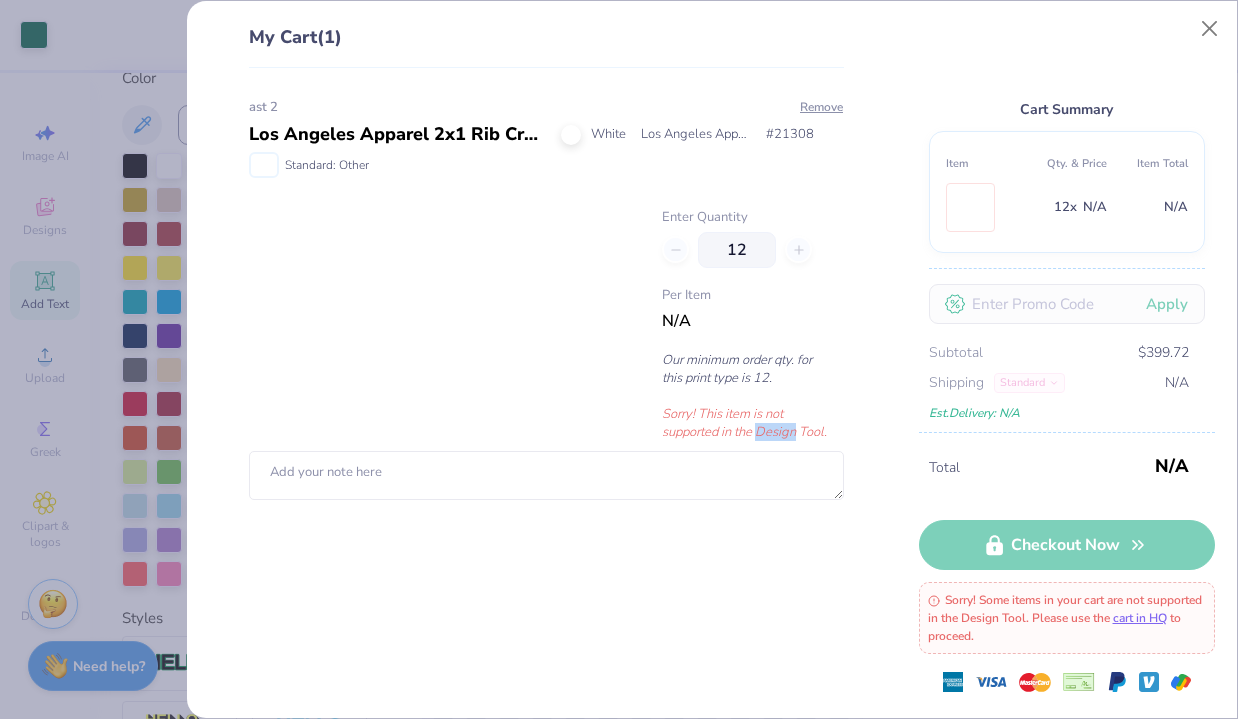 click on "Sorry! This item is not supported in the Design Tool." at bounding box center (752, 423) 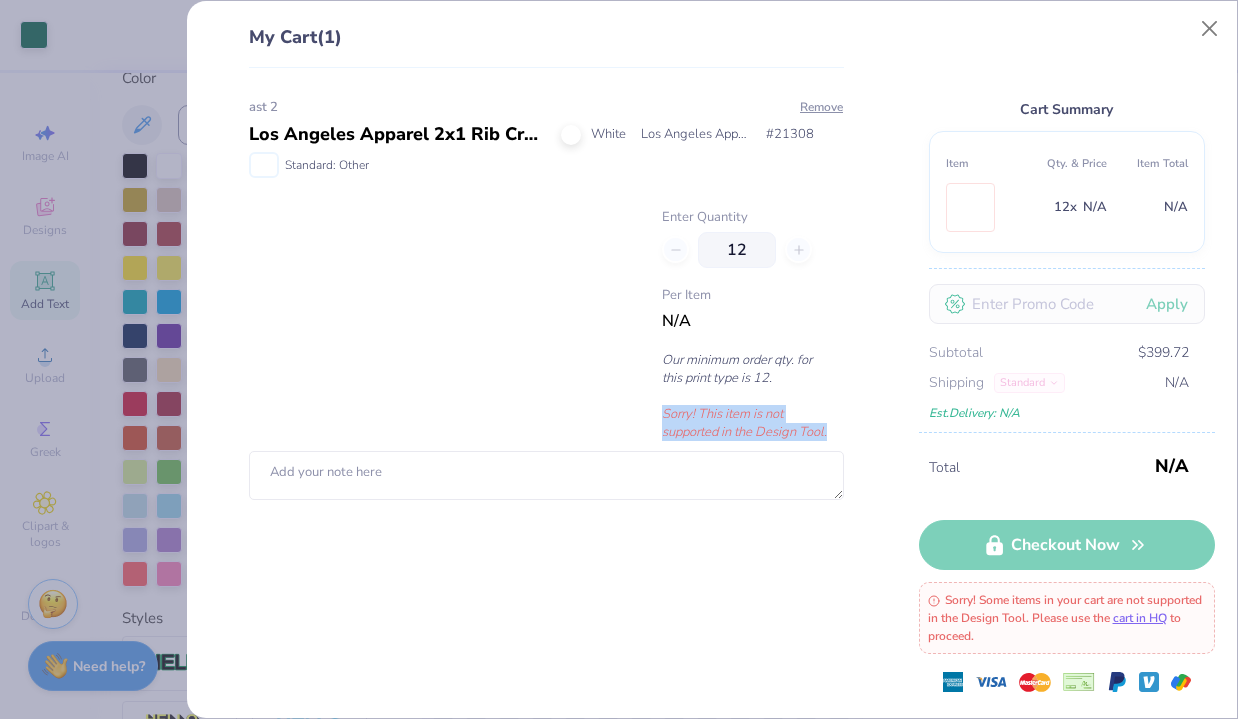 click on "Sorry! This item is not supported in the Design Tool." at bounding box center (752, 423) 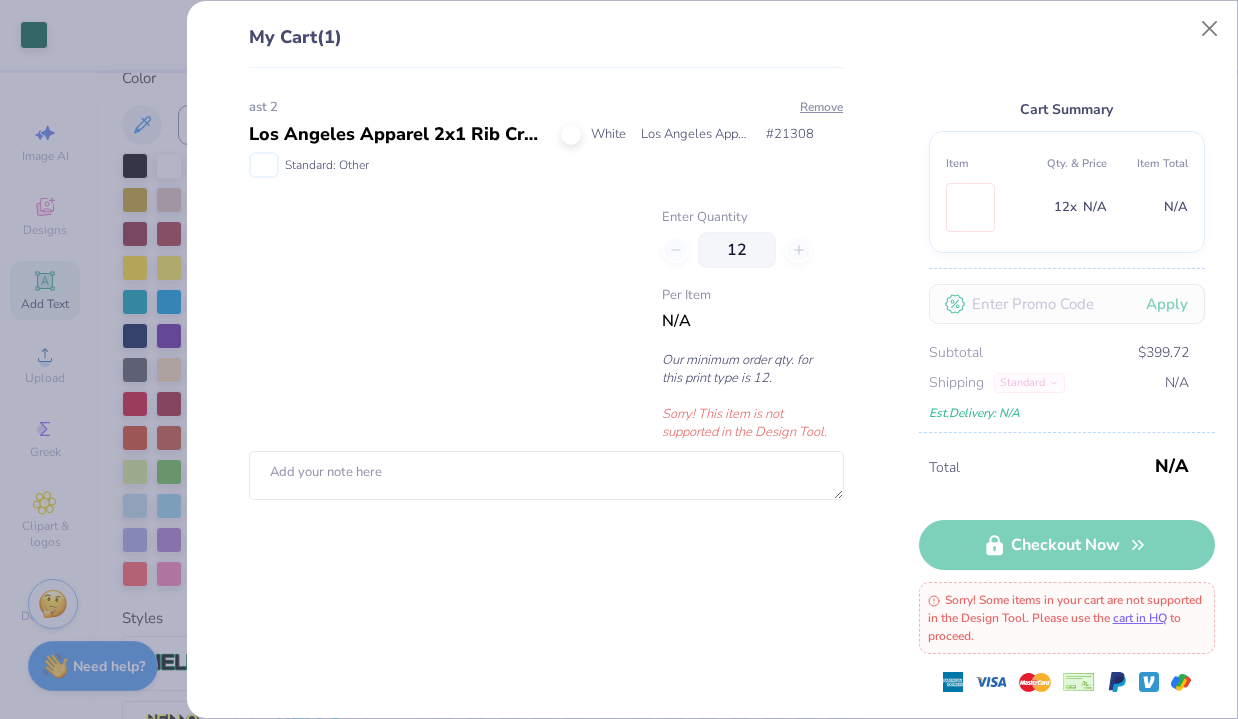 click on "ast 2 Los Angeles Apparel 2x1 Rib Crop Tank White Los Angeles Apparel # 21308 Standard: Other Remove Enter Quantity 12 Per Item N/A Our minimum order qty. for this print type is 12. Sorry! This item is not supported in the Design Tool." at bounding box center (538, 393) 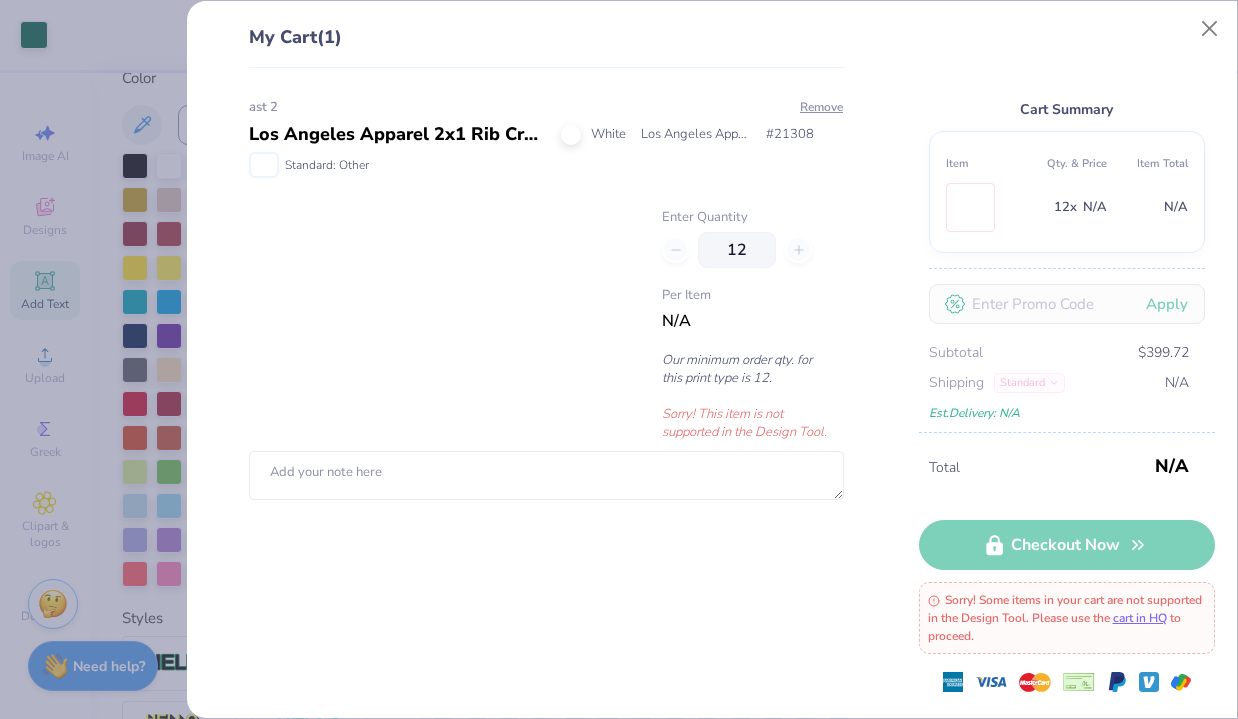 click on "Shipping Standard" at bounding box center [997, 383] 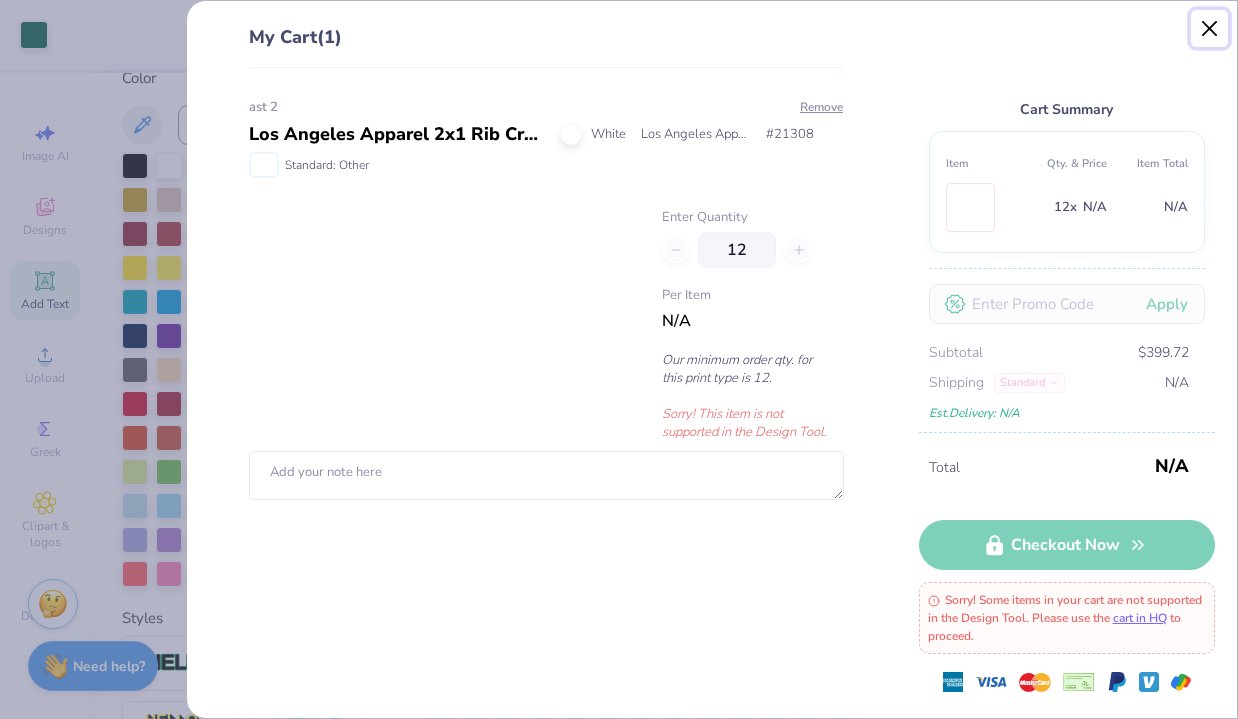 click at bounding box center (1210, 29) 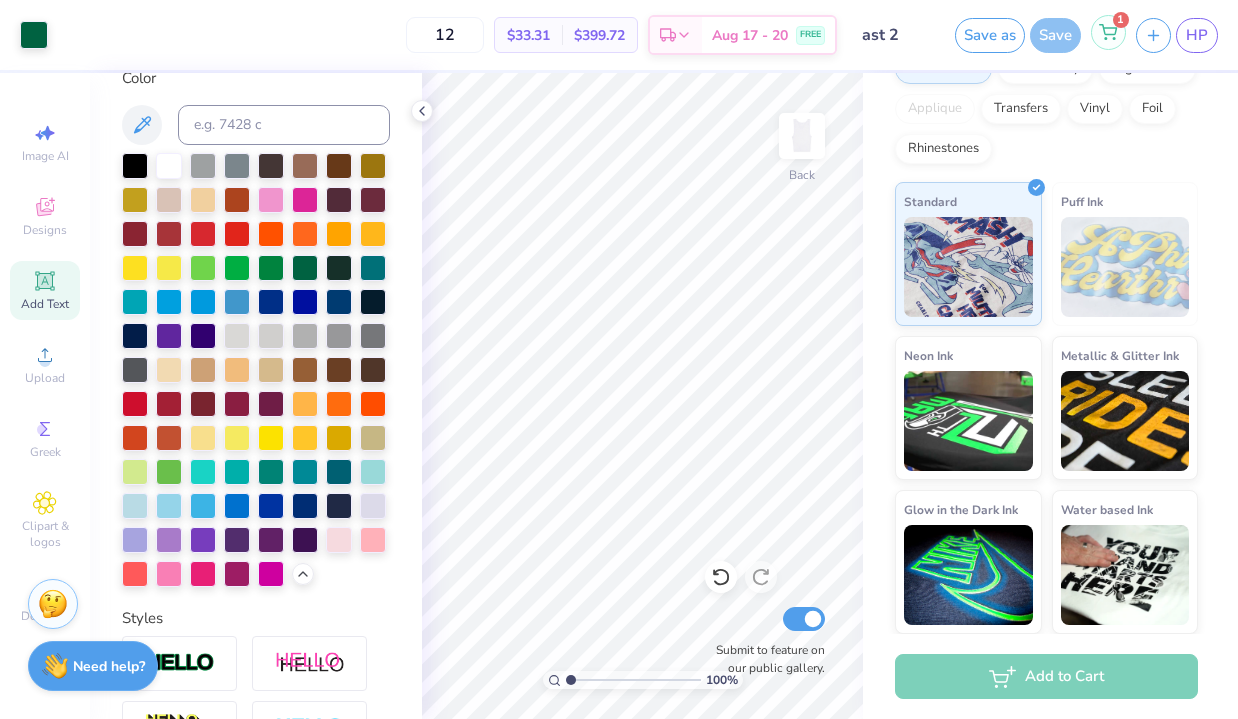 click on "1" at bounding box center (1108, 32) 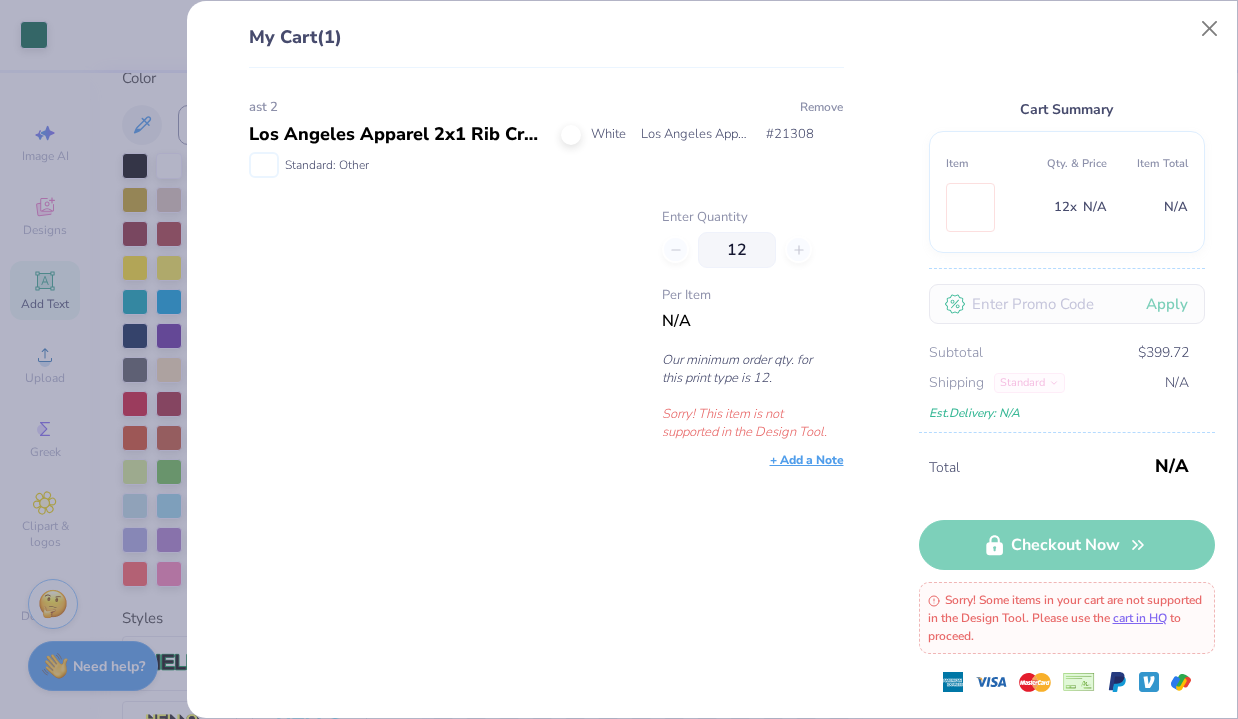 click on "Remove" at bounding box center [821, 107] 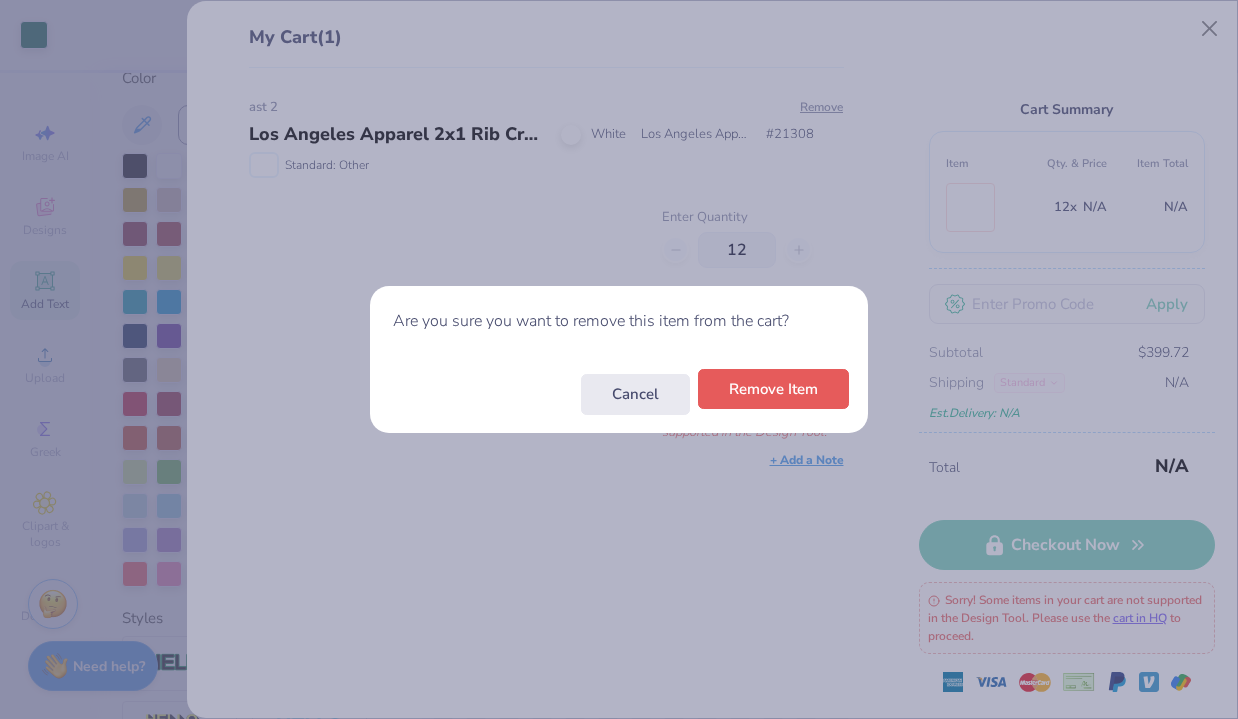 click on "Remove Item" at bounding box center [773, 389] 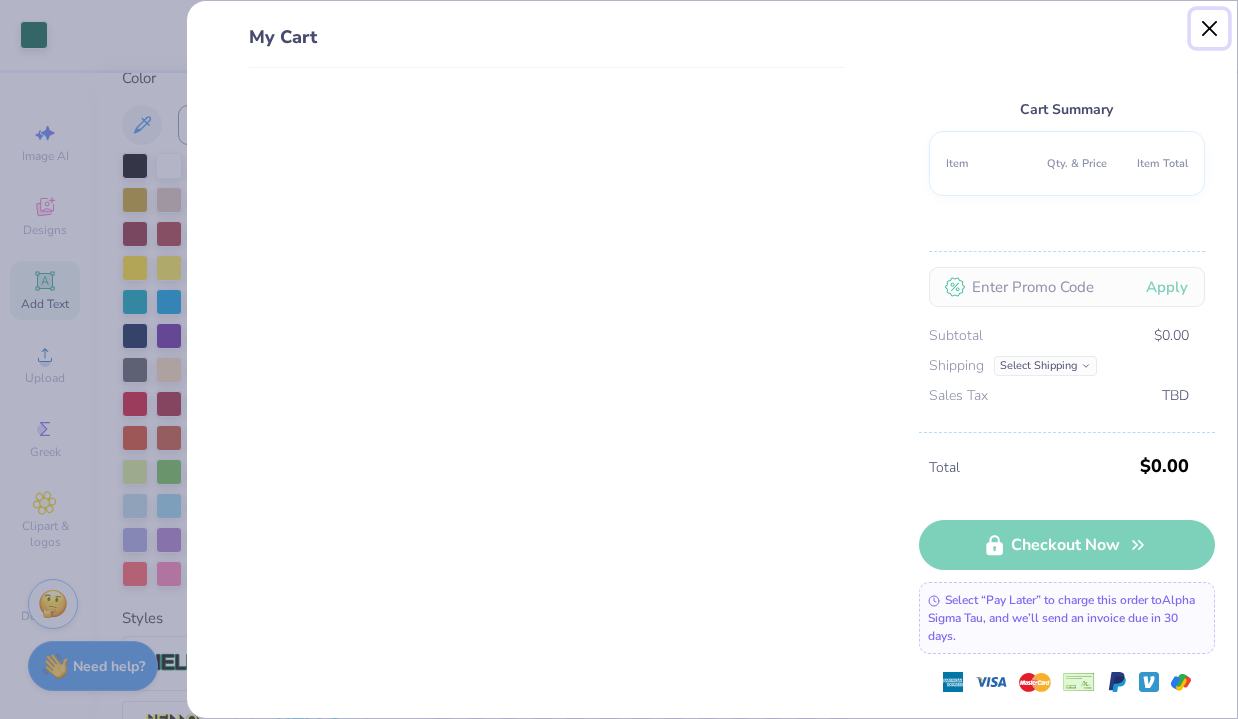 click at bounding box center (1210, 29) 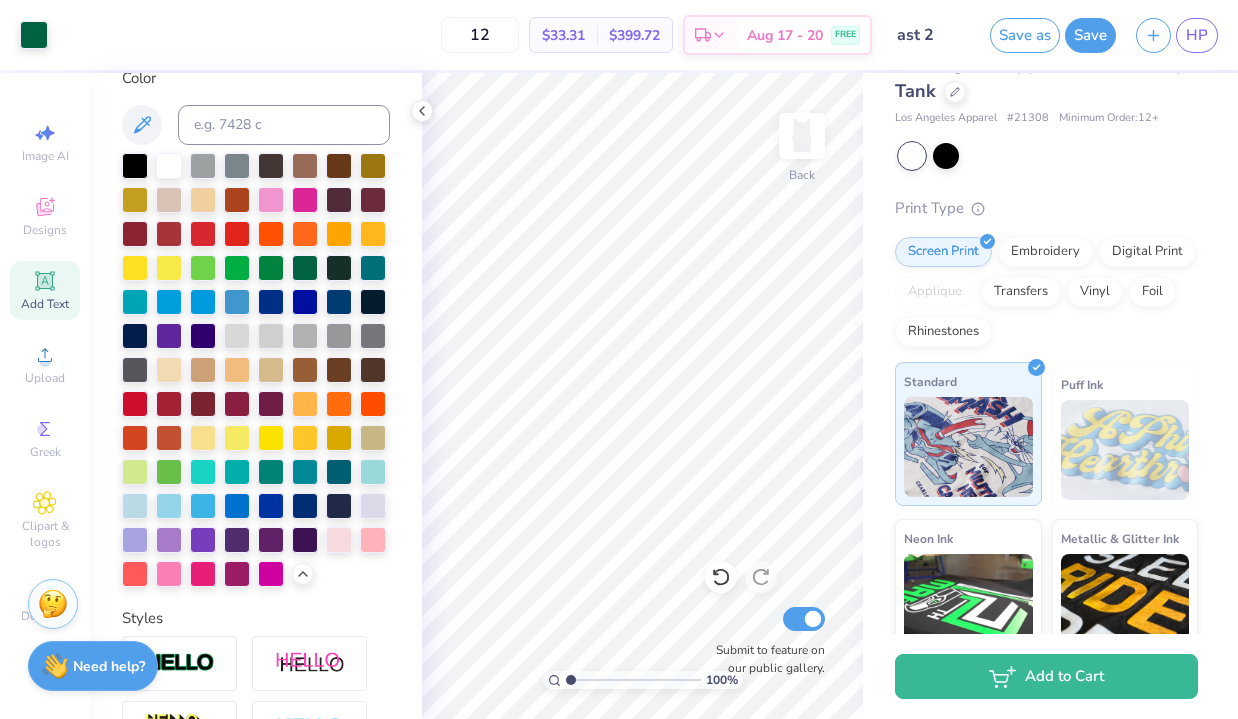 scroll, scrollTop: 0, scrollLeft: 0, axis: both 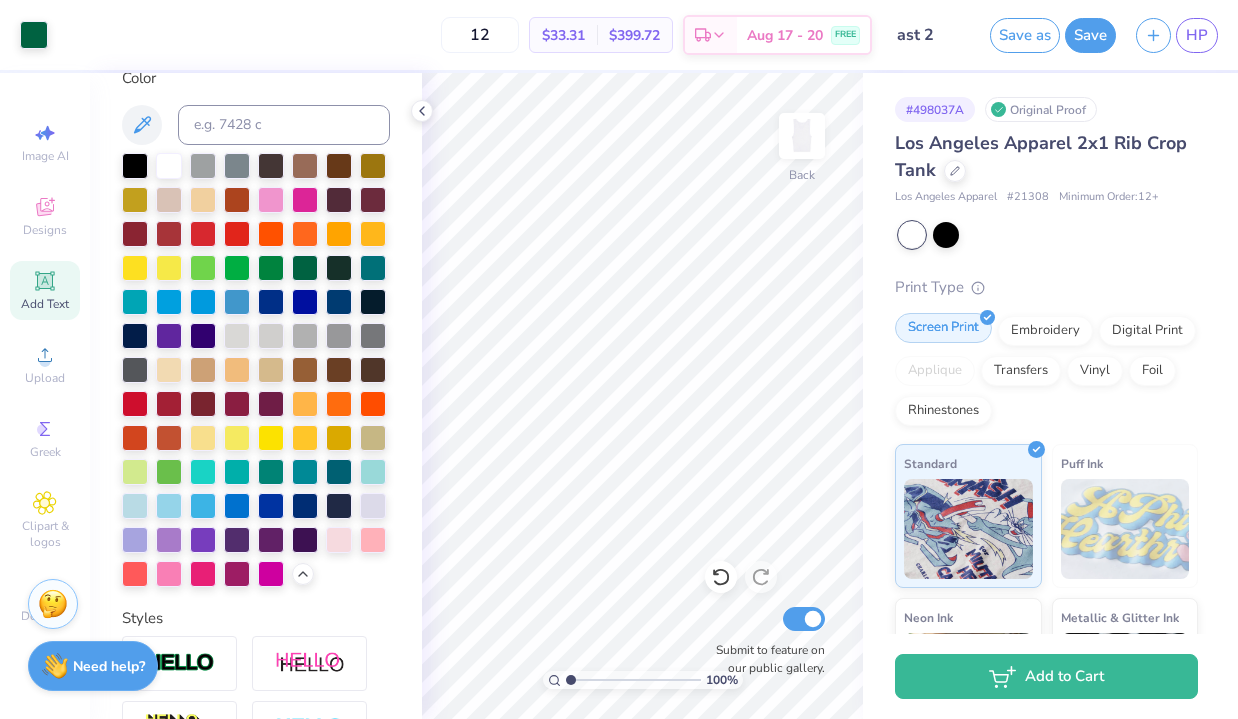 click on "Screen Print Embroidery Digital Print Applique Transfers Vinyl Foil Rhinestones" at bounding box center [1046, 371] 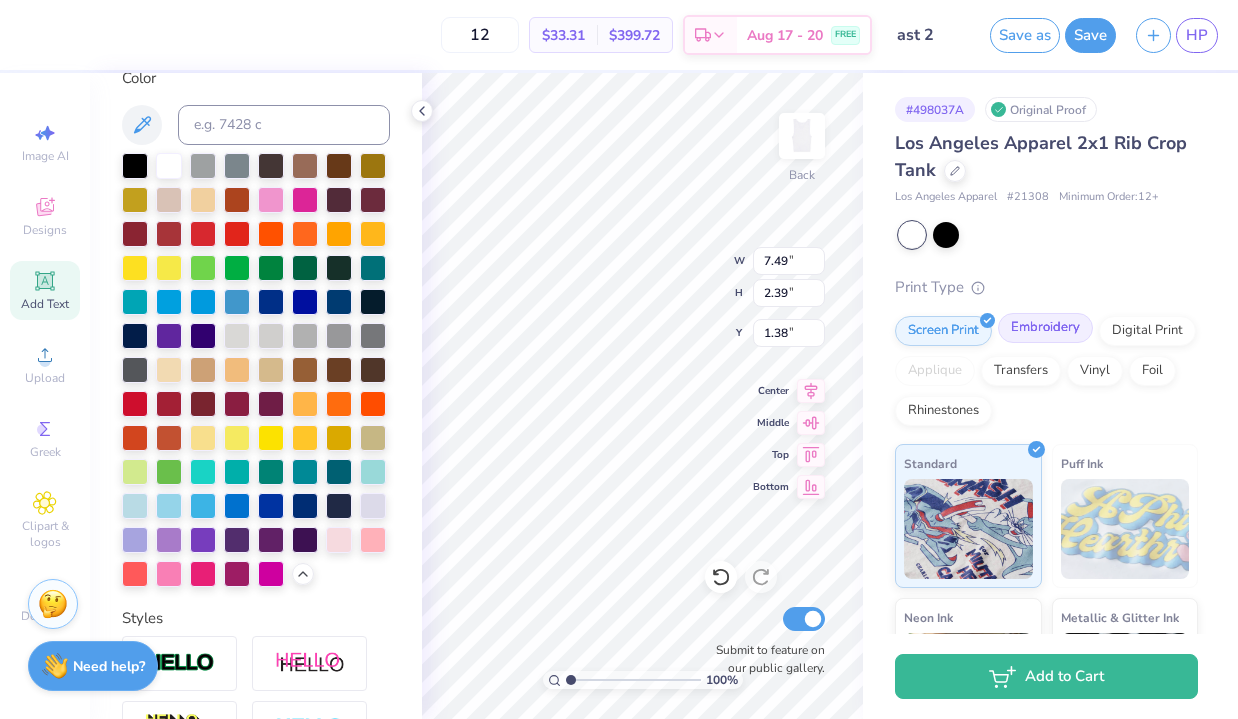 click on "Embroidery" at bounding box center (1045, 328) 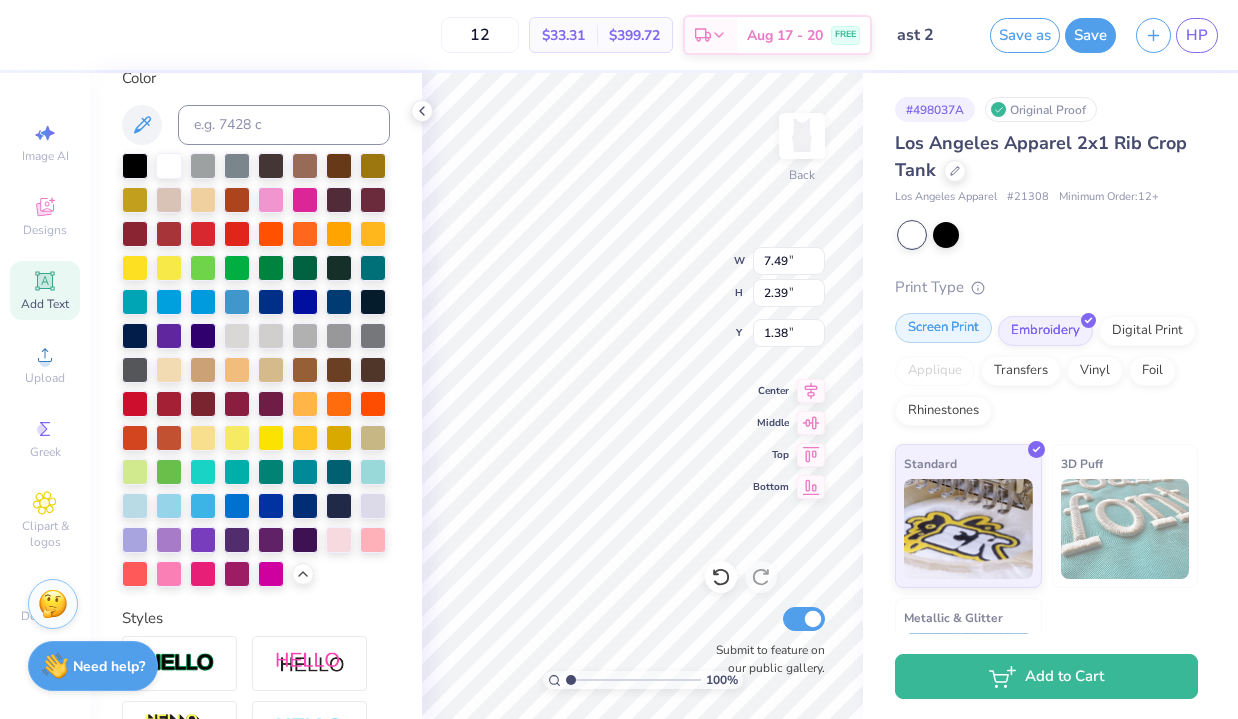 click on "Screen Print" at bounding box center [943, 328] 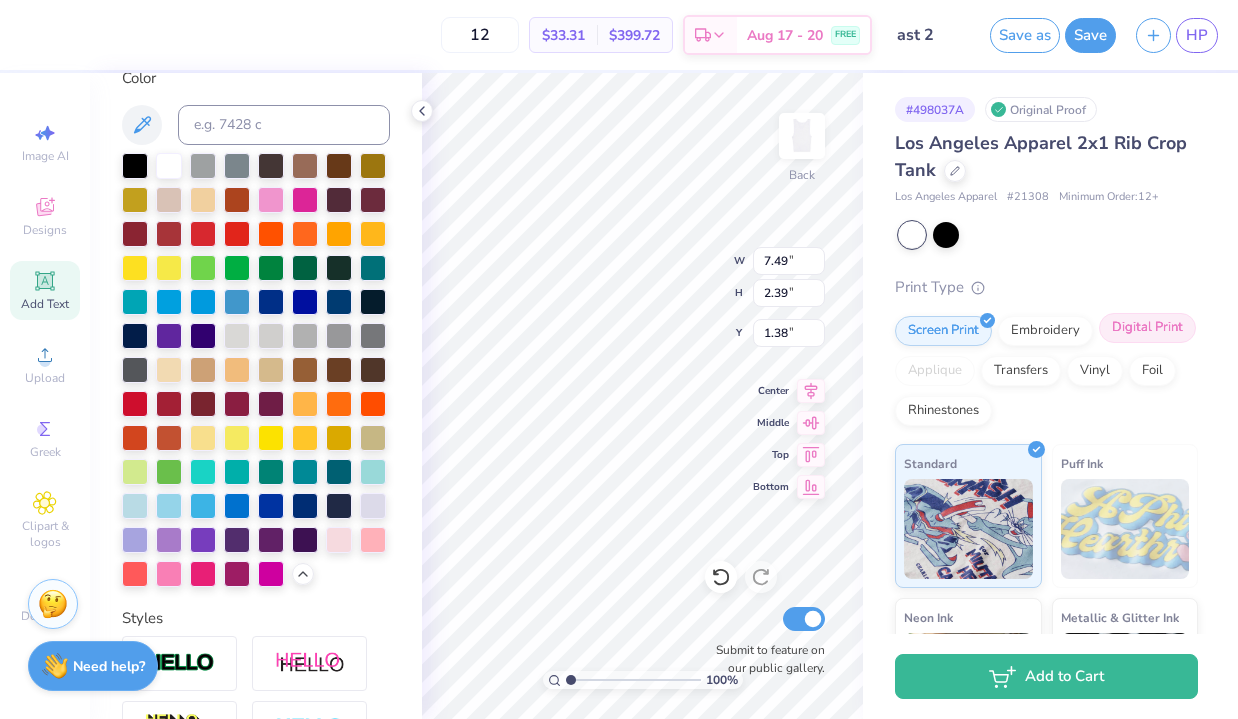 click on "Digital Print" at bounding box center (1147, 328) 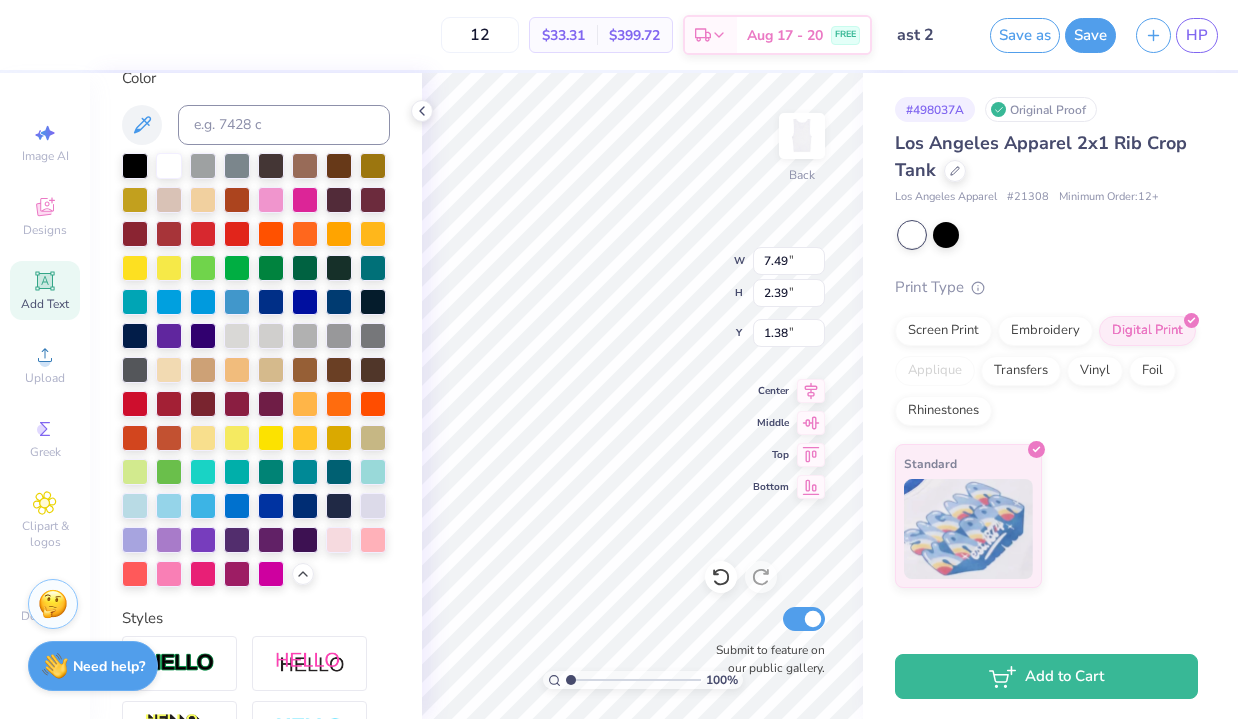 click on "Screen Print Embroidery Digital Print Applique Transfers Vinyl Foil Rhinestones" at bounding box center (1046, 371) 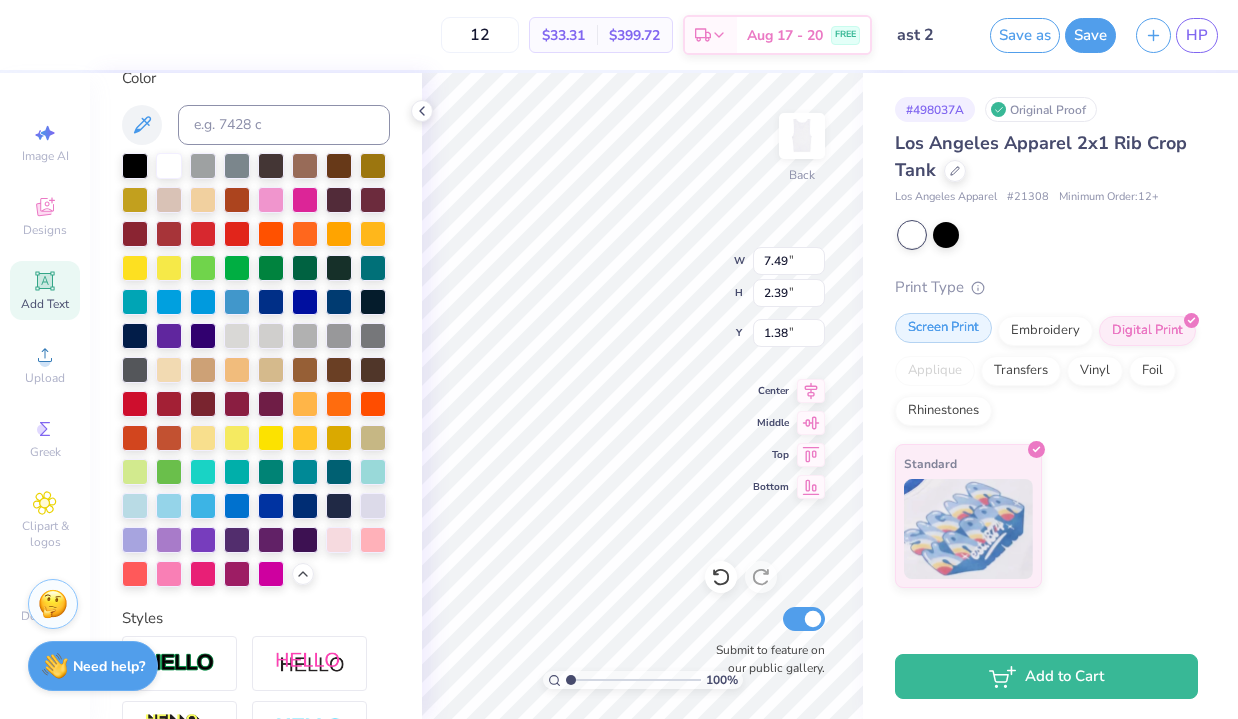 click on "Screen Print" at bounding box center (943, 328) 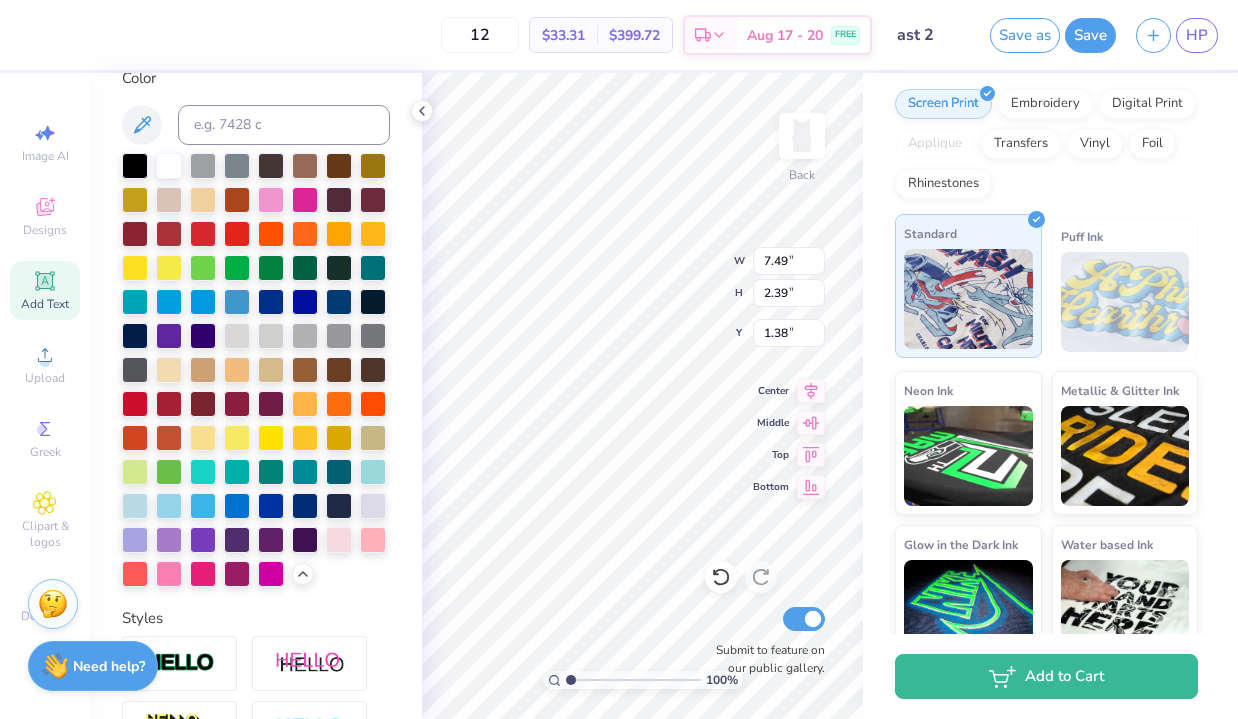 scroll, scrollTop: 262, scrollLeft: 0, axis: vertical 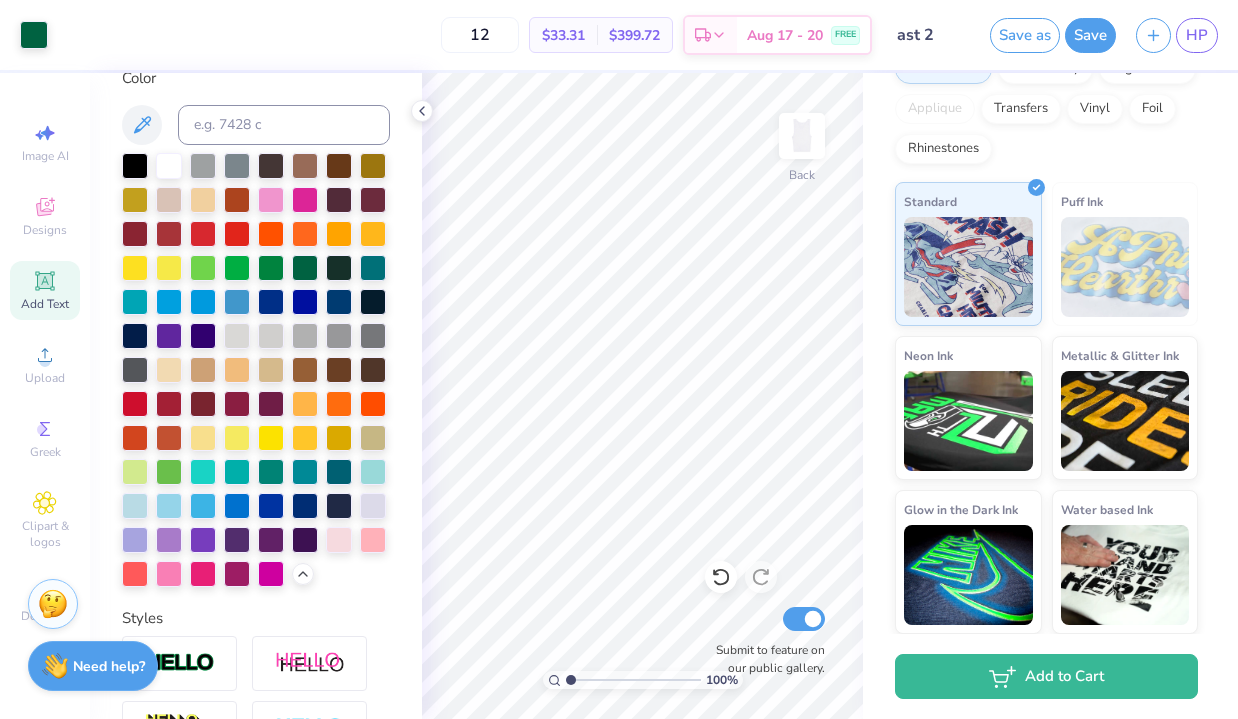 click on "$399.72" at bounding box center [634, 35] 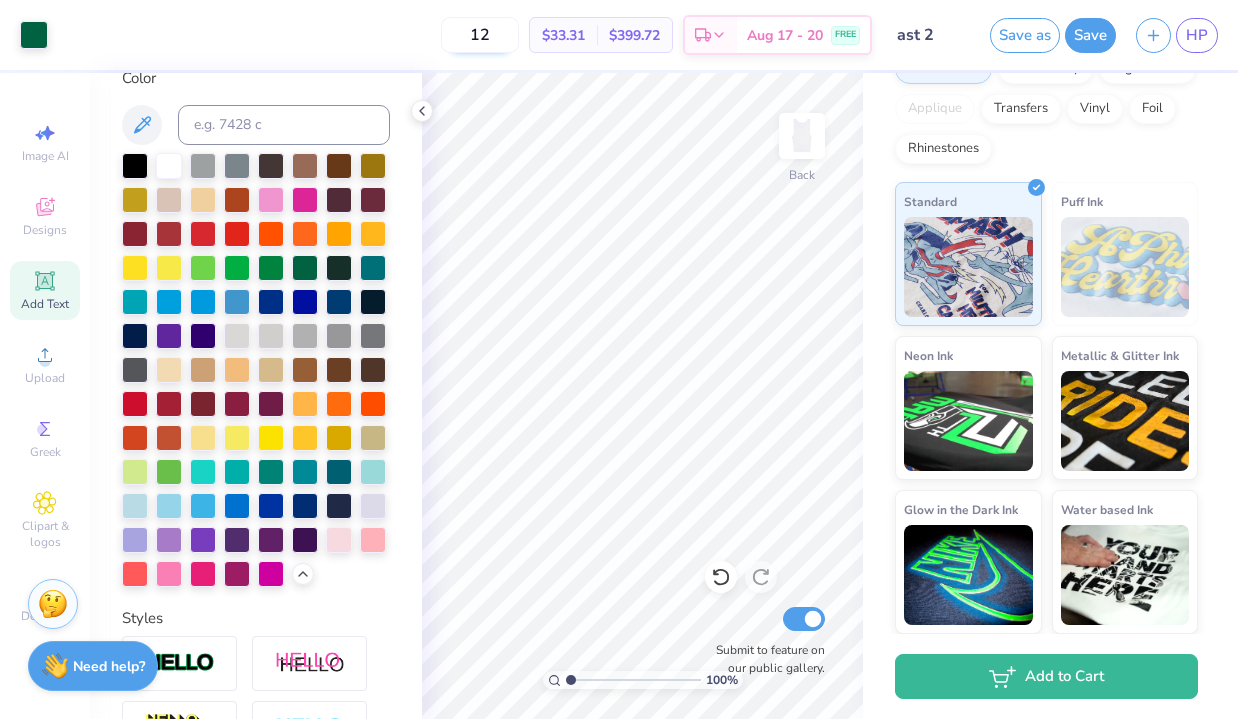 click on "12" at bounding box center (480, 35) 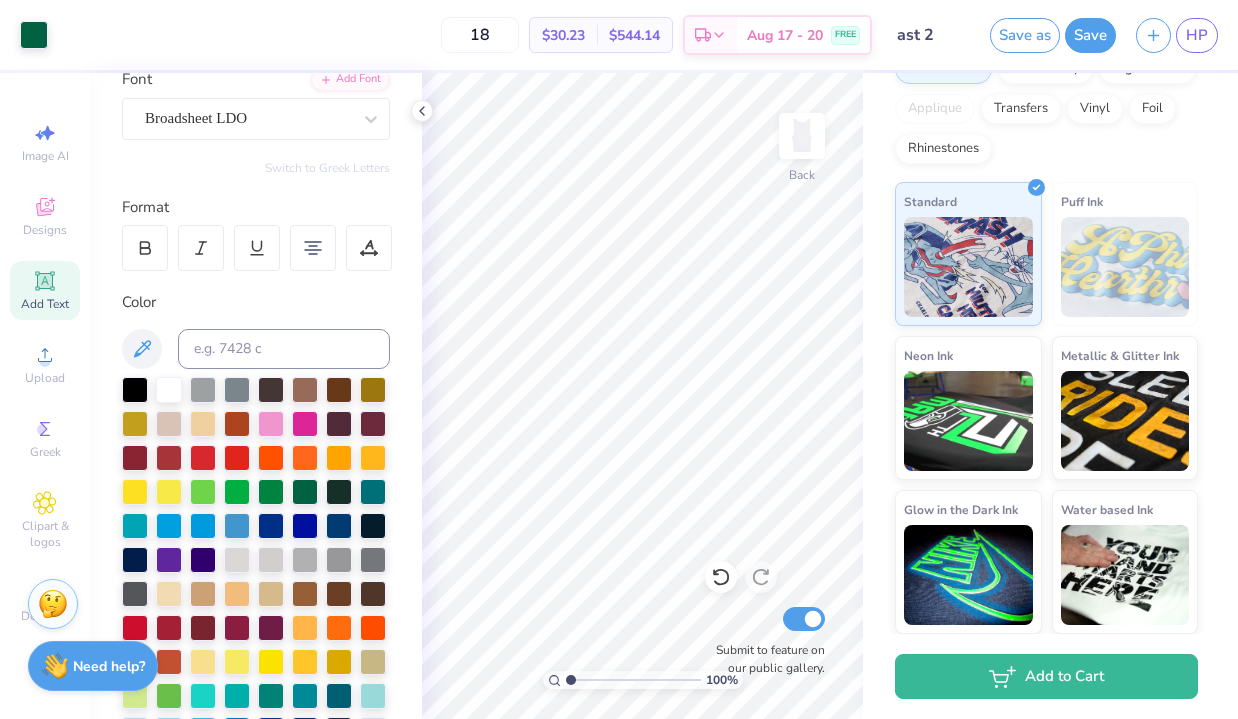 scroll, scrollTop: 0, scrollLeft: 0, axis: both 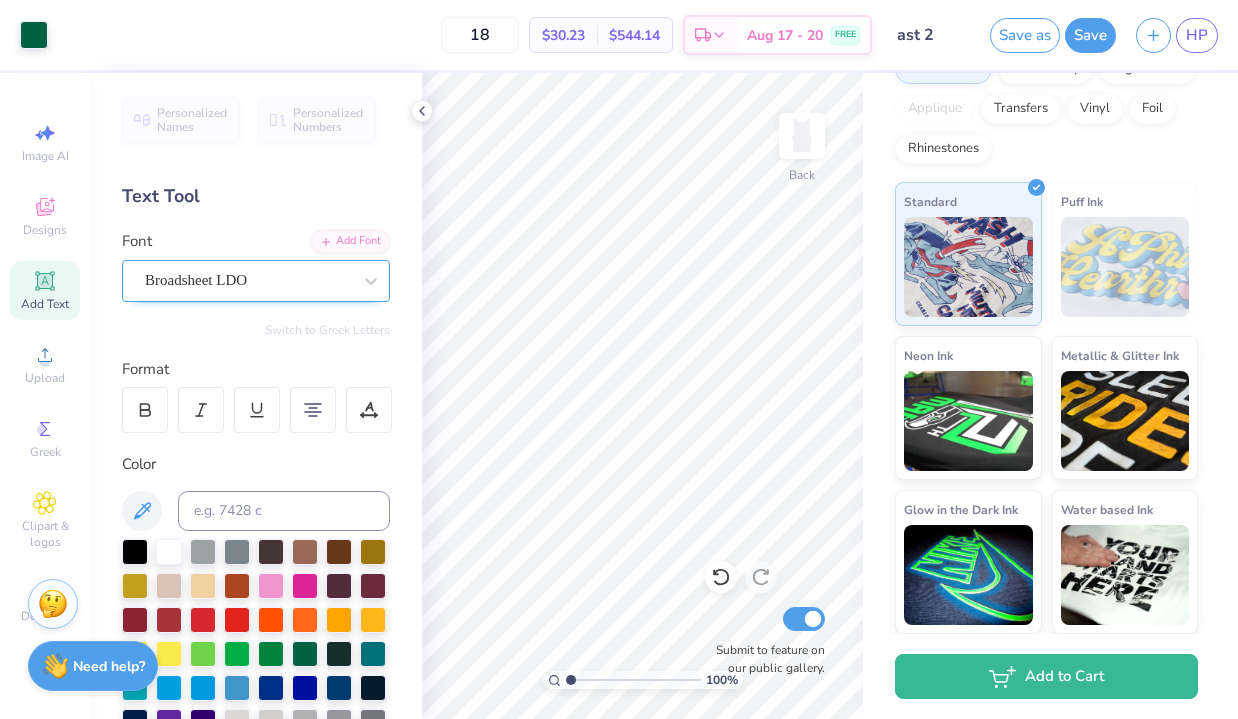type on "18" 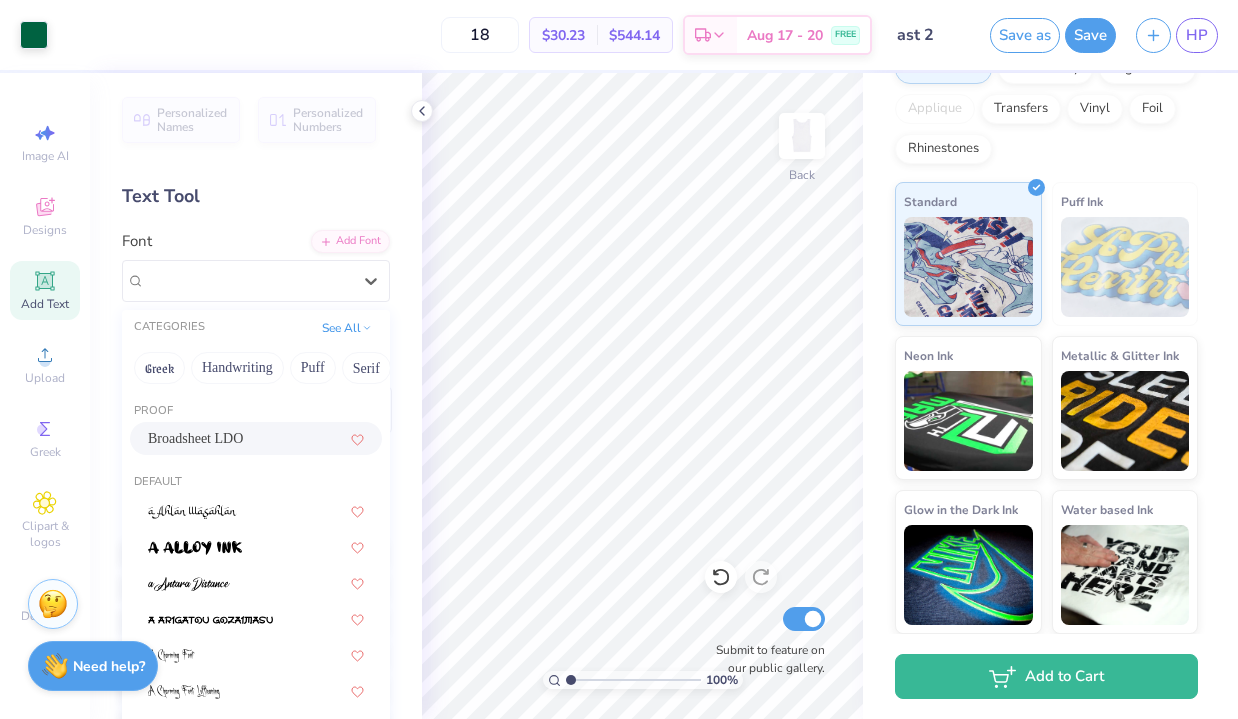 click on "Broadsheet LDO" at bounding box center (256, 438) 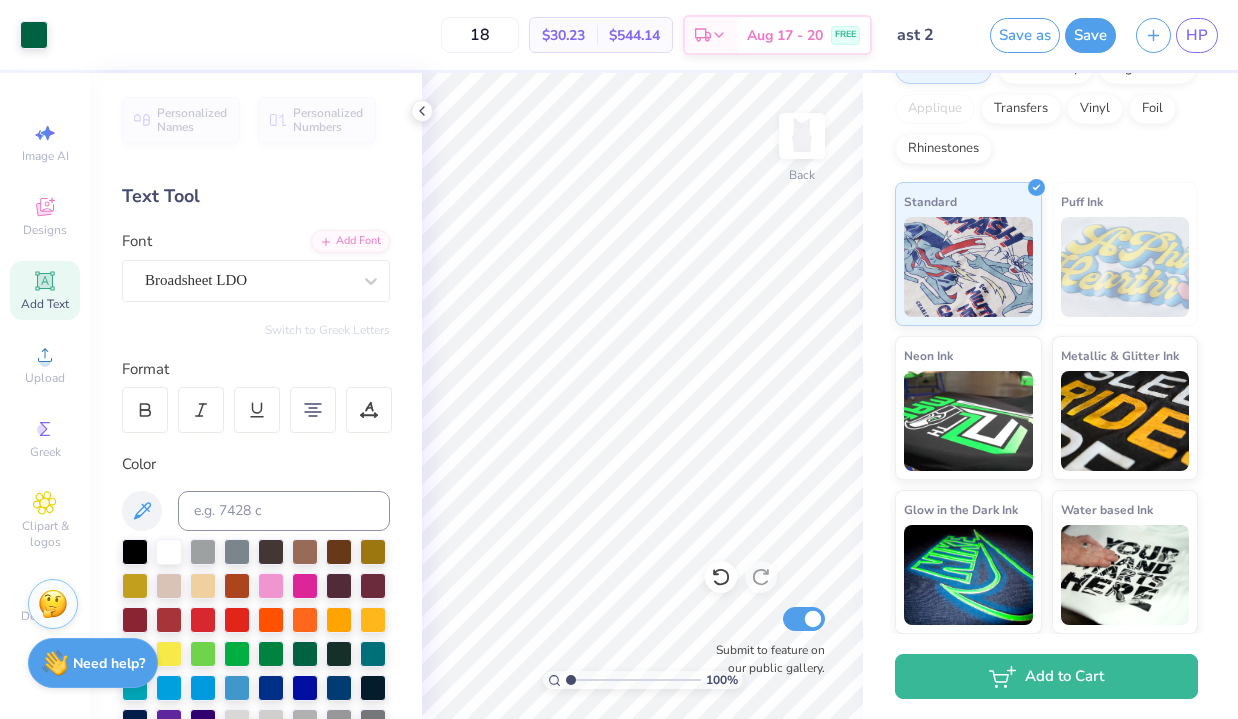 click on "Need help?  Chat with us." at bounding box center (93, 663) 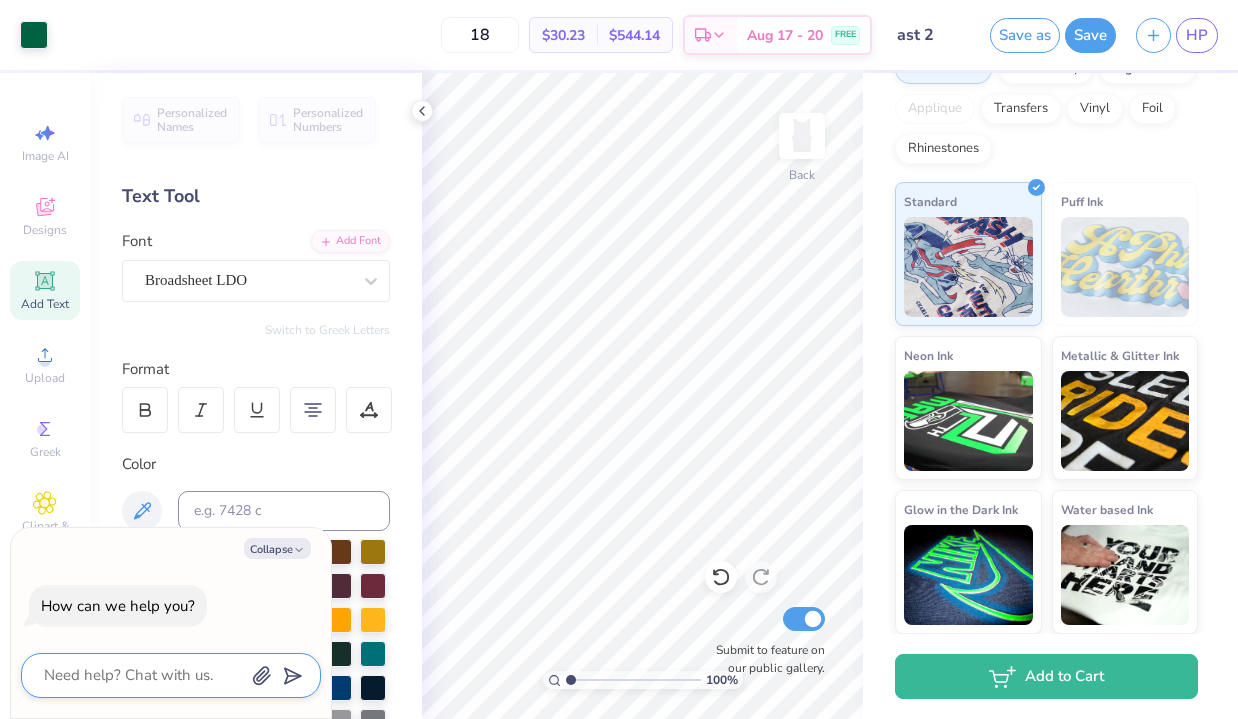 click at bounding box center (143, 675) 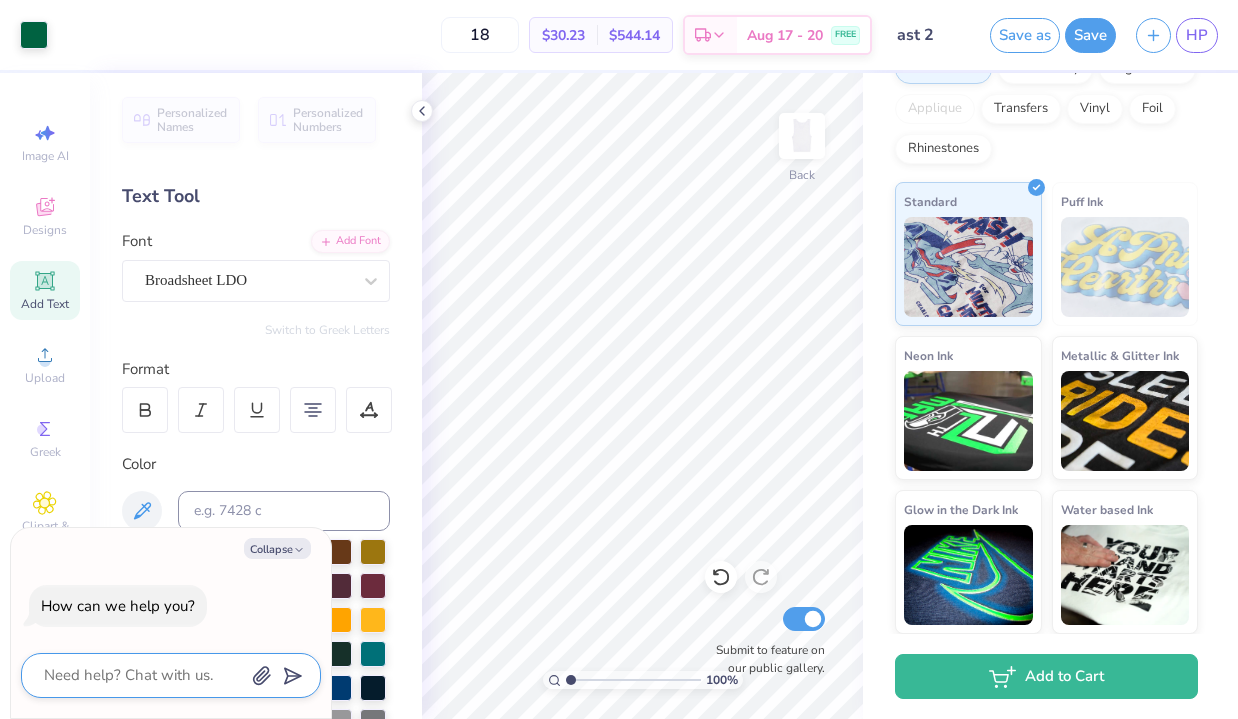 type on "w" 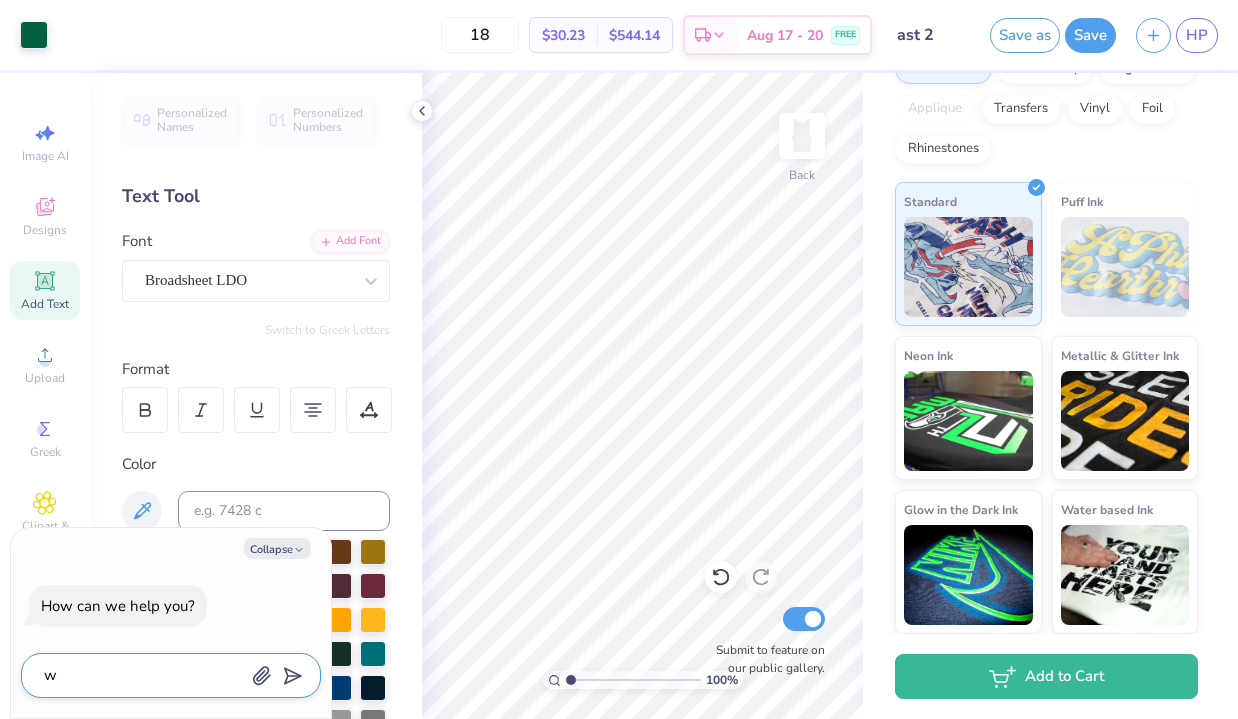 type on "wh" 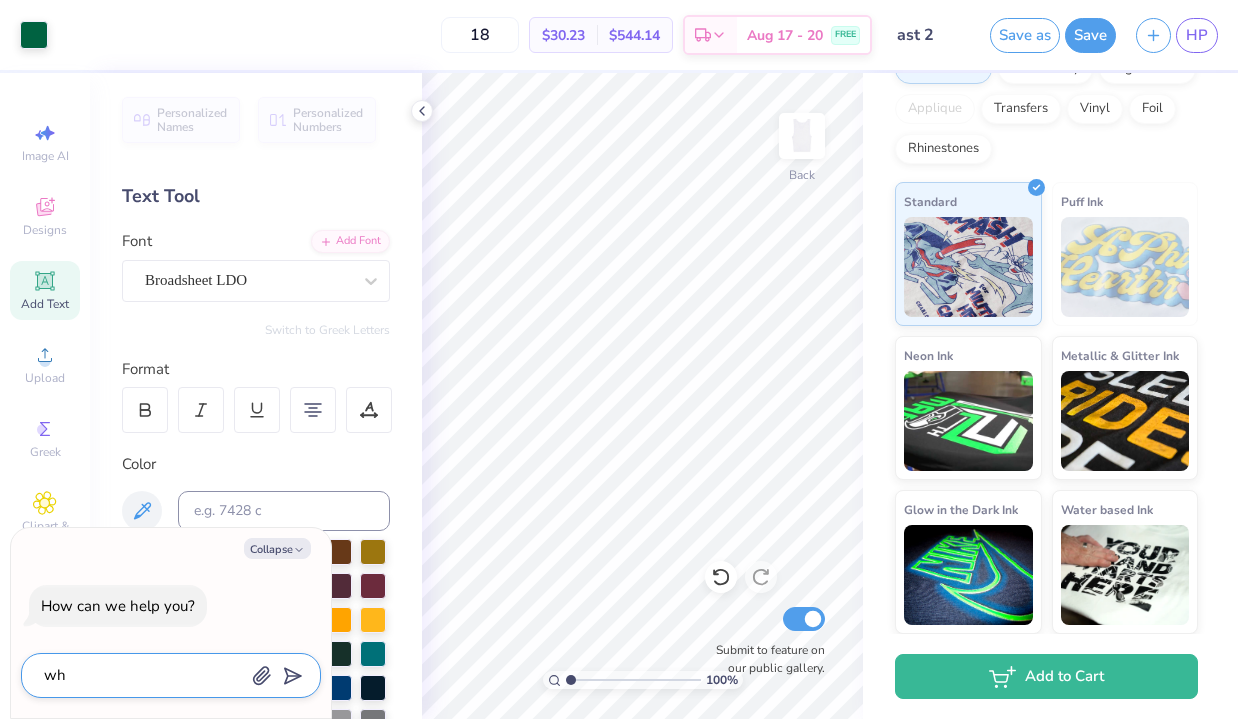 type on "why" 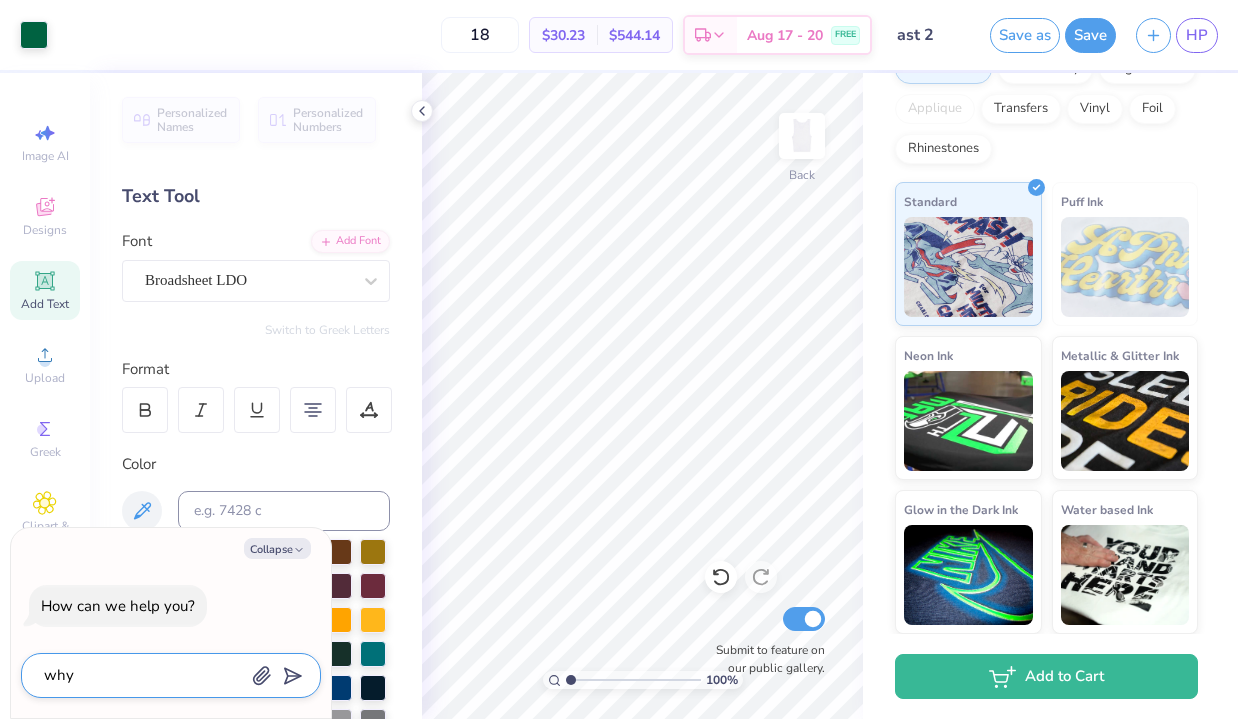 type on "why" 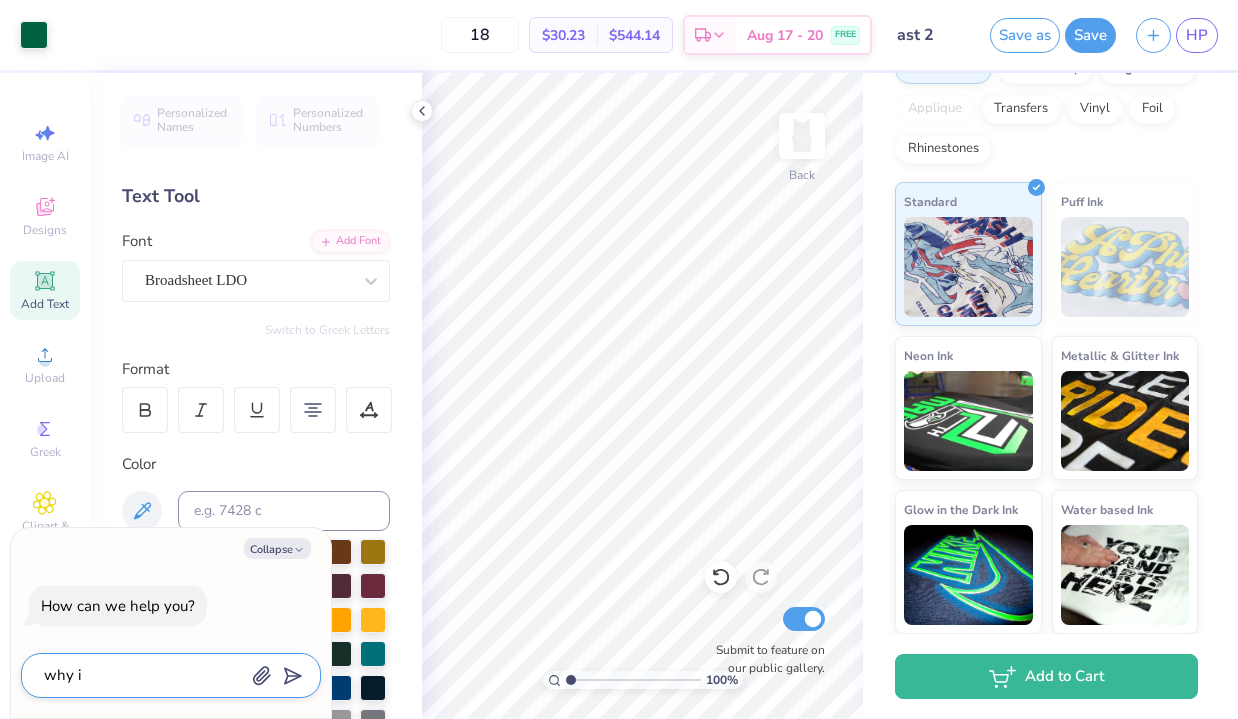 type on "why is" 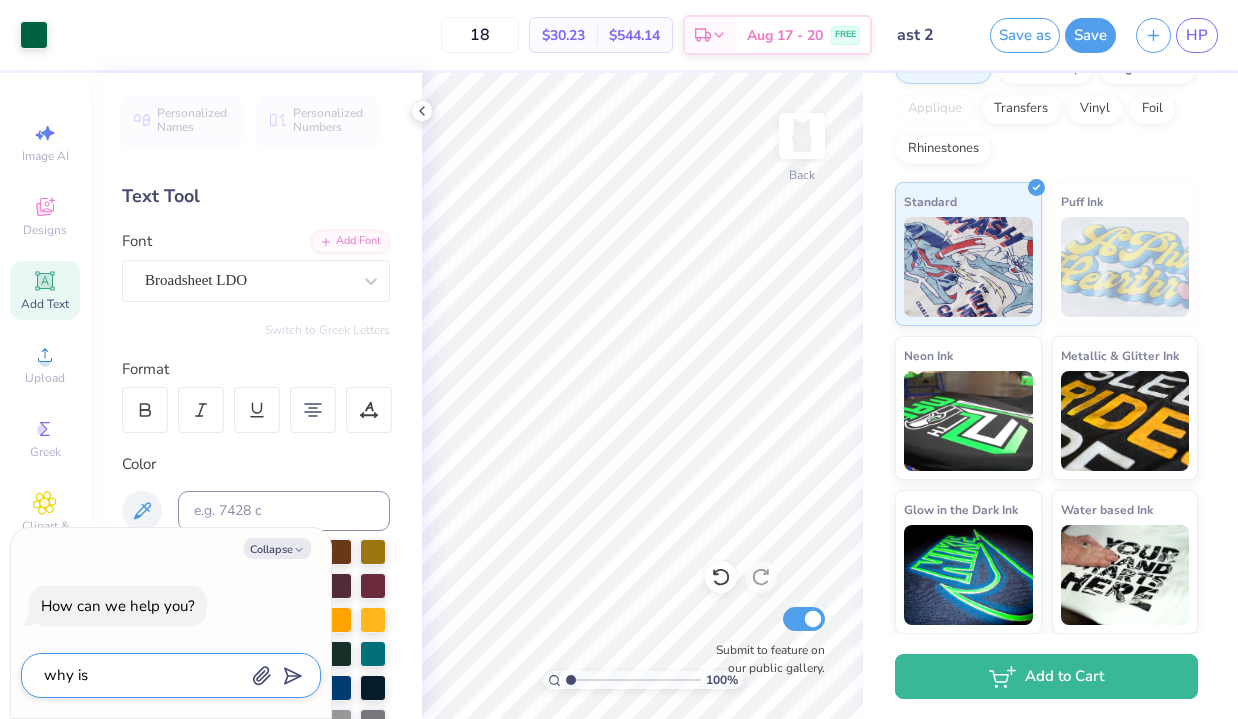 type on "why is" 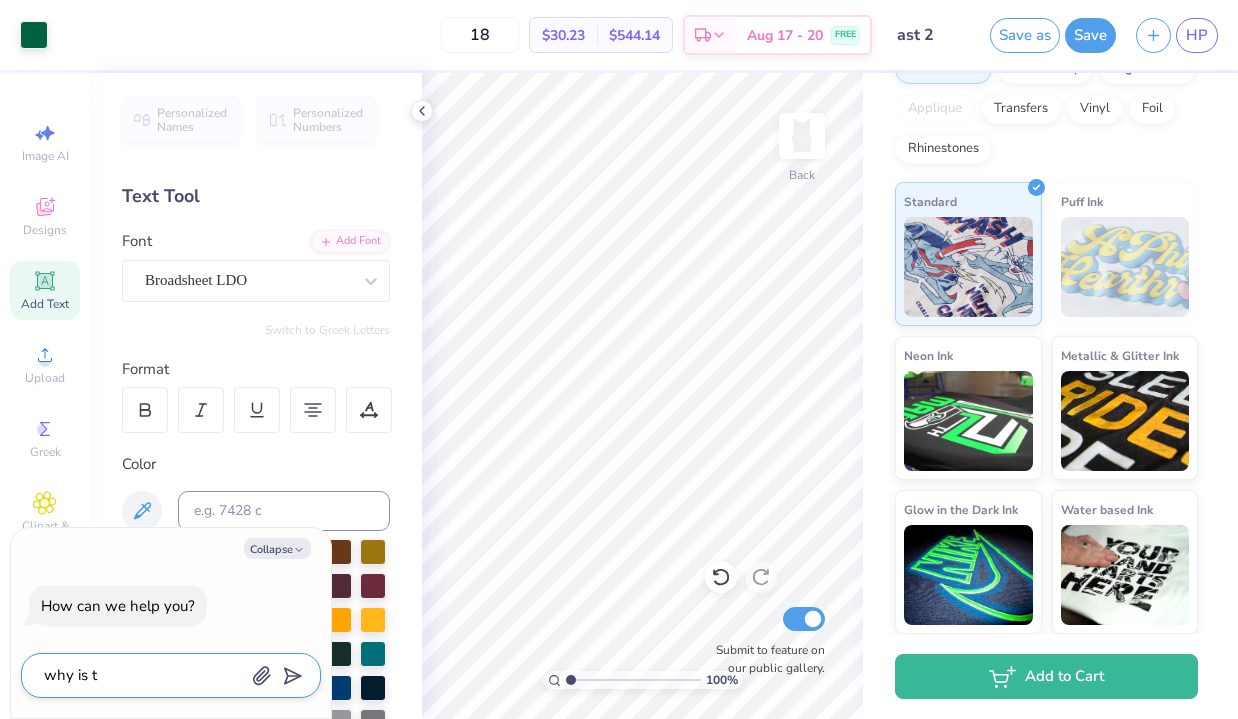 type on "why is th" 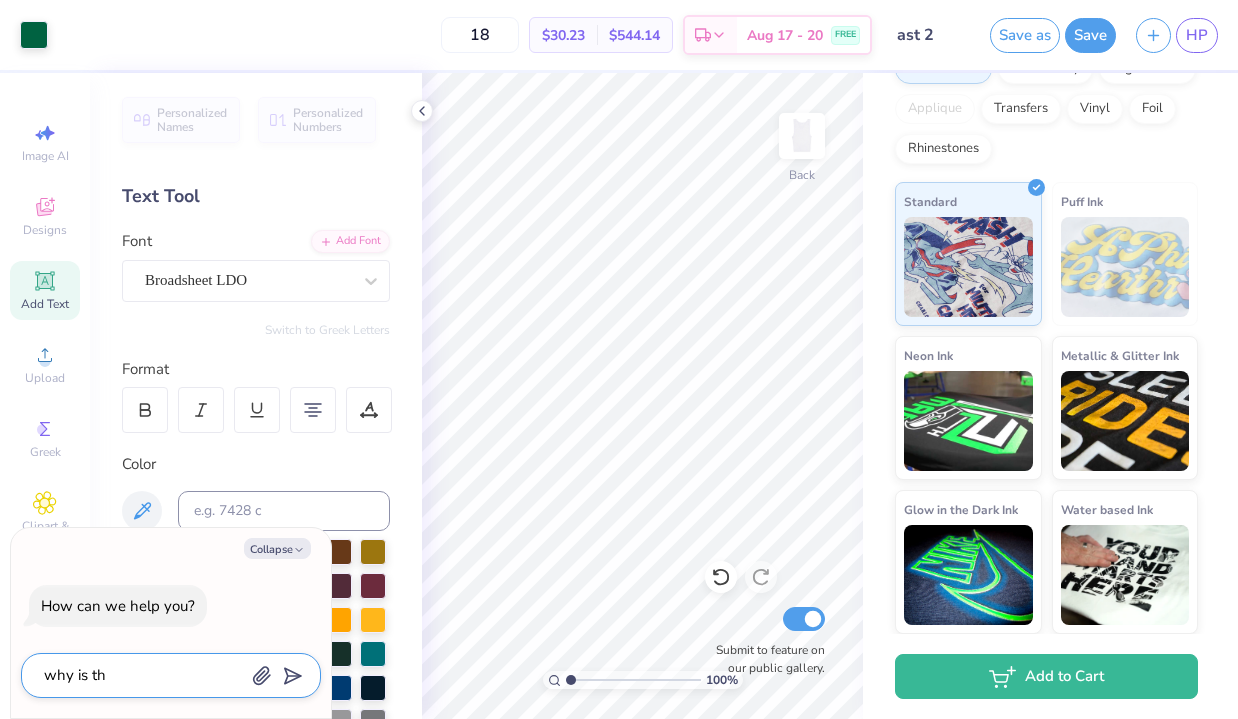 type on "why is thi" 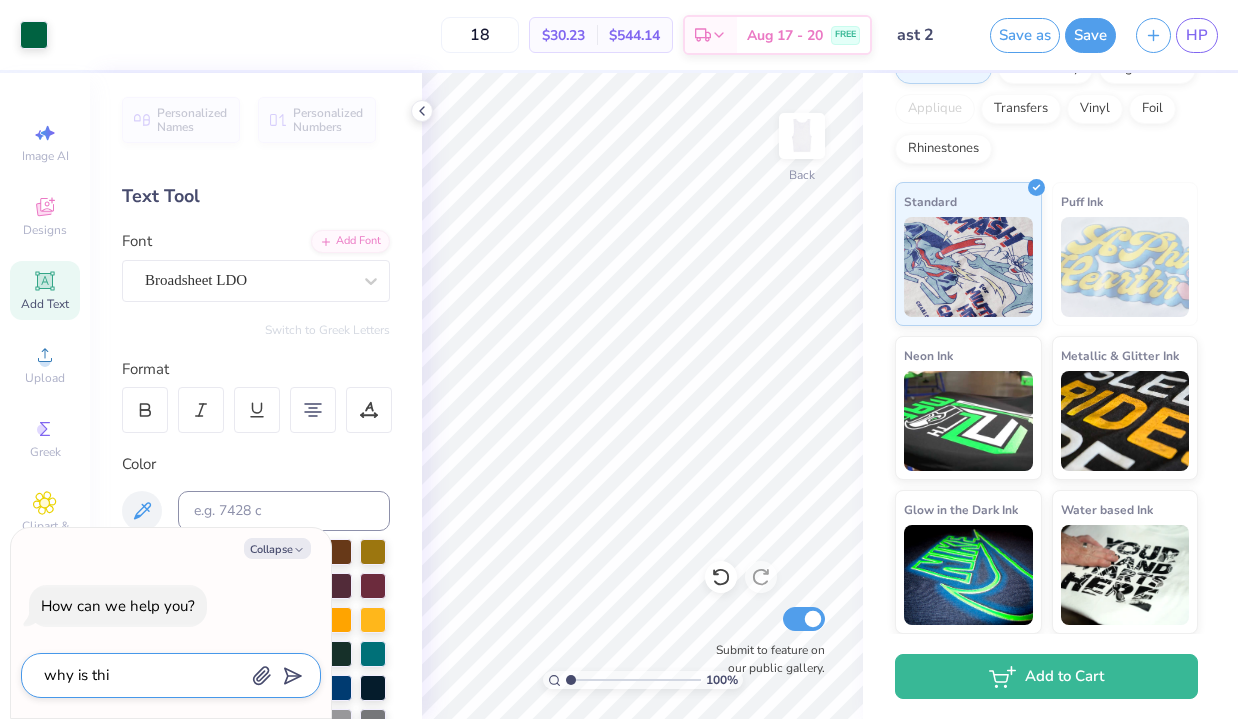 type on "why is this" 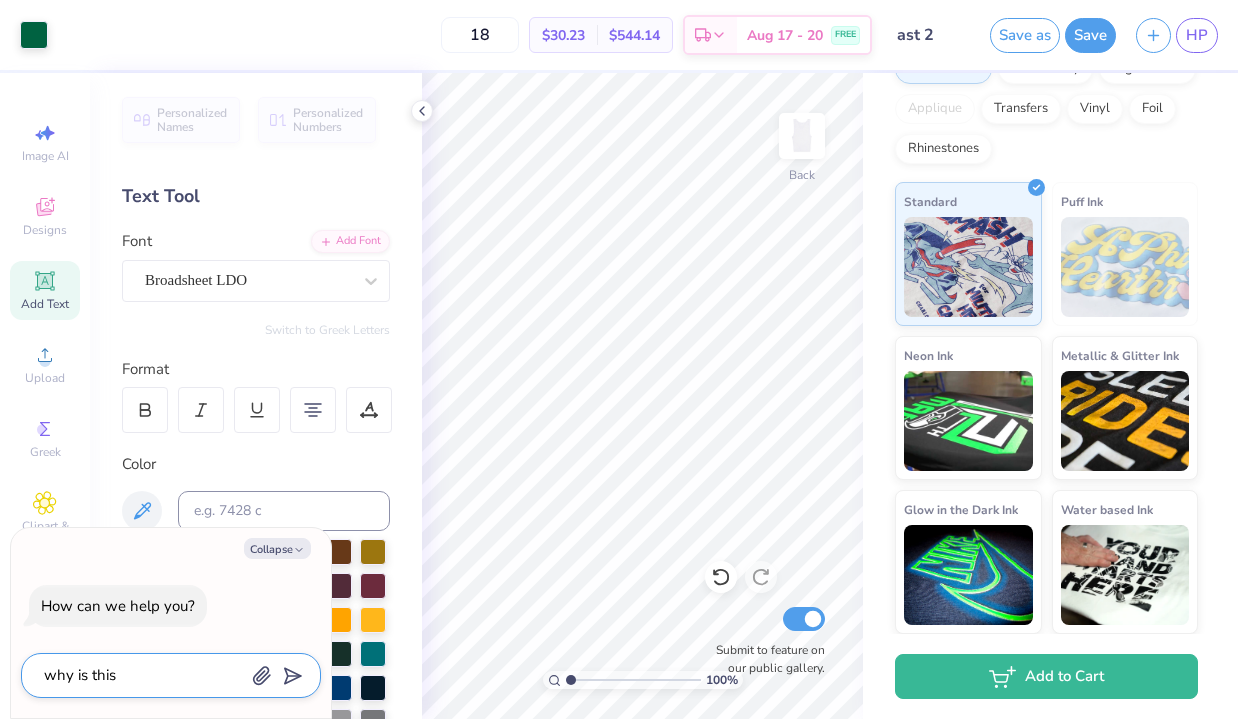 type on "why is this" 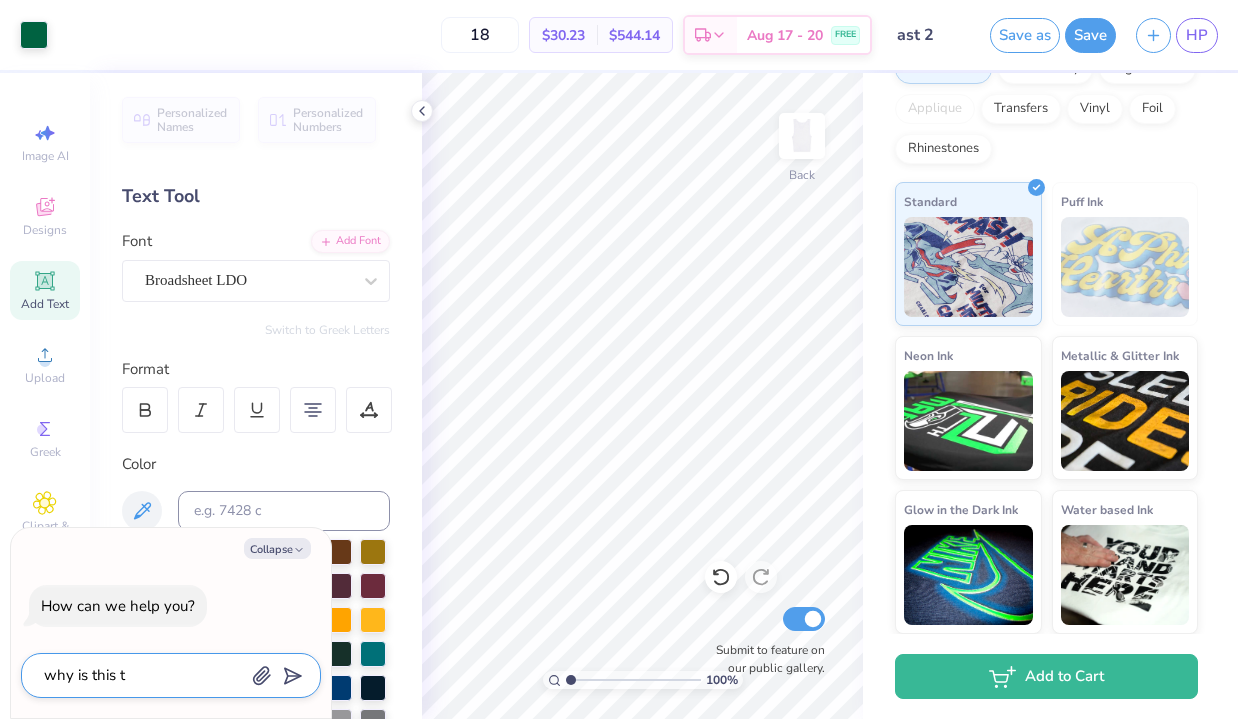 type on "why is this ta" 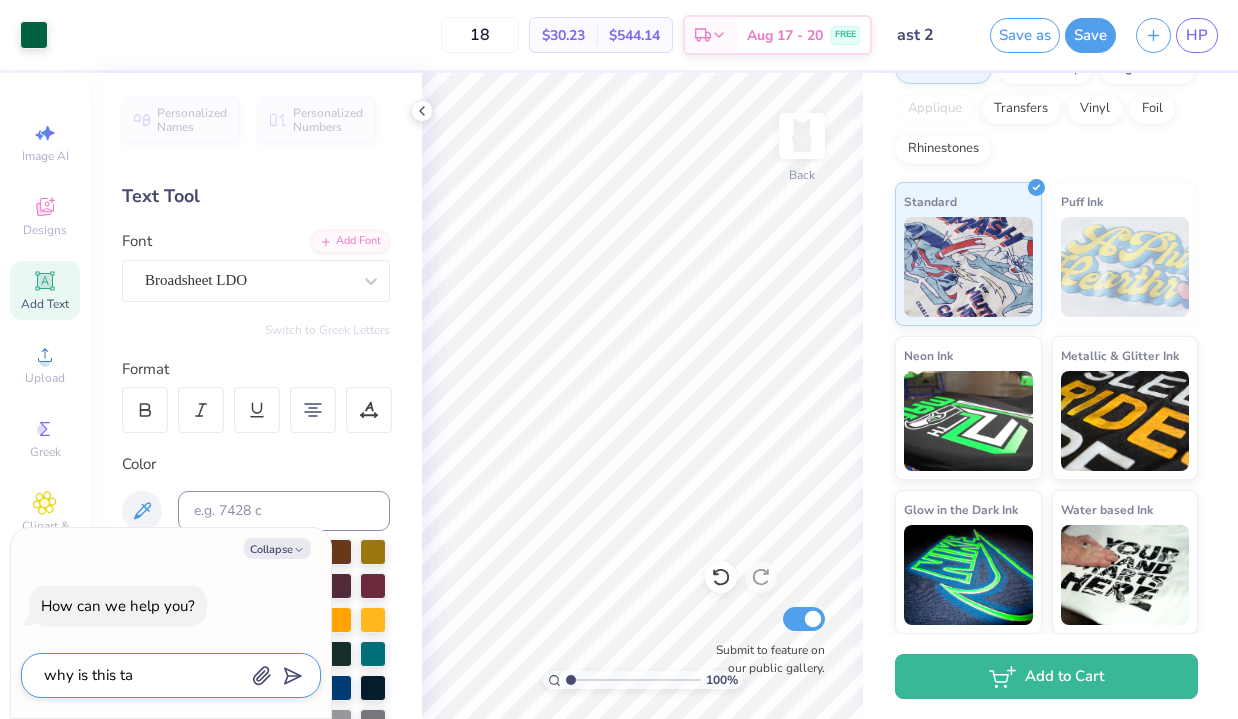 type on "why is this tan" 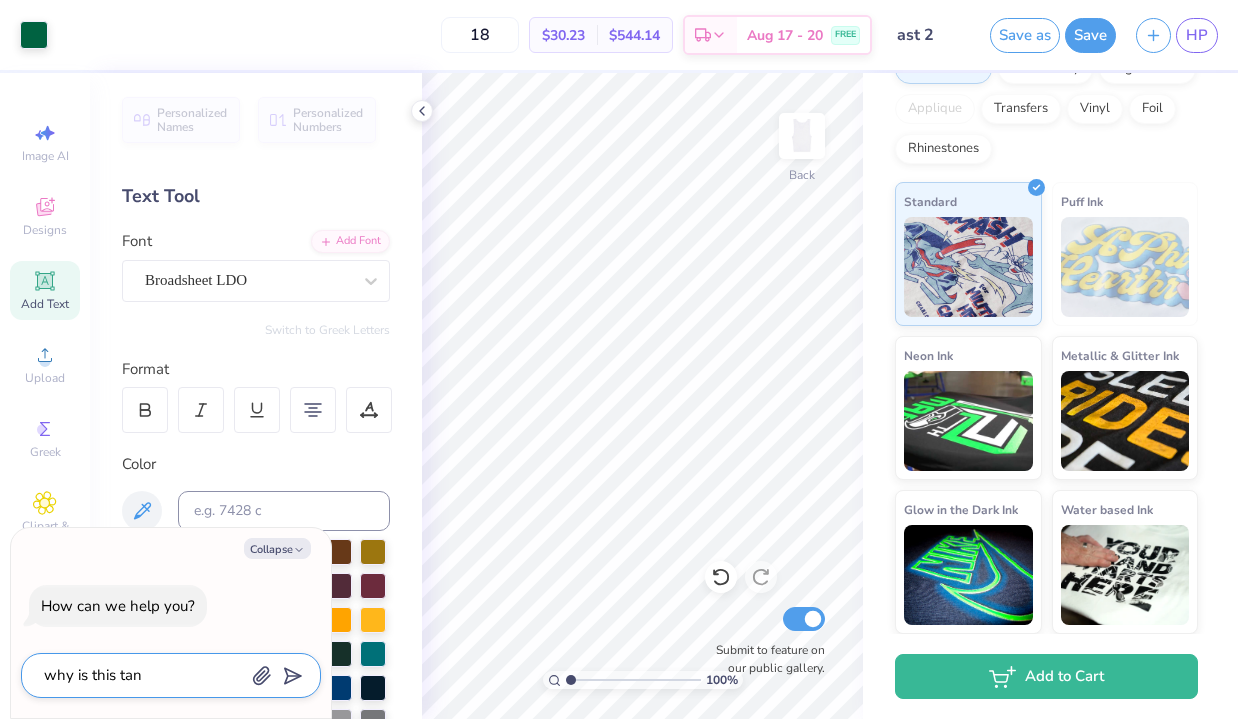 type on "why is this tank" 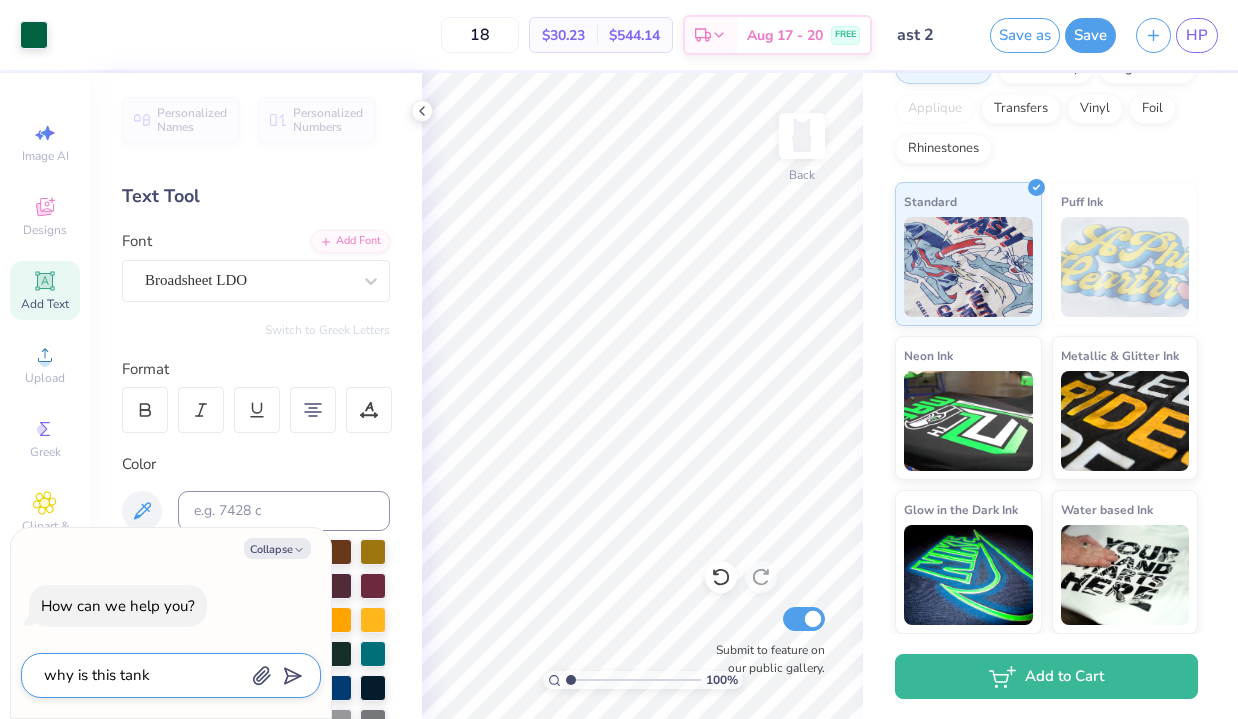type on "why is this tank" 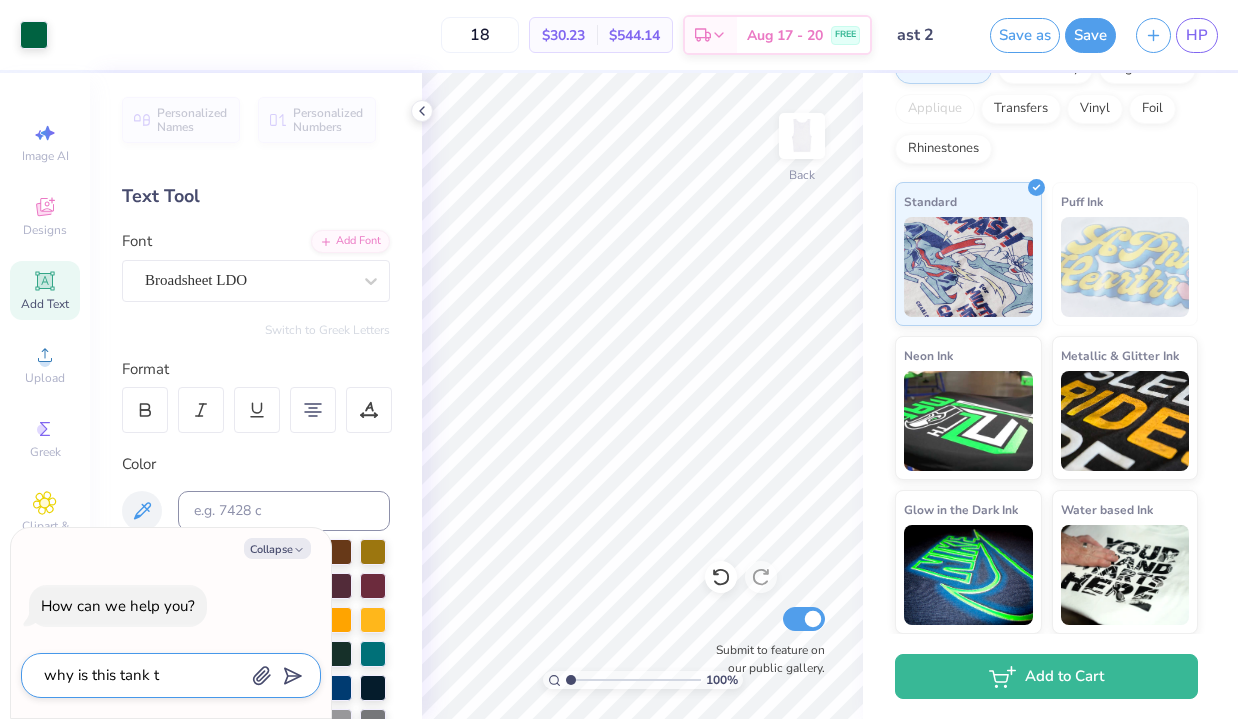 type on "why is this tank to" 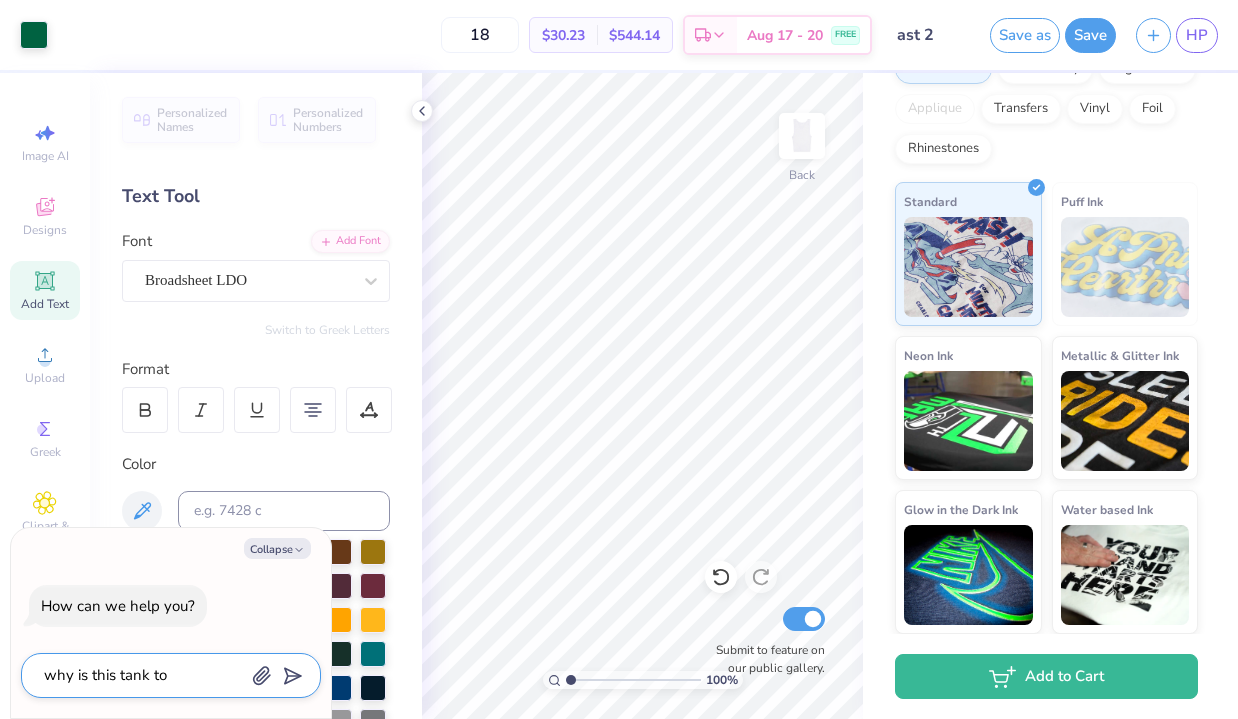 type on "why is this tank top" 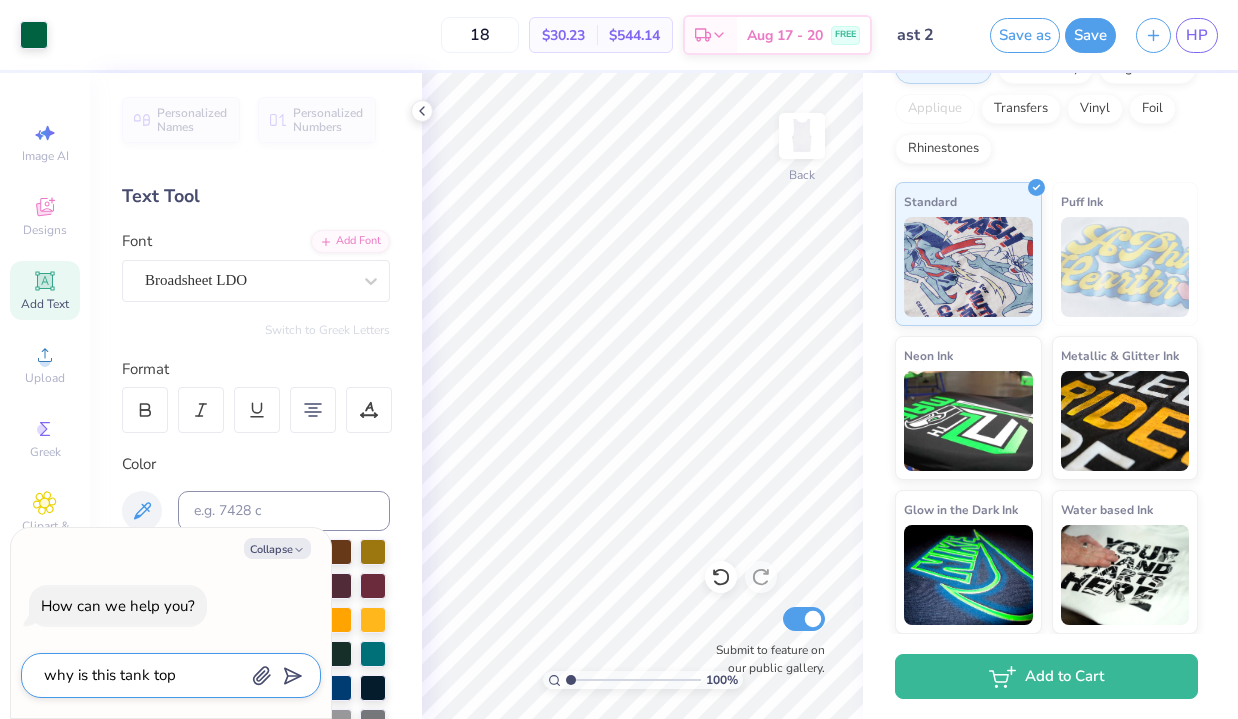type on "why is this tank top" 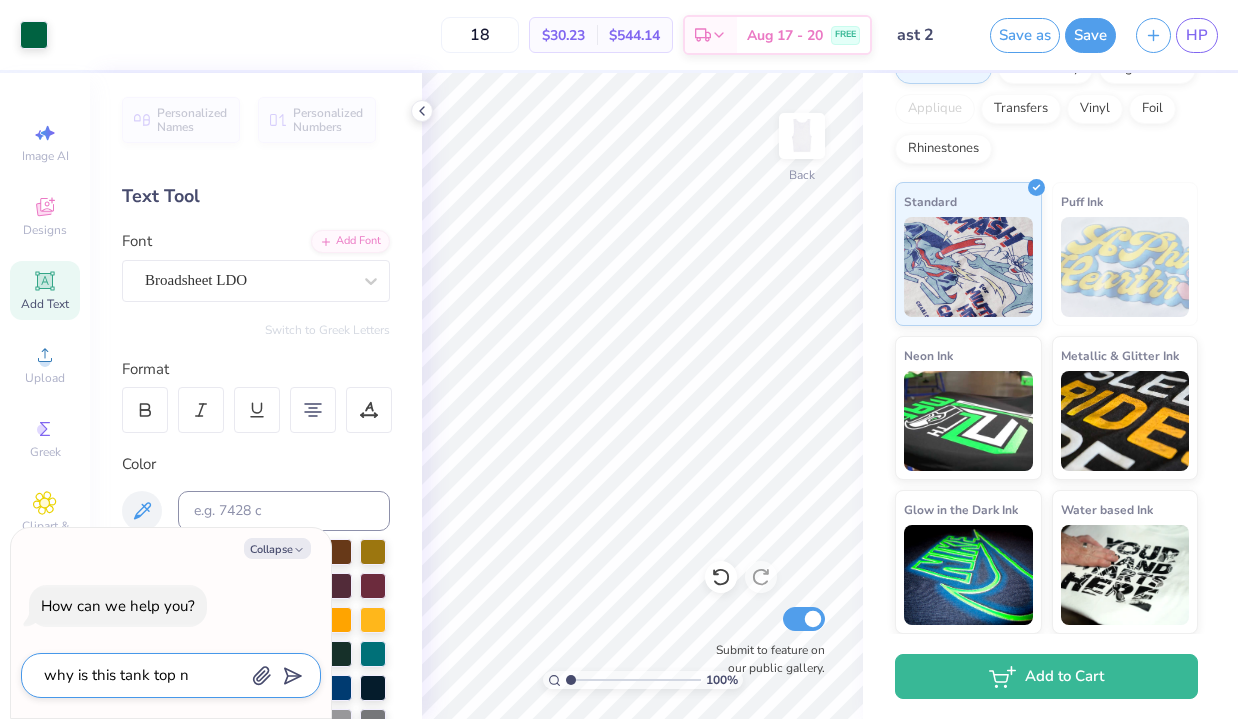 type on "why is this tank top no" 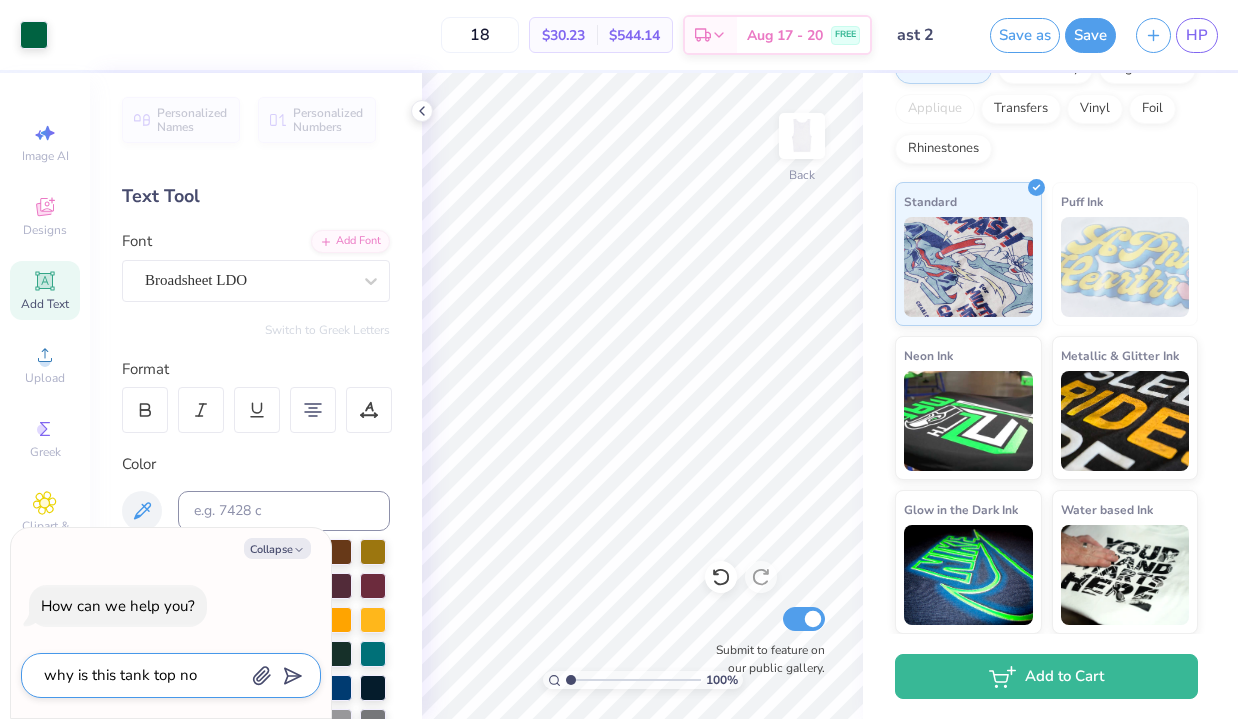 type on "why is this tank top not" 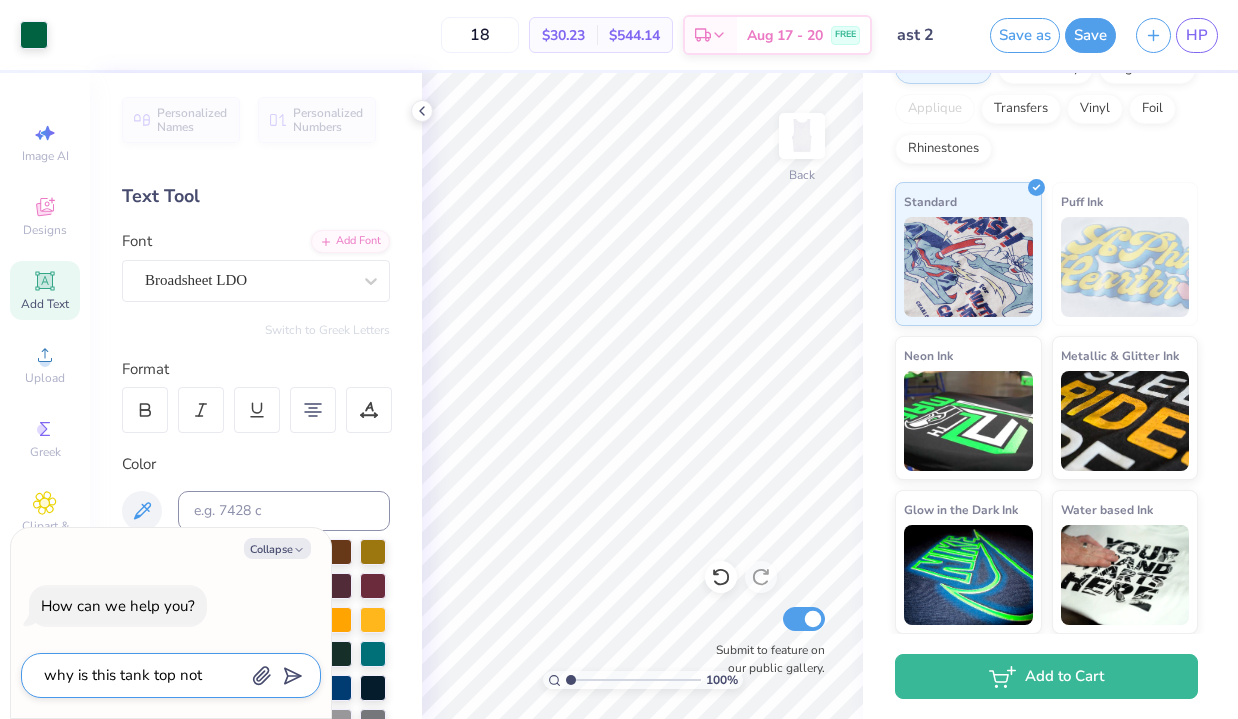 type on "why is this tank top not" 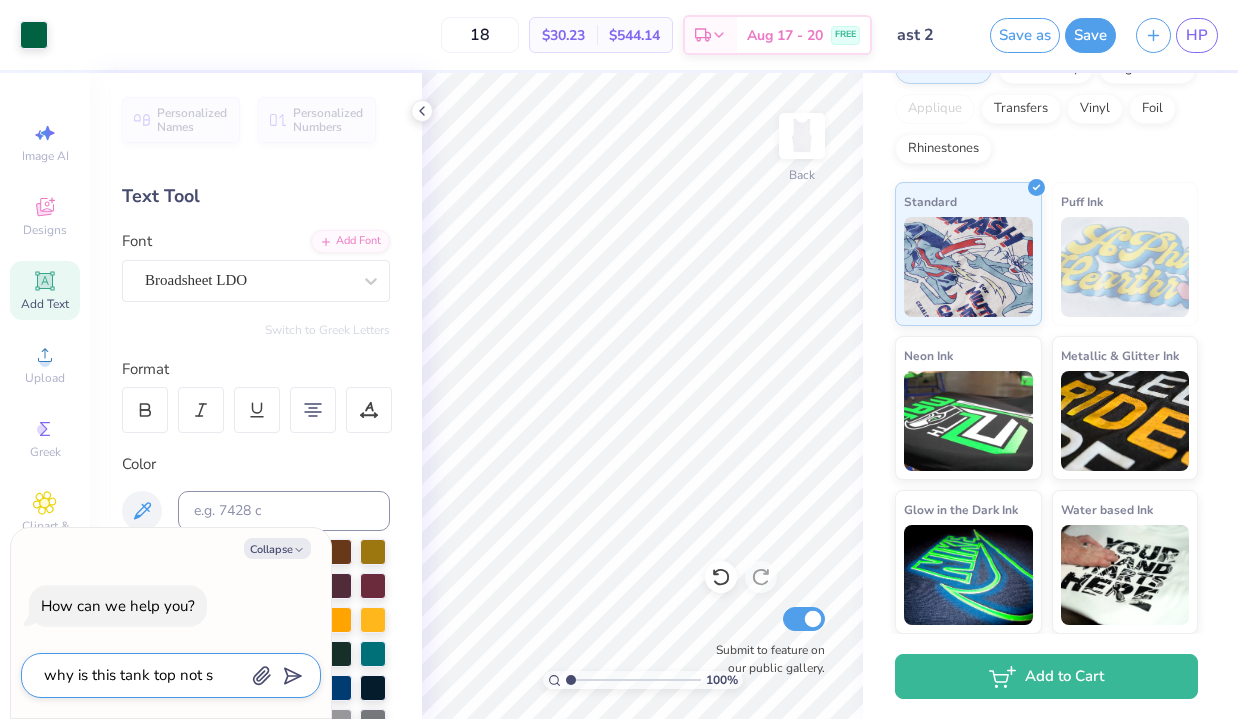 type on "why is this tank top not su" 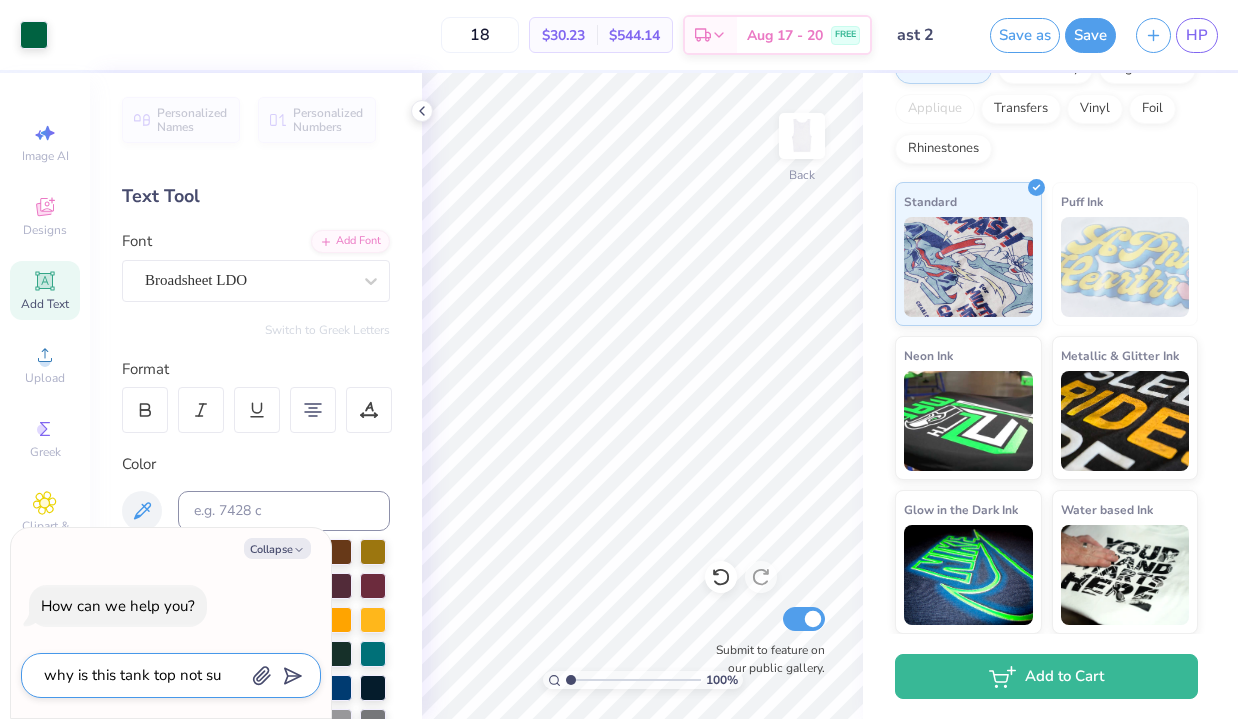 type on "why is this tank top not sup" 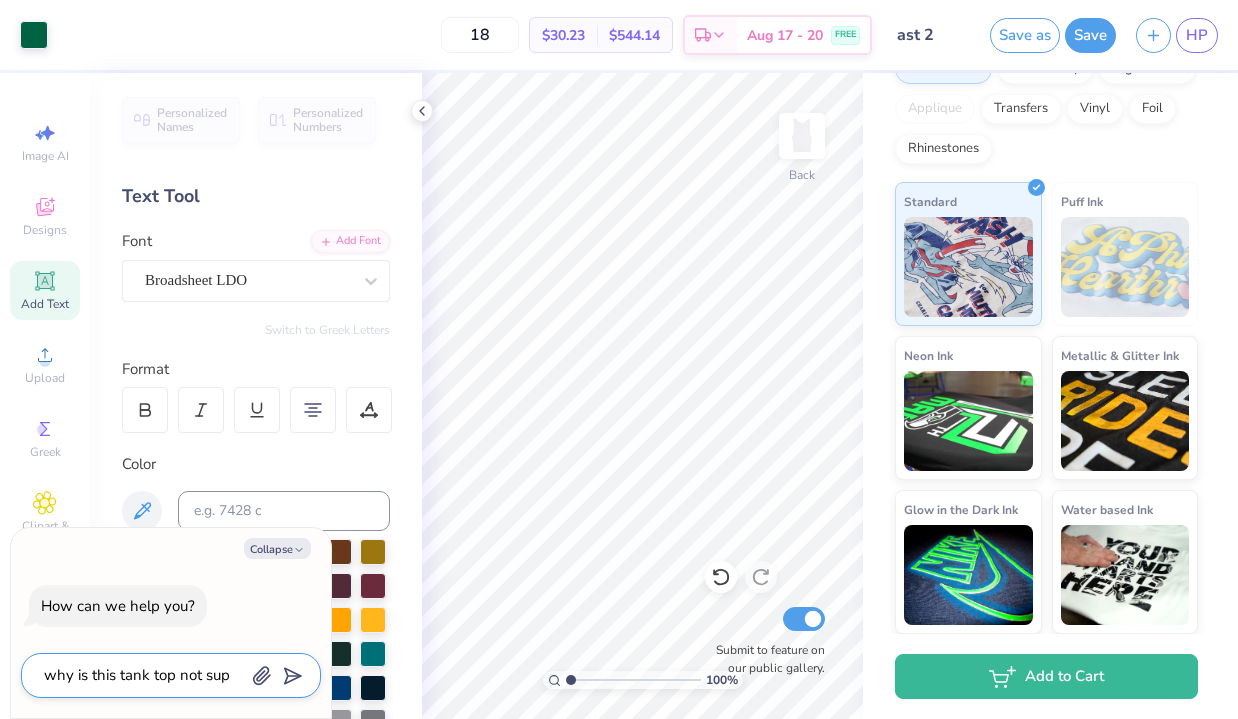 type on "why is this tank top not supp" 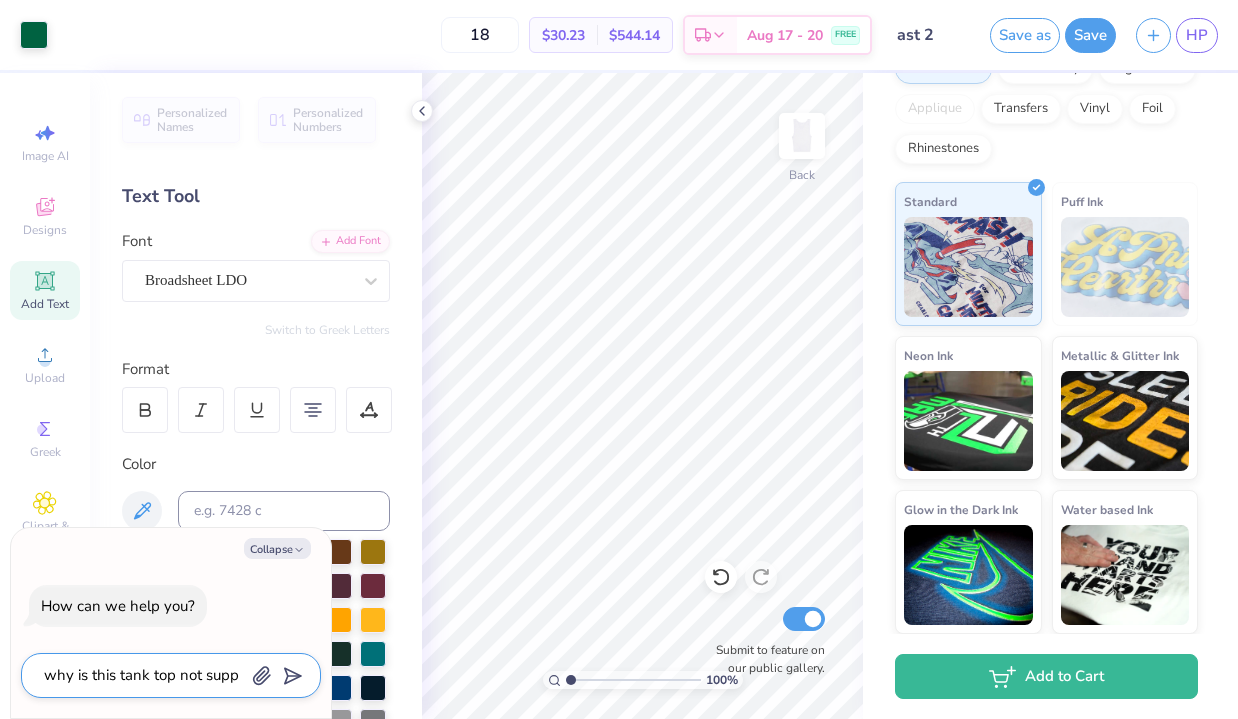 type on "why is this tank top not suppo" 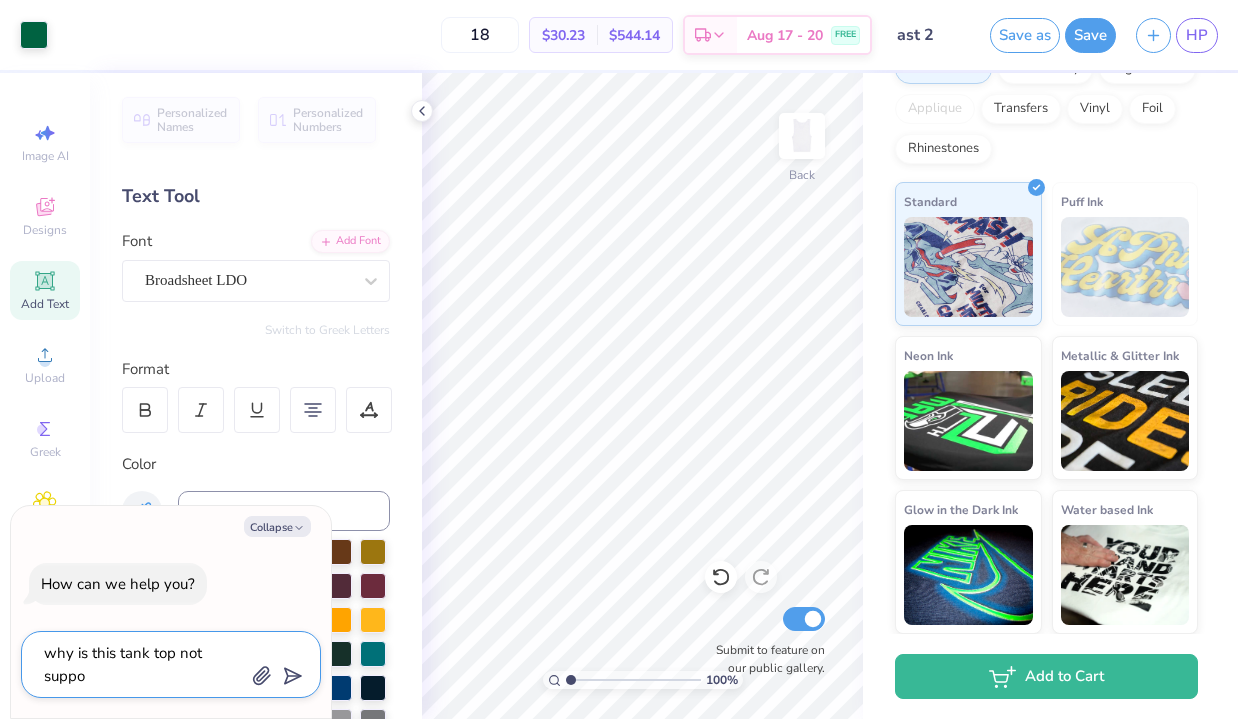 type on "why is this tank top not suppor" 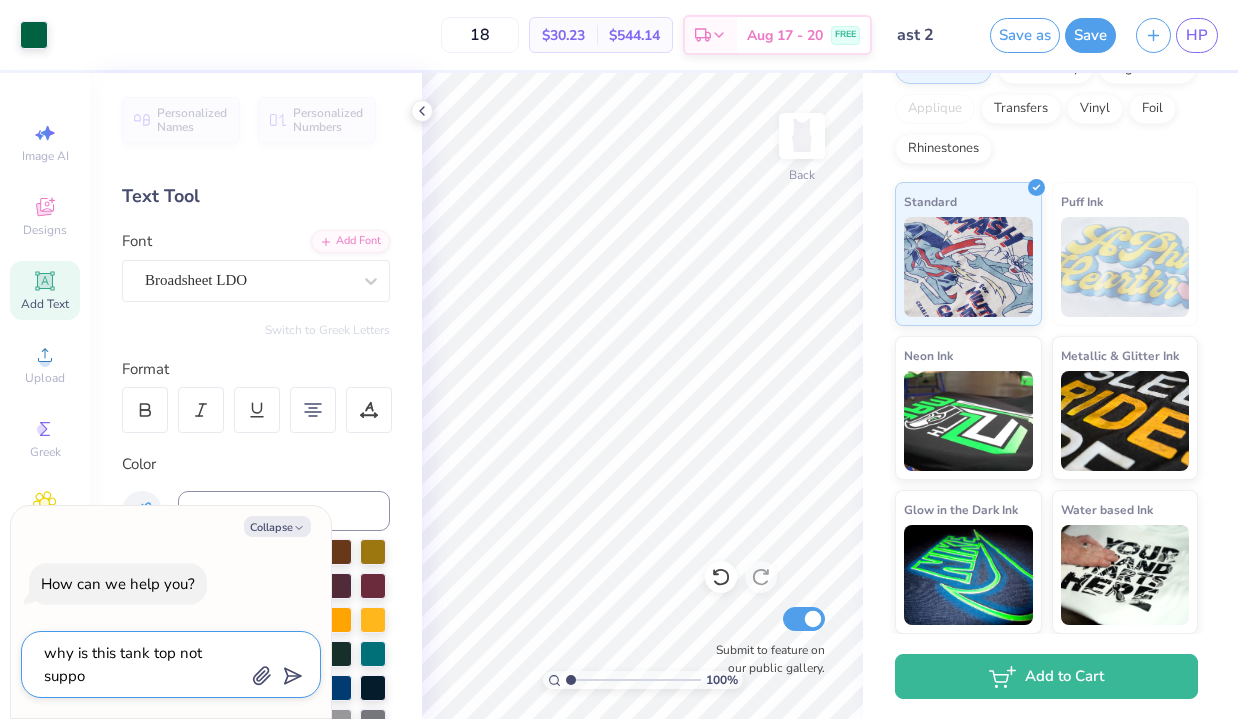 type on "x" 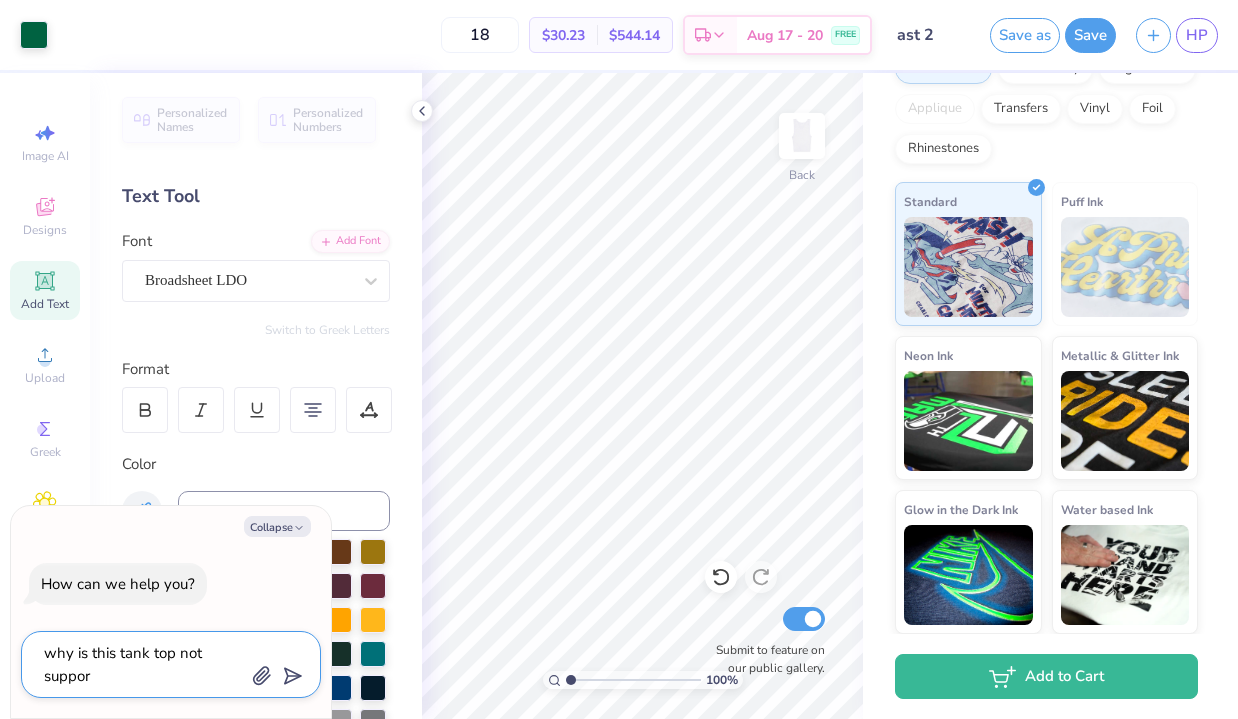 type on "why is this tank top not support" 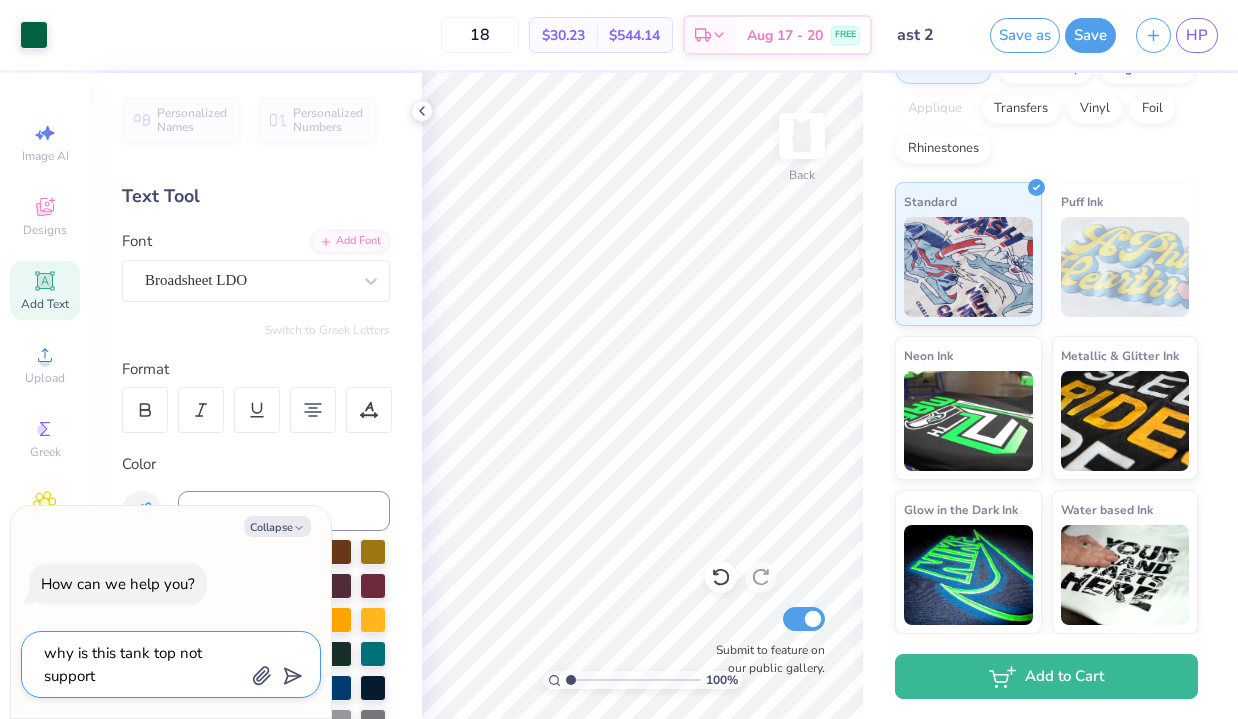 type on "why is this tank top not supporte" 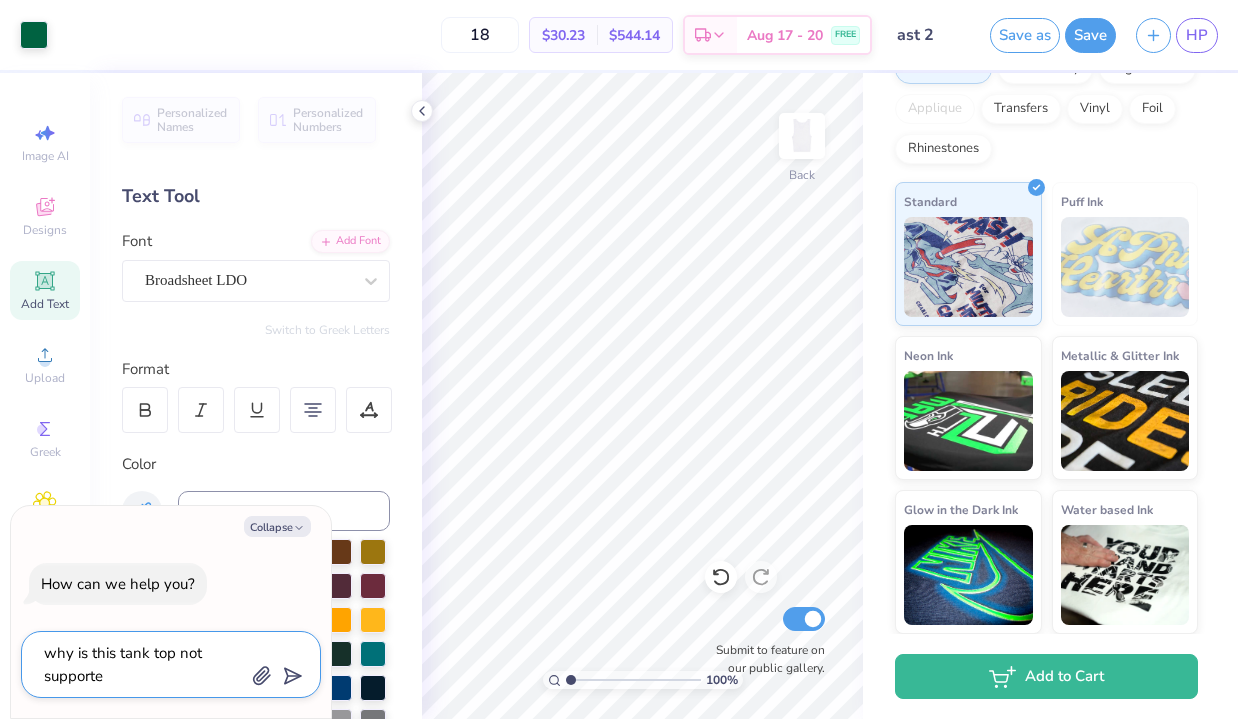 type on "why is this tank top not supported" 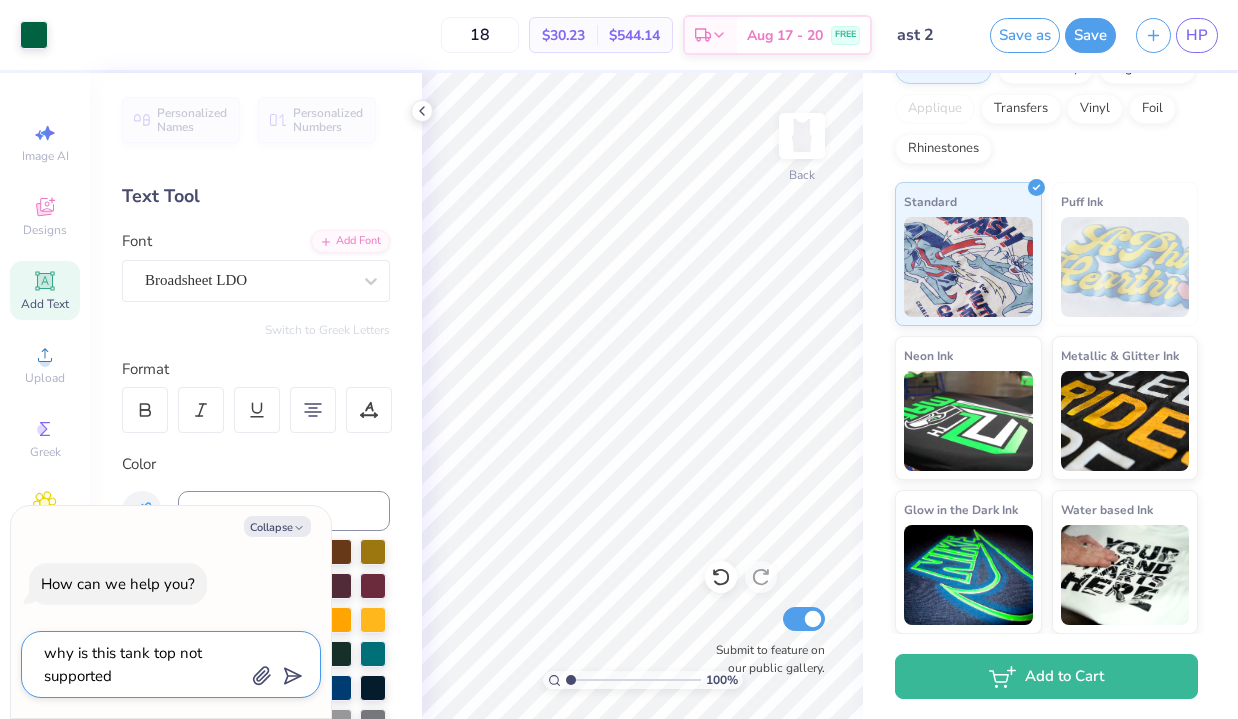 type on "why is this tank top not supported" 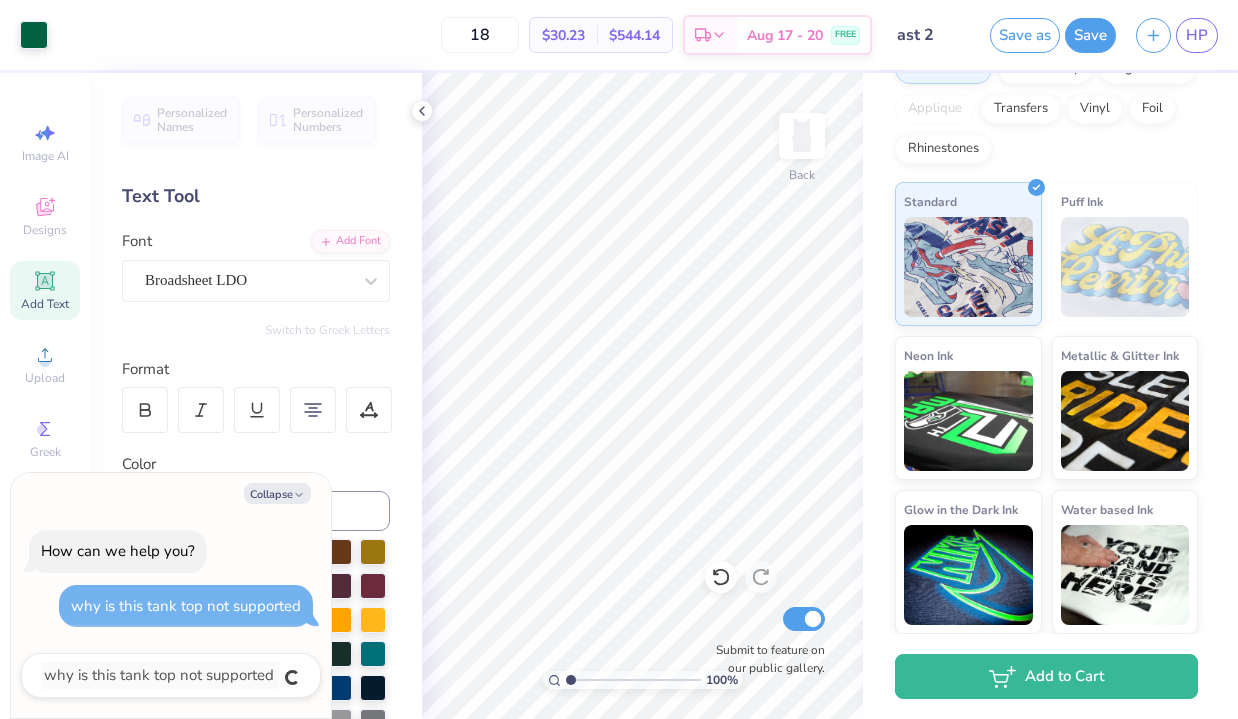 type on "x" 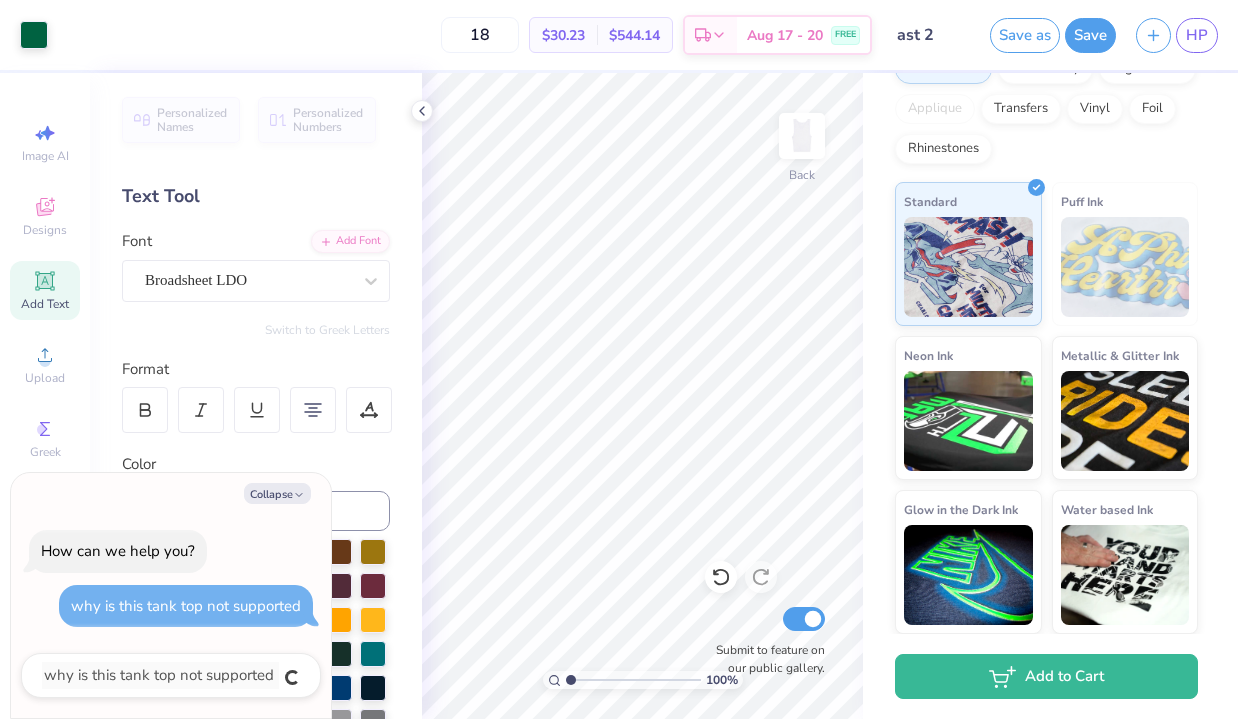 type 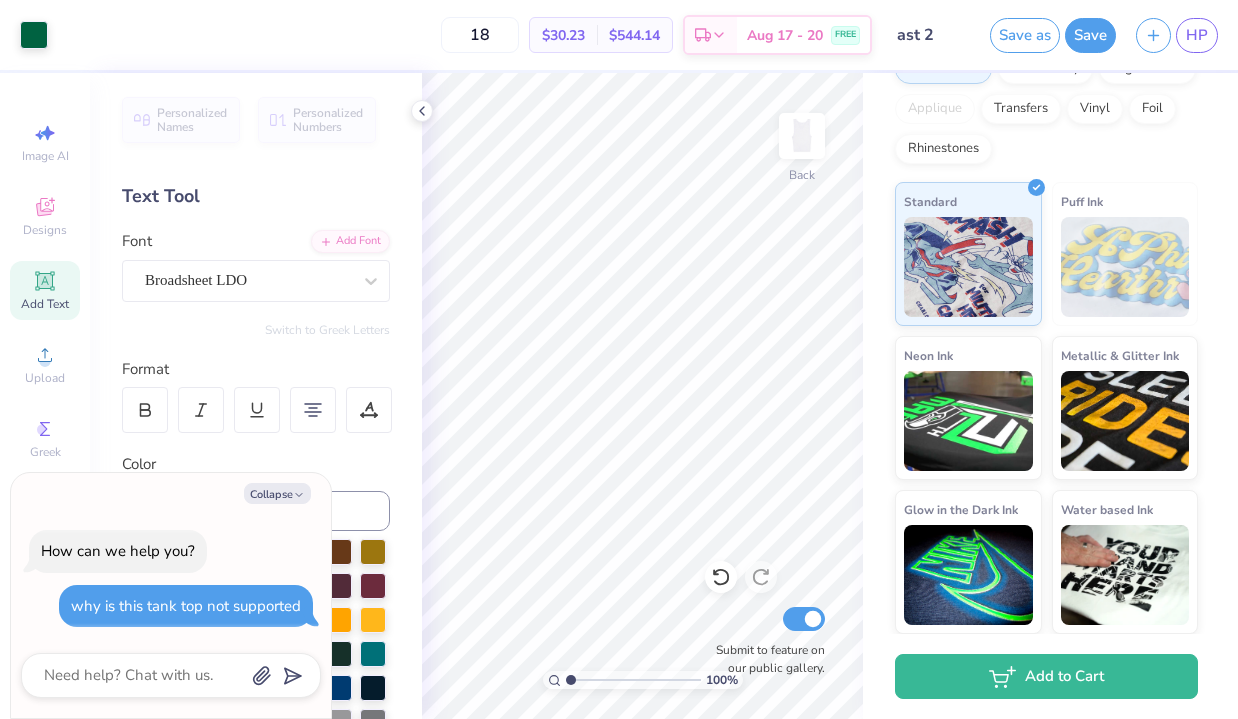 type on "x" 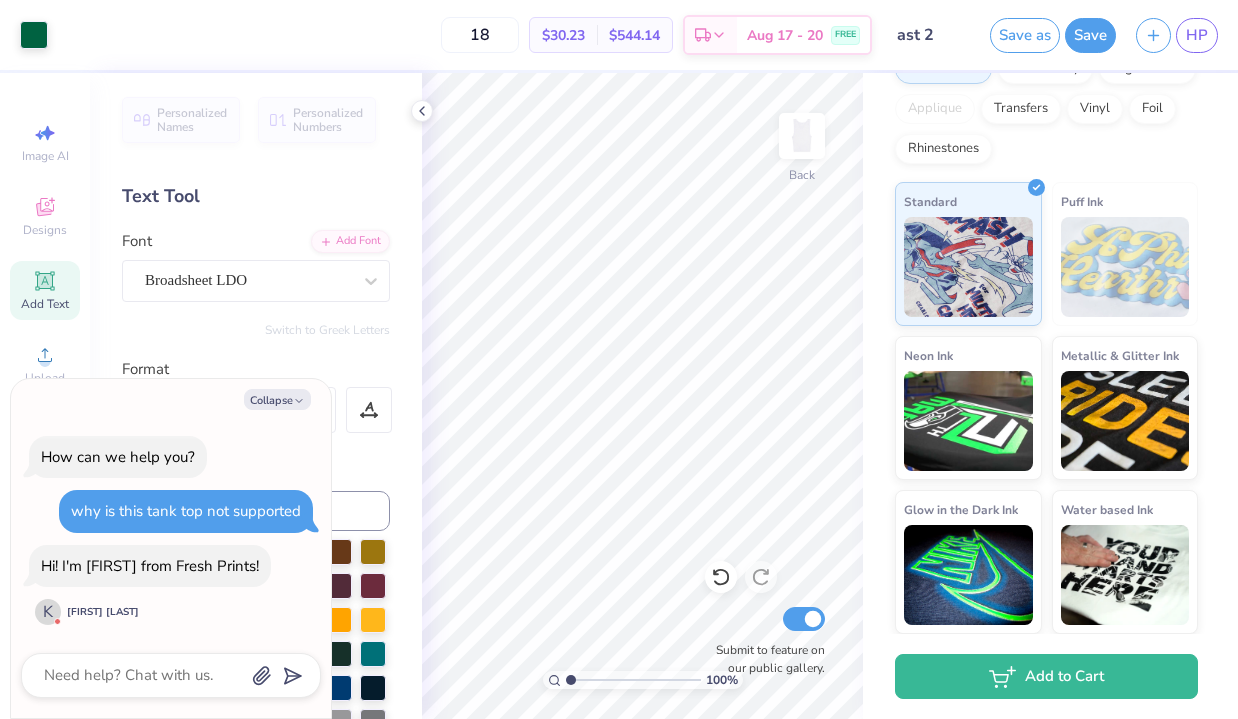 click at bounding box center [171, 675] 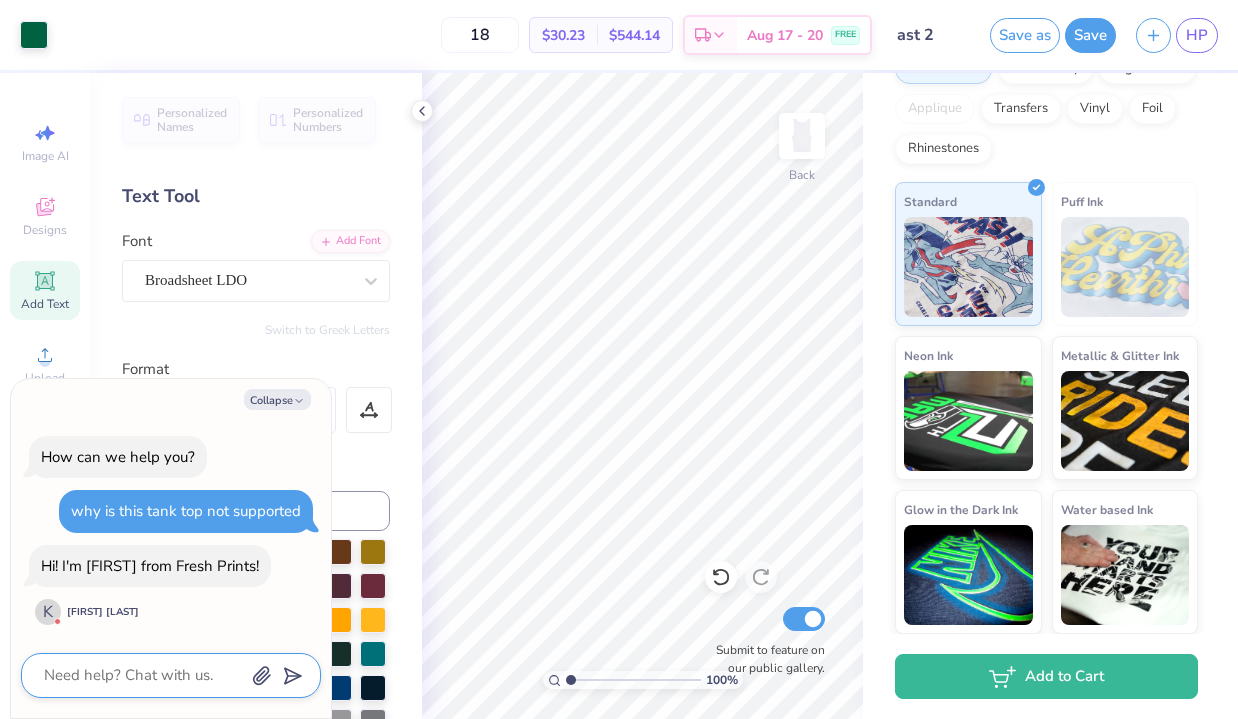 click at bounding box center (143, 675) 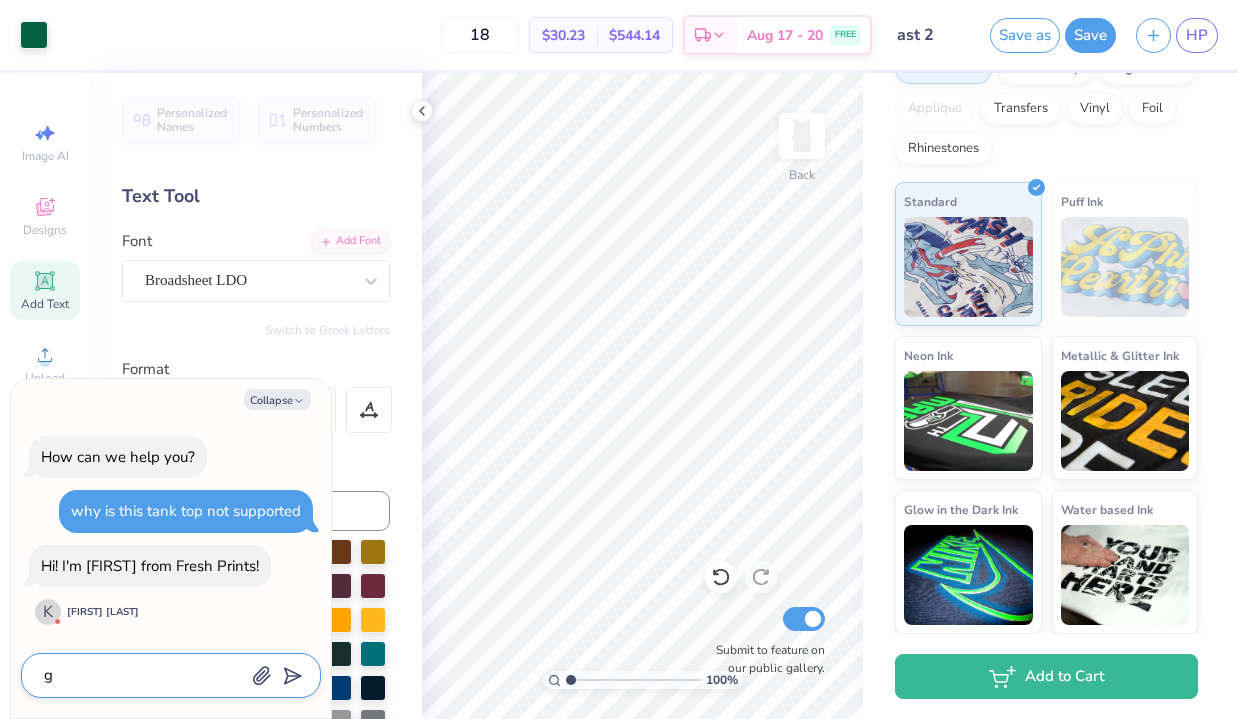 type 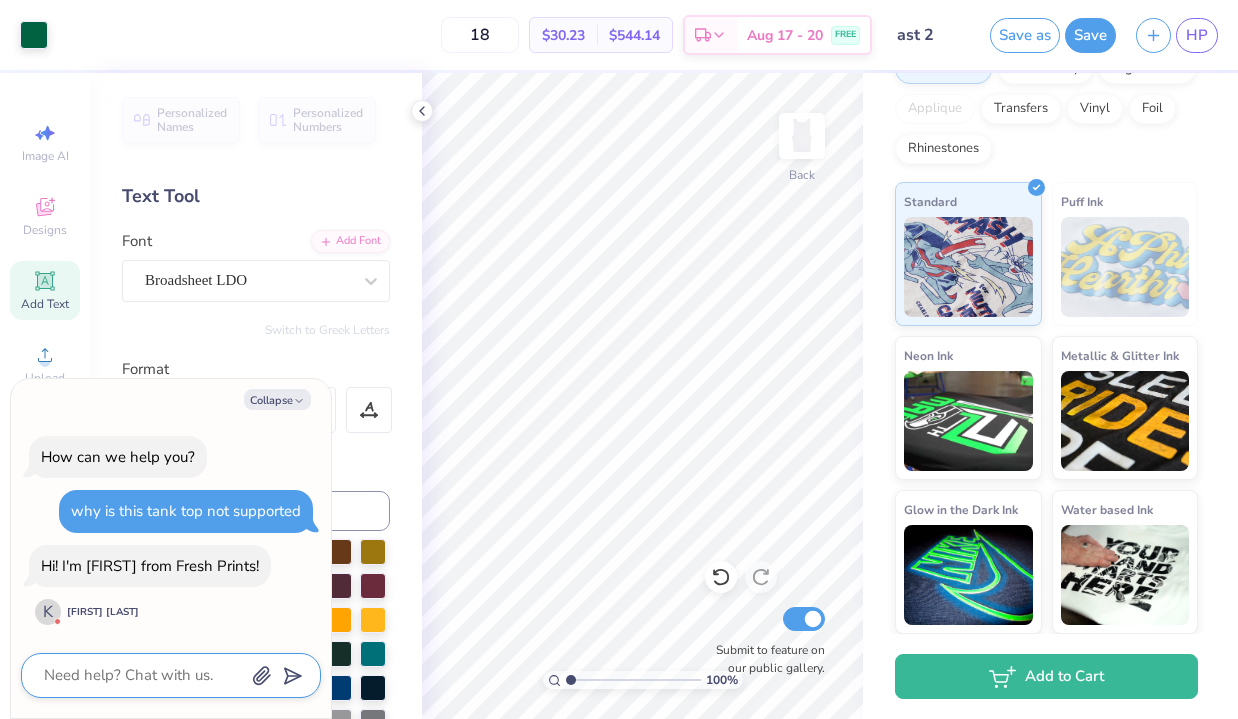 type on "h" 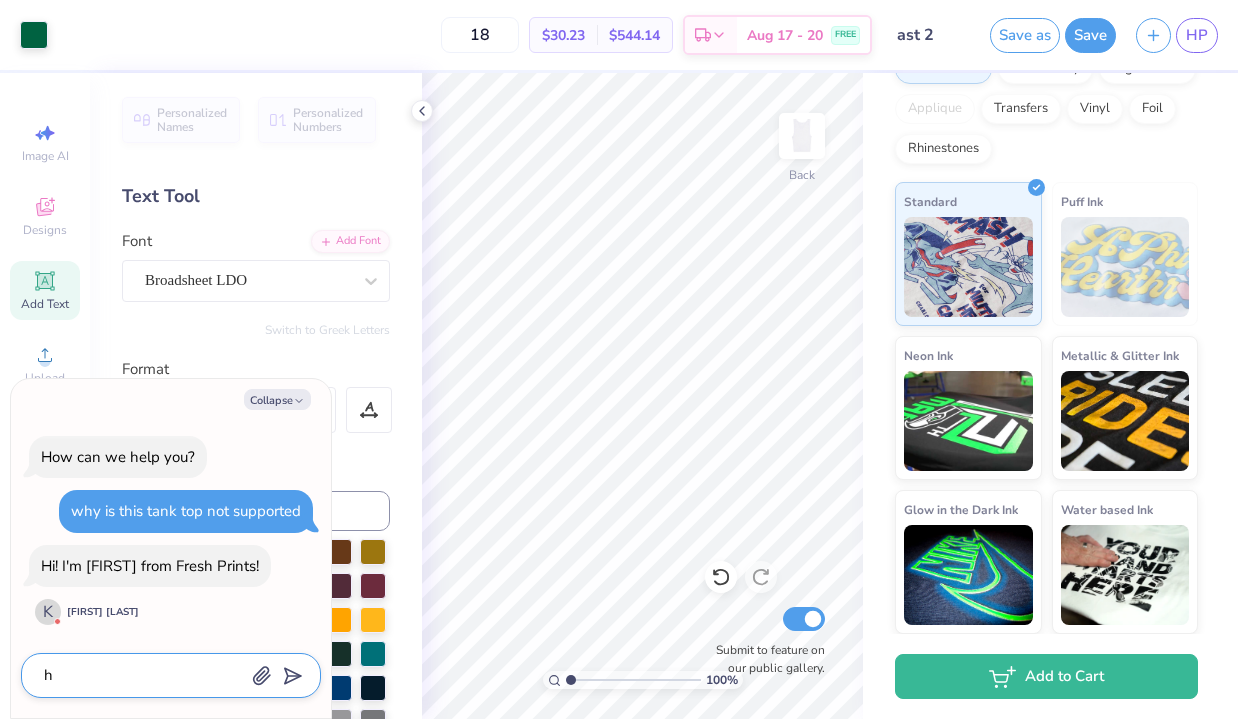 type on "he" 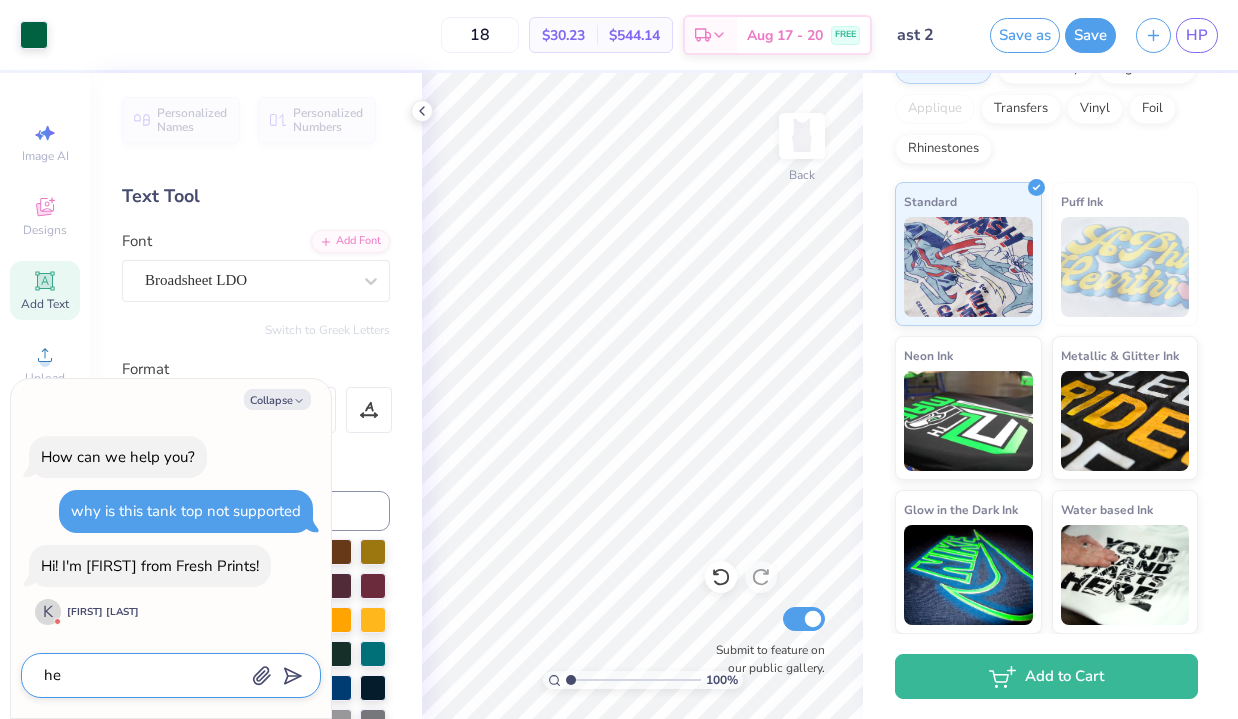 type on "hel" 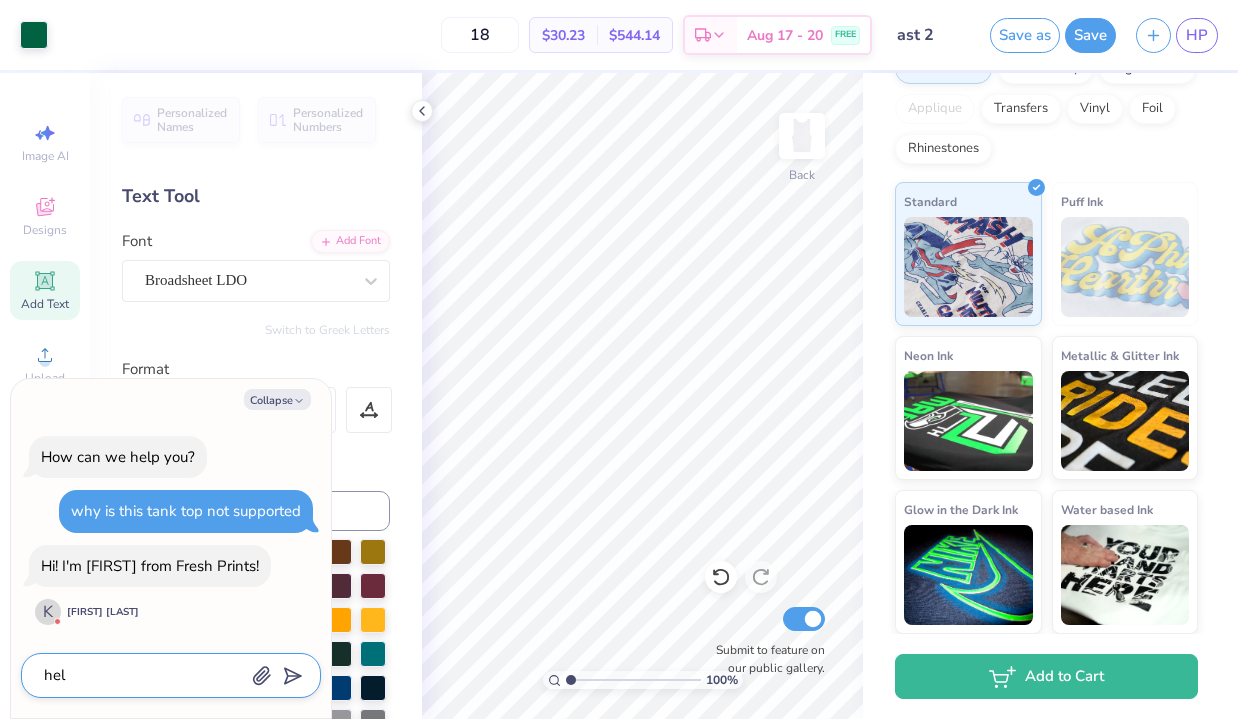 type on "hell" 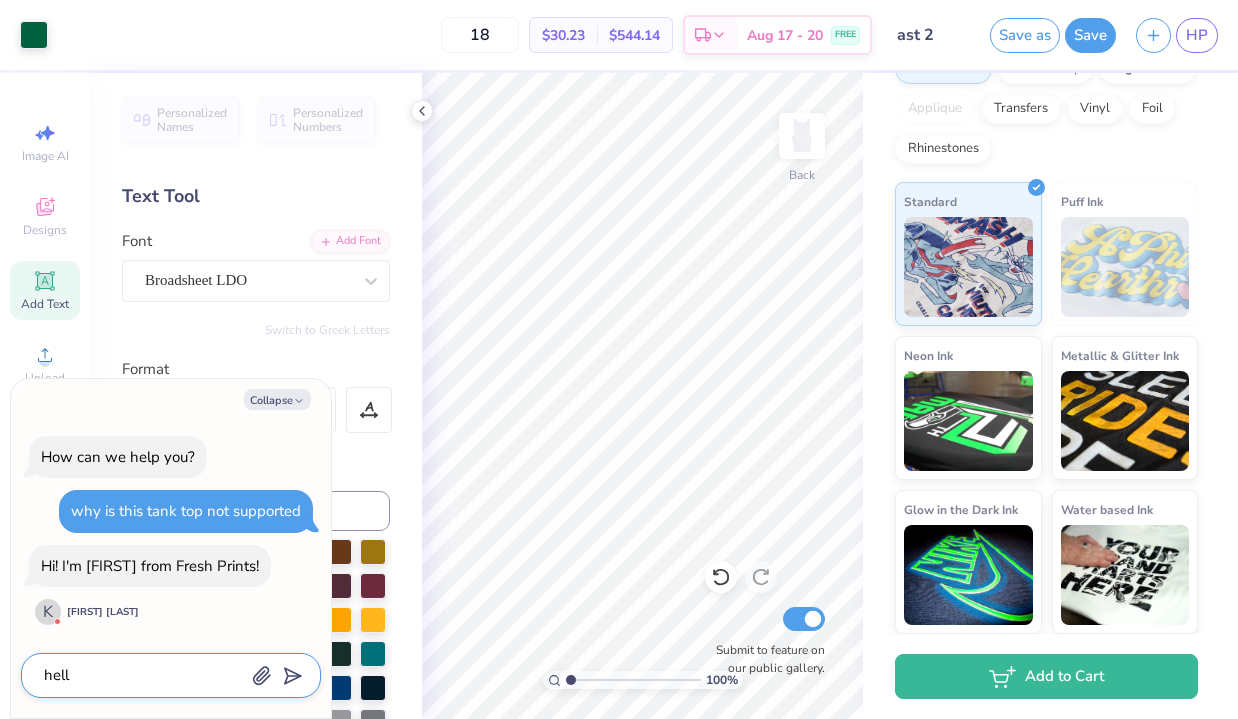 type on "hello" 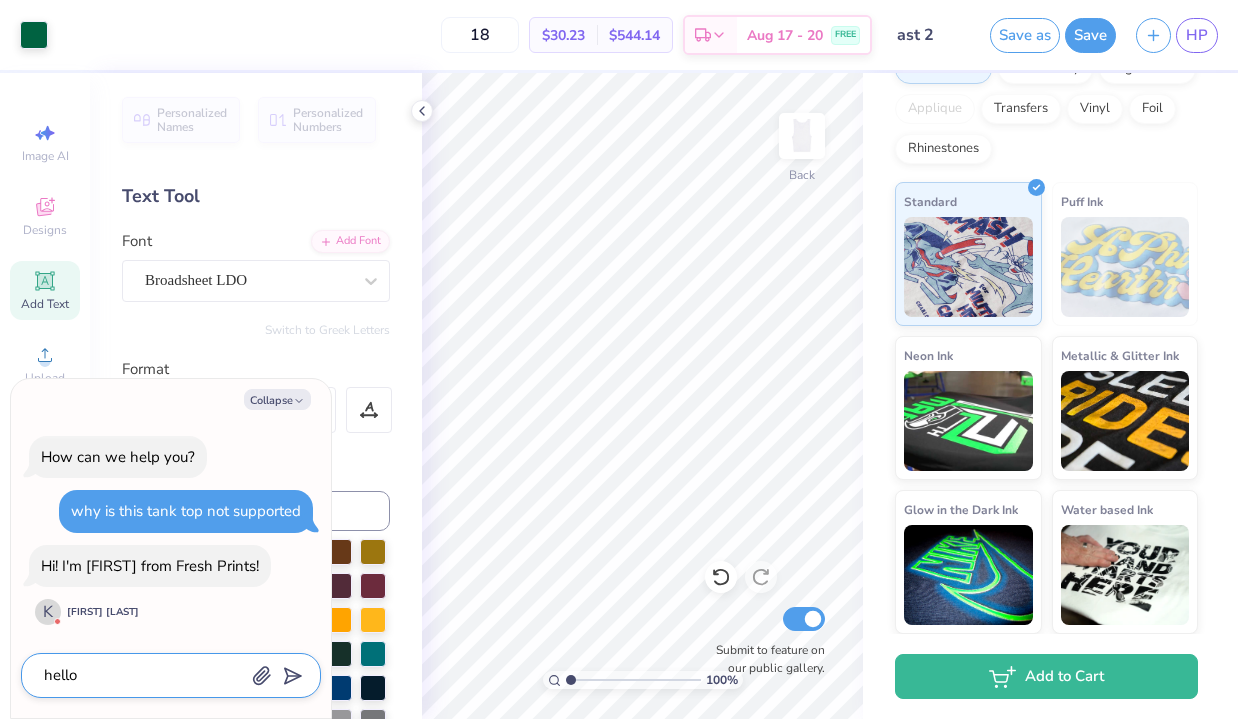 type on "hello" 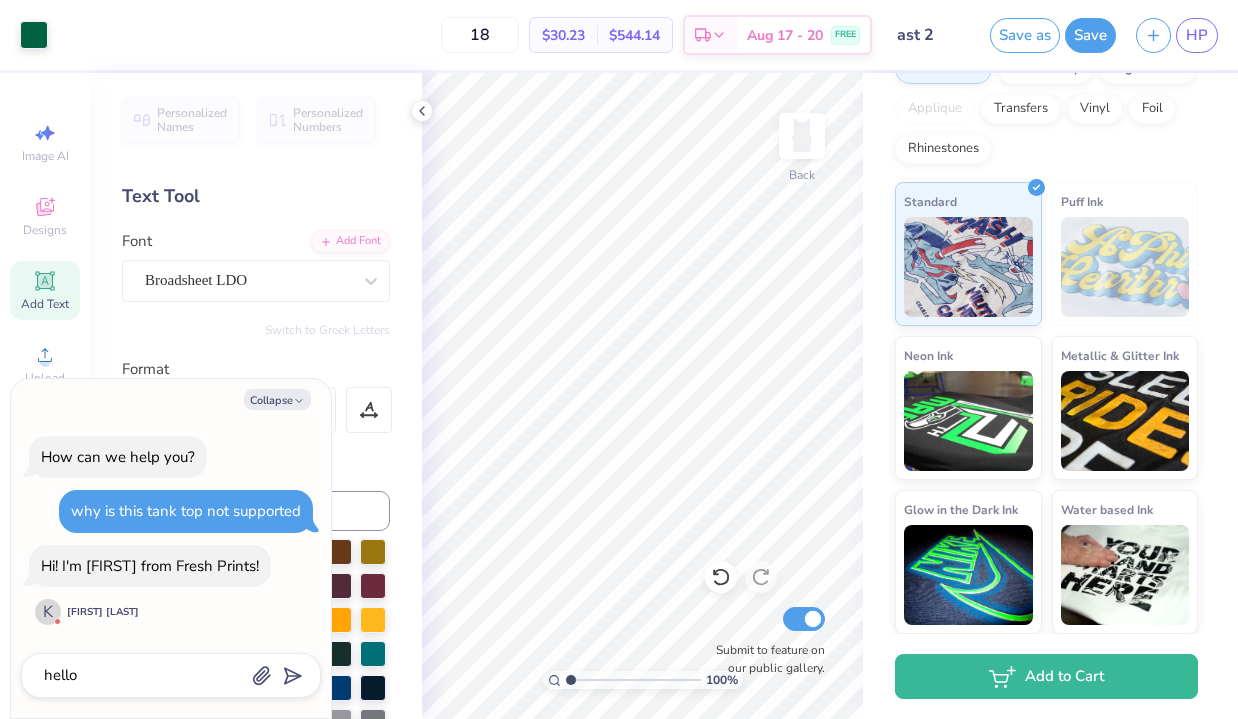 type on "x" 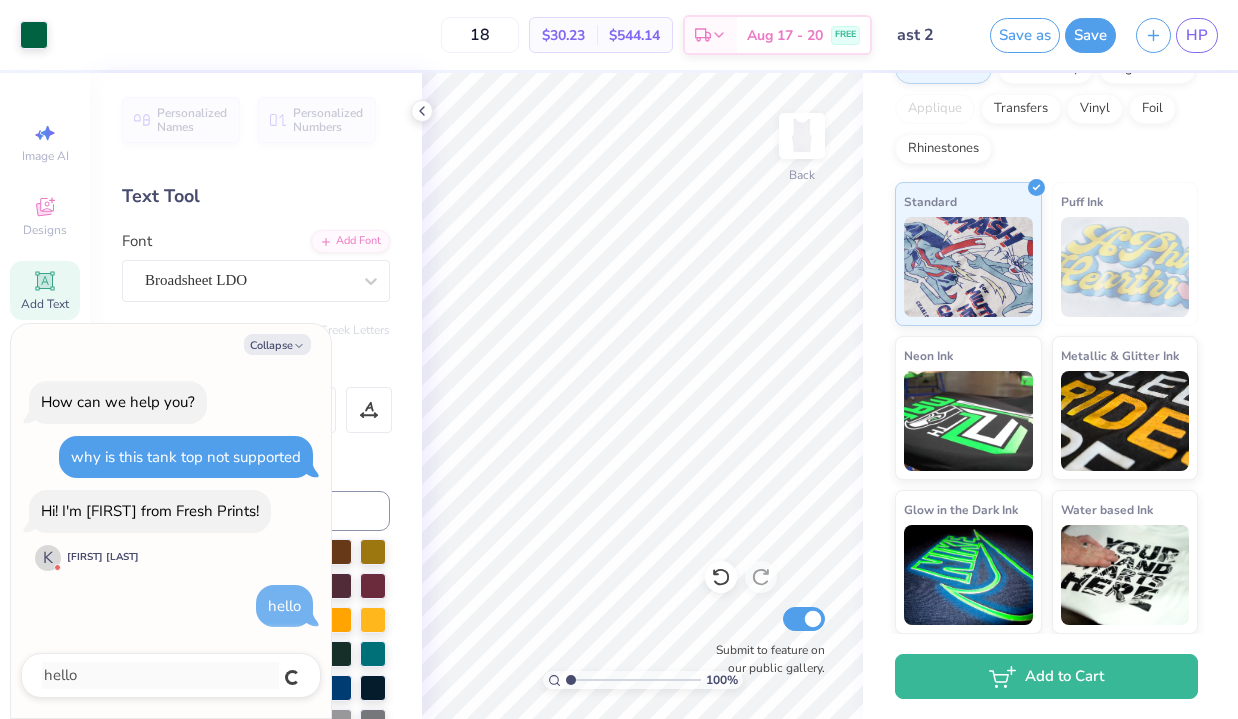 type 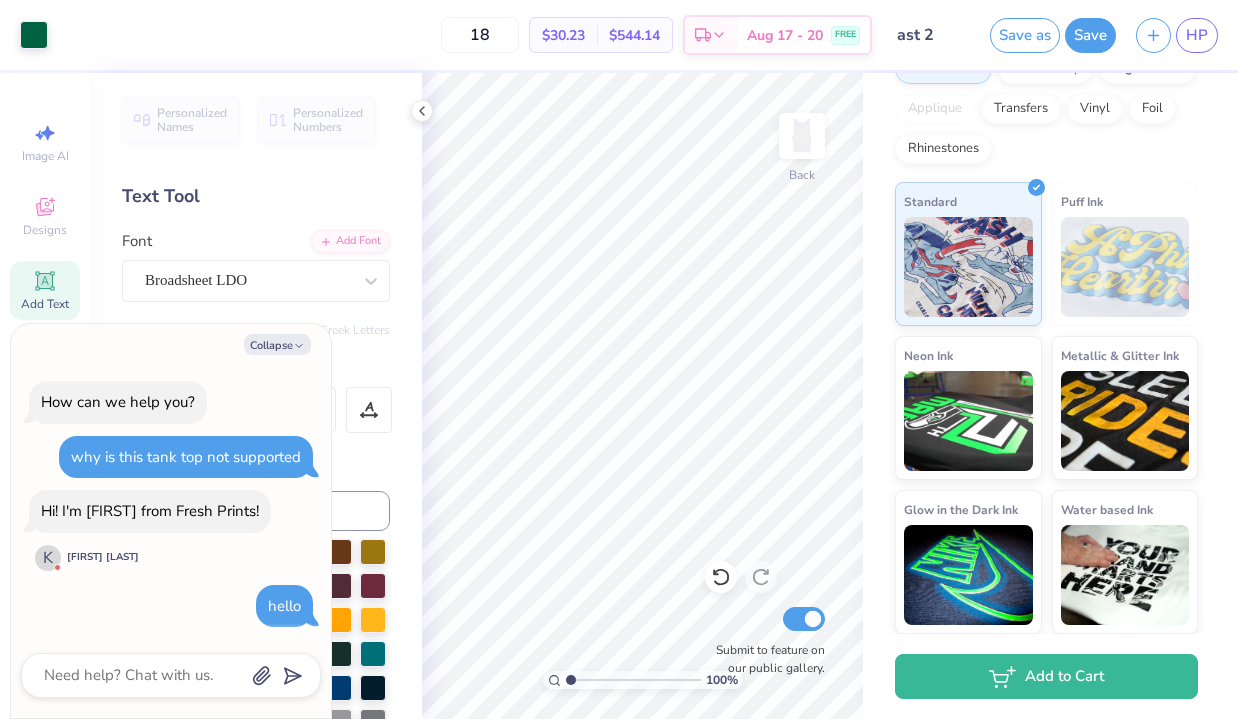scroll, scrollTop: 23, scrollLeft: 0, axis: vertical 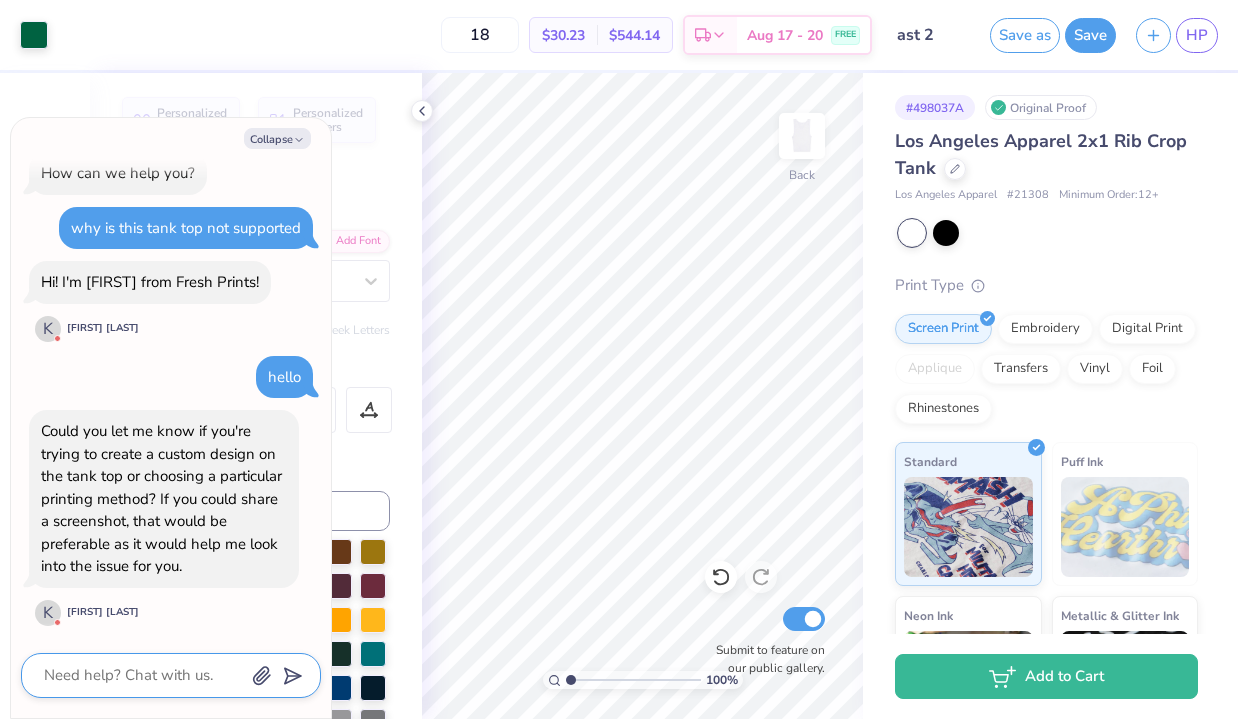click at bounding box center [143, 675] 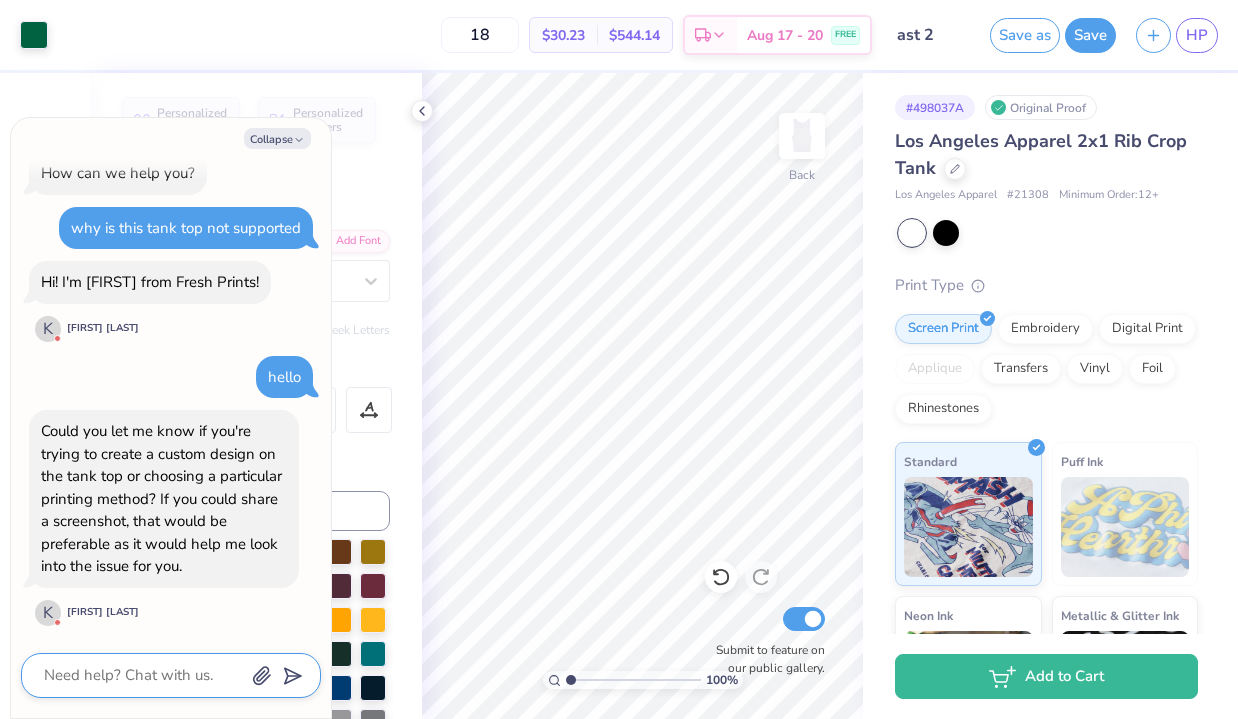 click 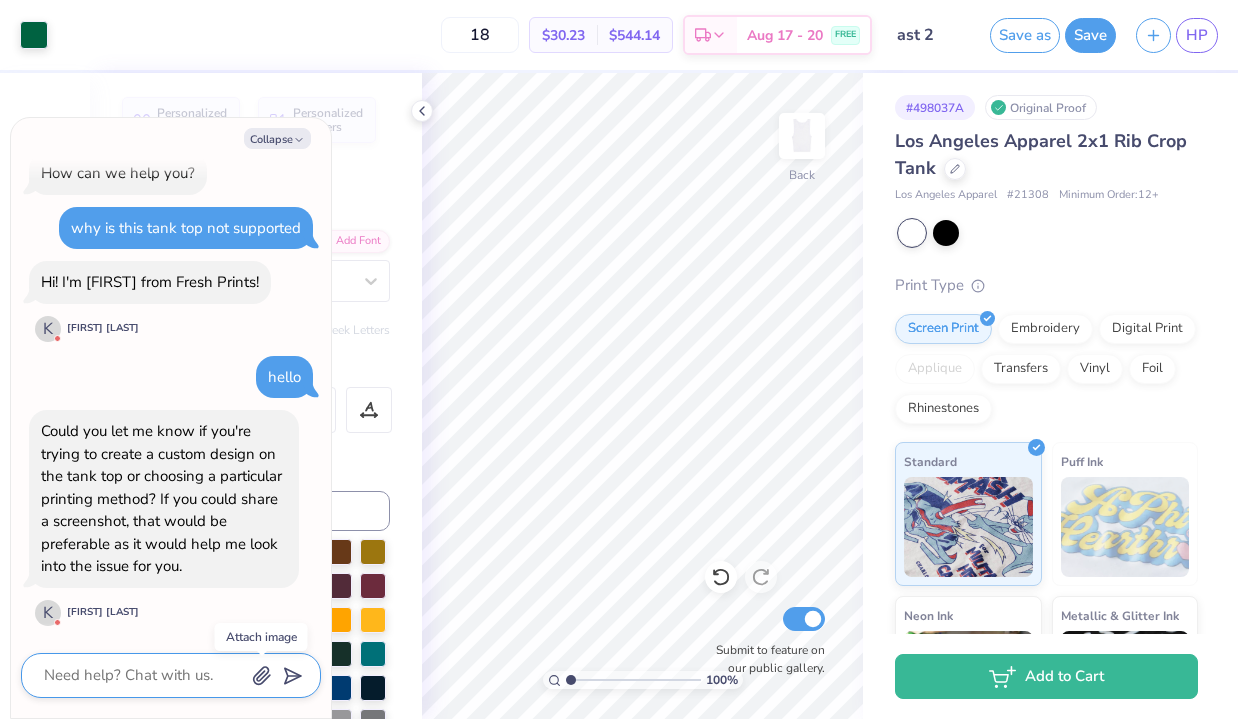 click at bounding box center (143, 675) 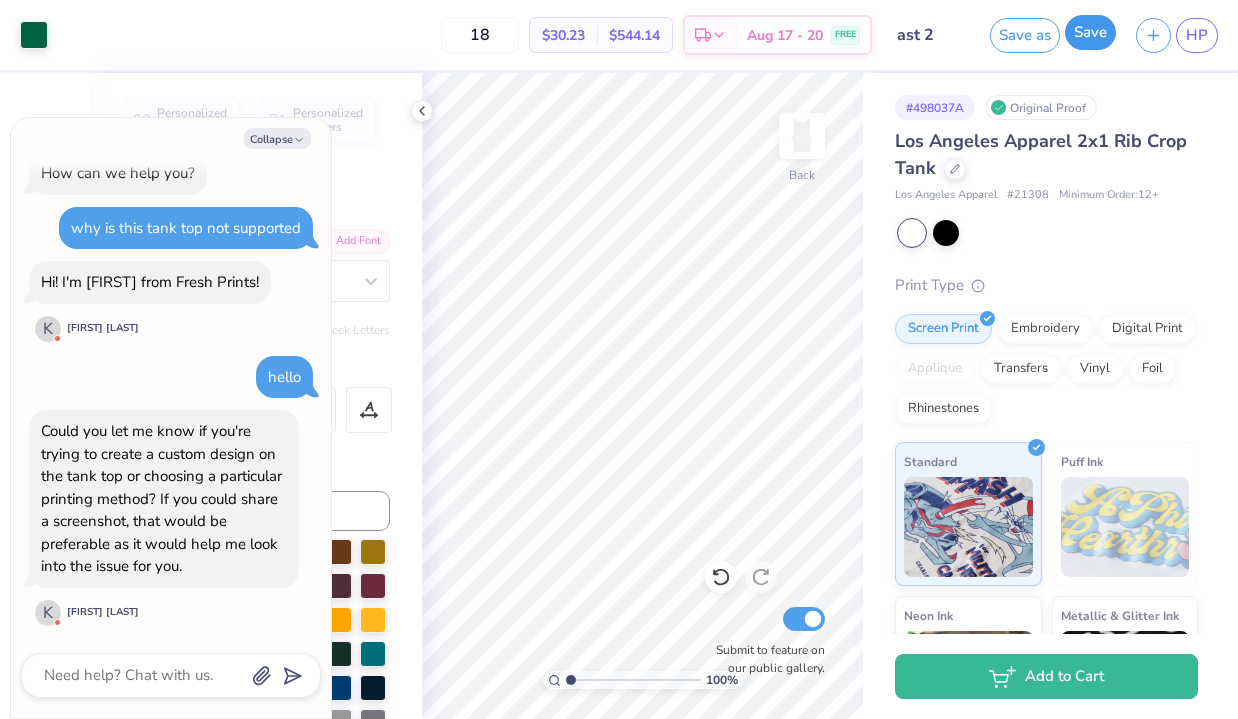 click on "Save" at bounding box center (1090, 32) 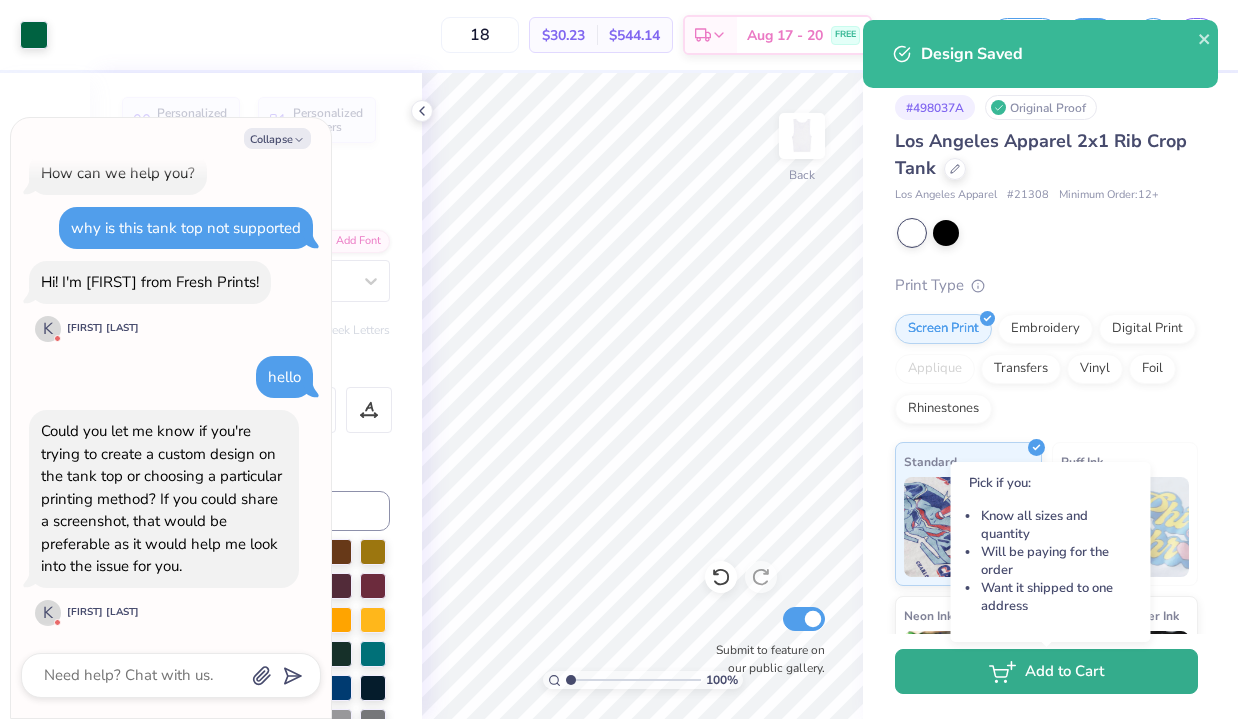 click on "Add to Cart" at bounding box center [1046, 671] 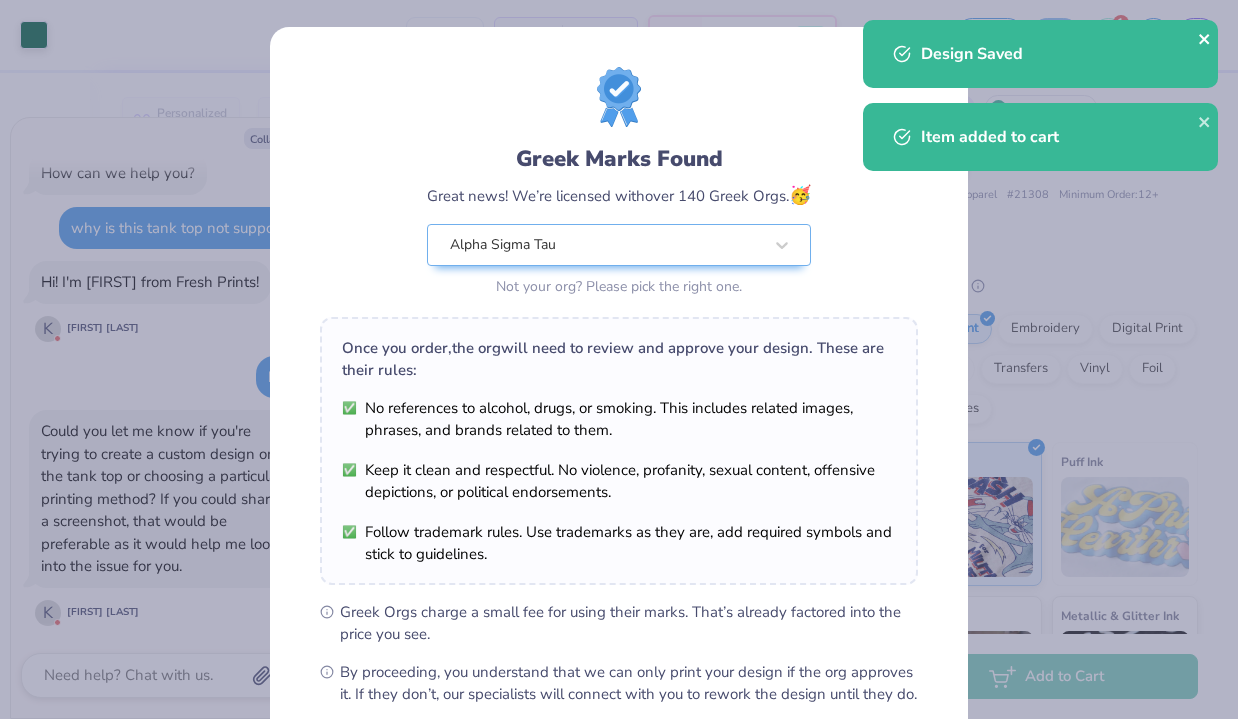 click 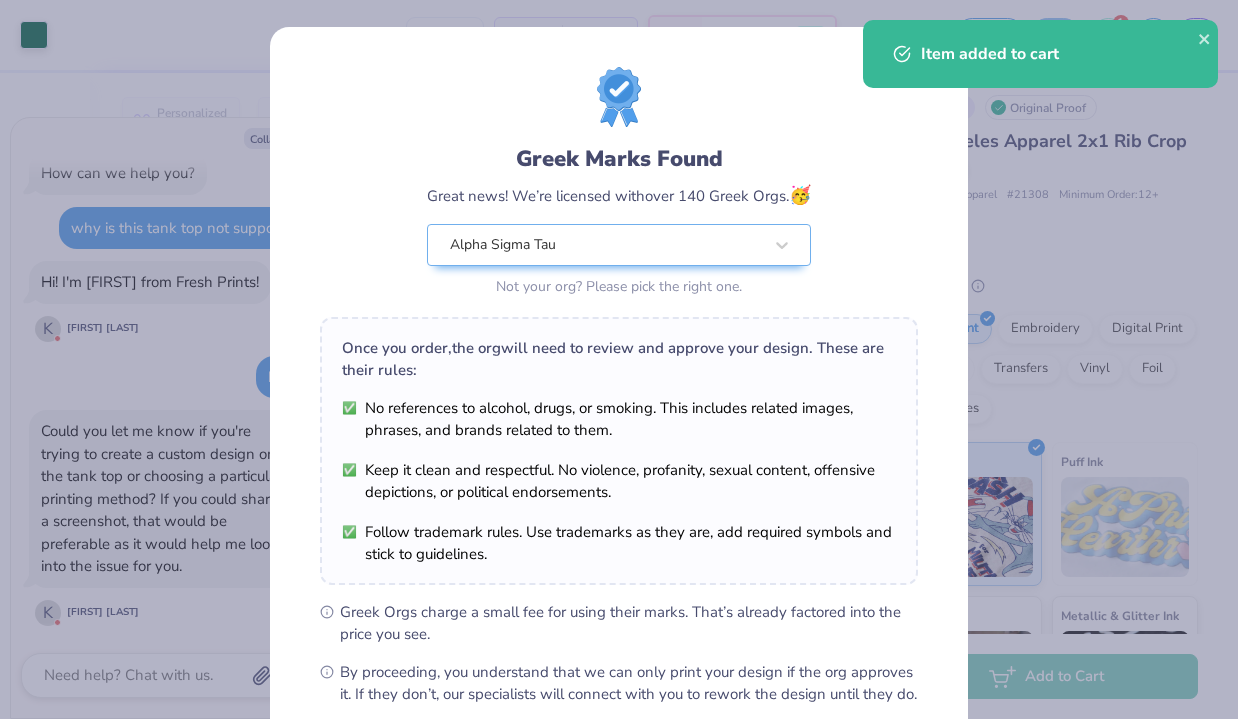 click on "Design Saved Item added to cart" at bounding box center (1044, 61) 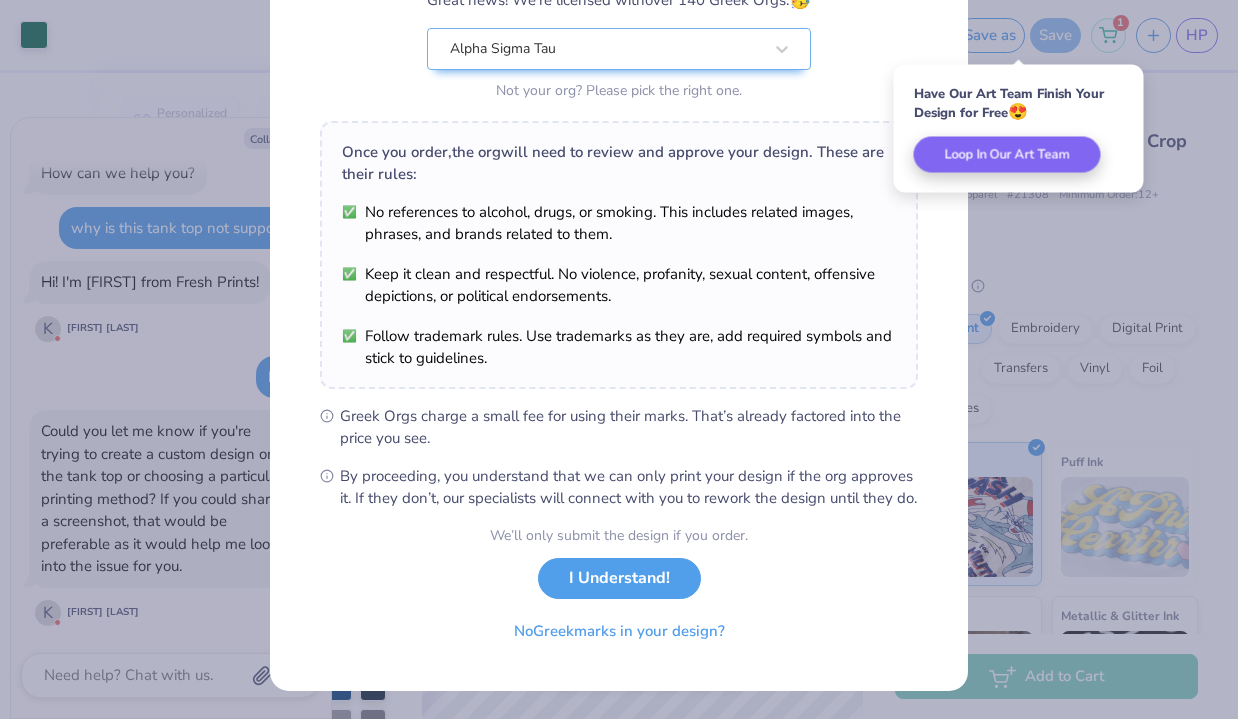 scroll, scrollTop: 217, scrollLeft: 0, axis: vertical 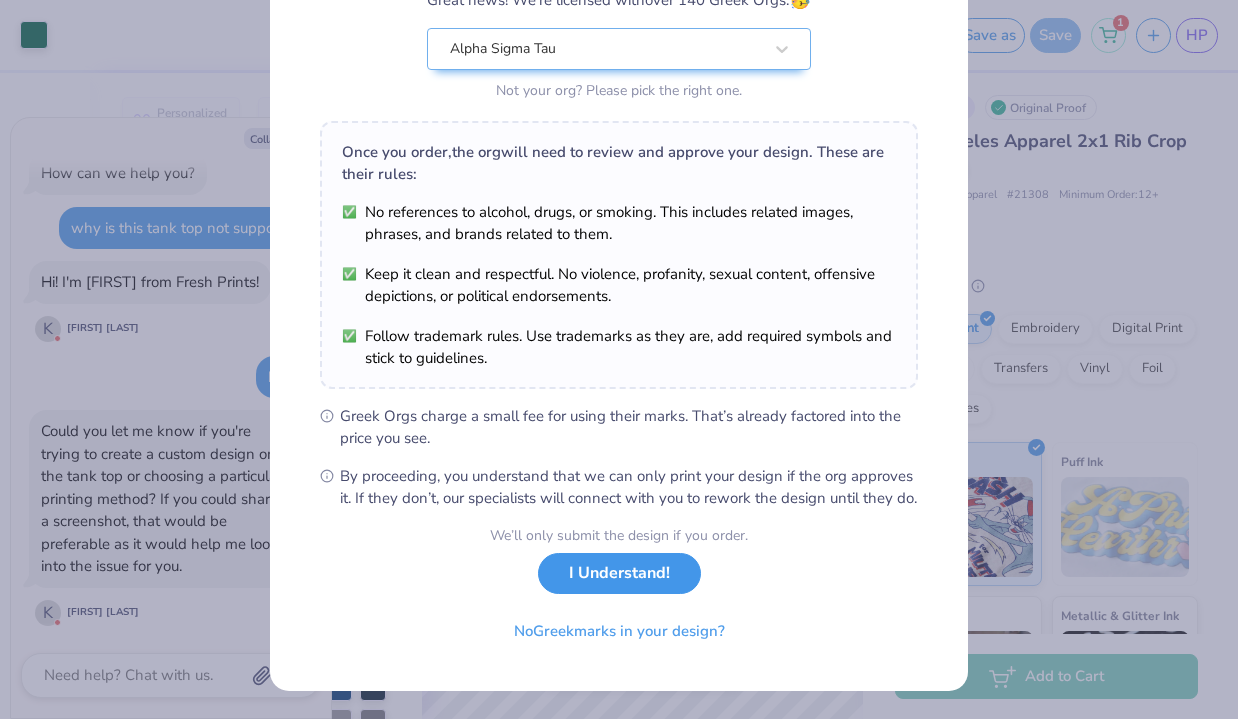 click on "I Understand!" at bounding box center [619, 573] 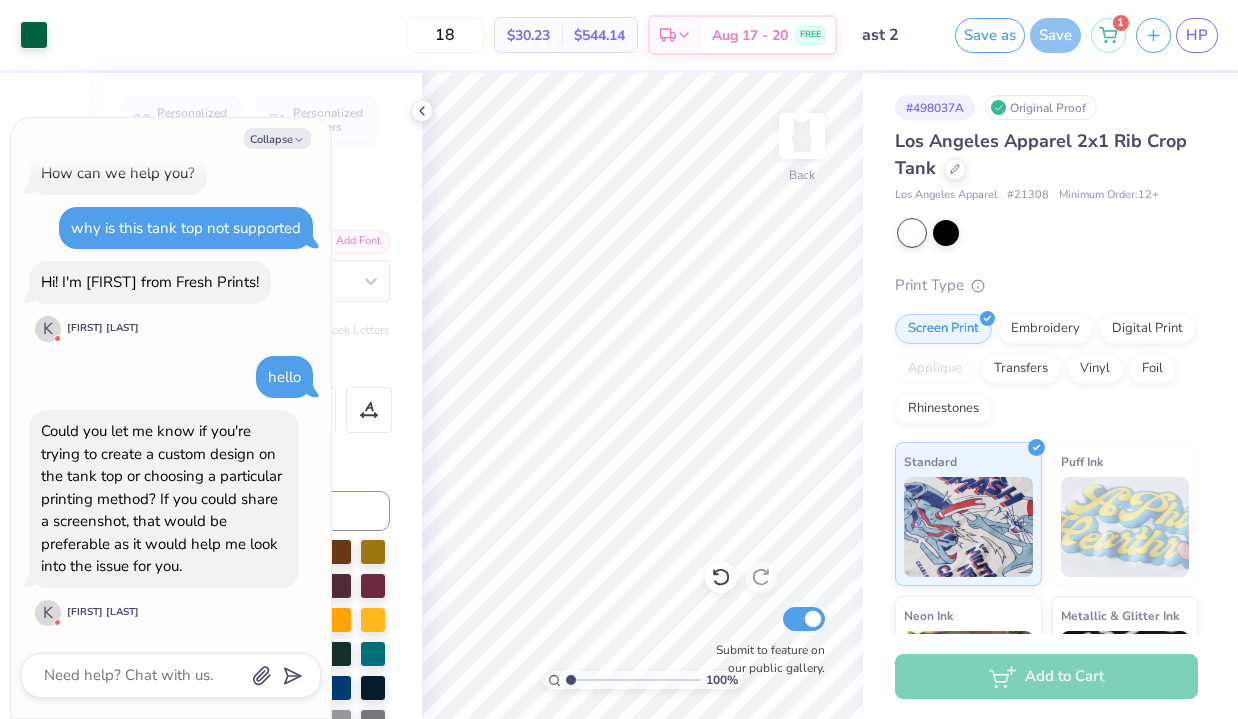 scroll, scrollTop: 0, scrollLeft: 0, axis: both 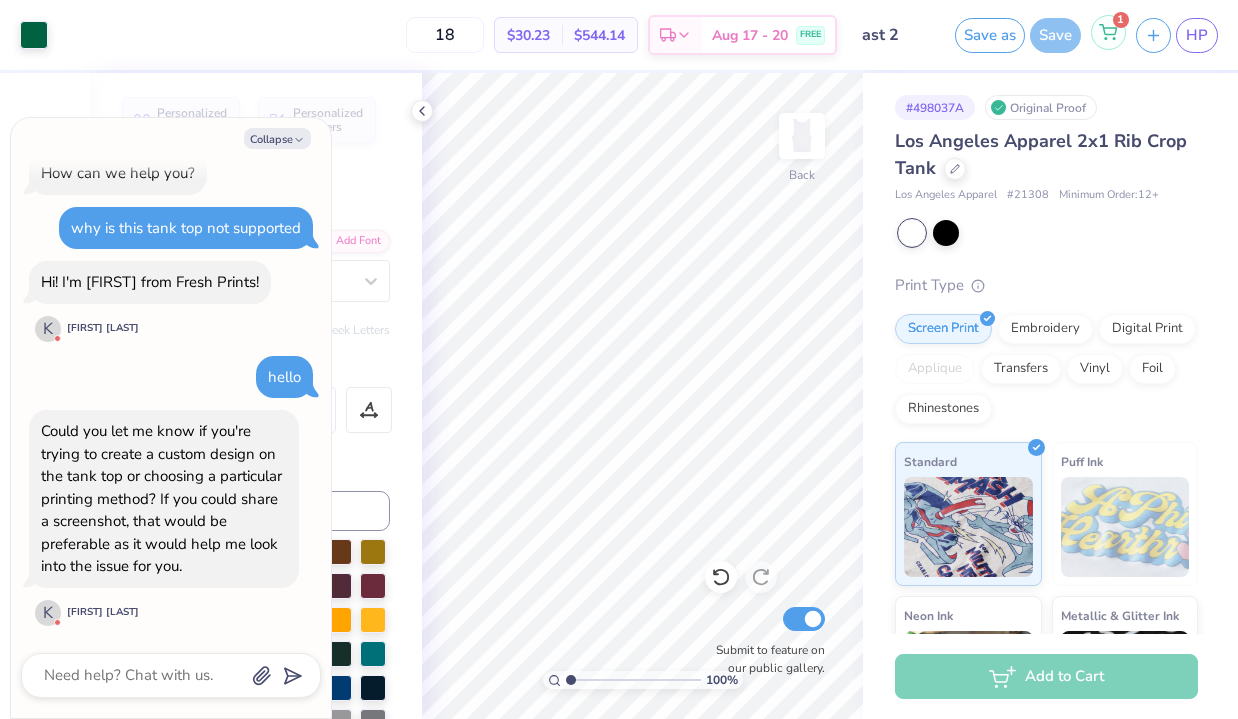 click on "1" at bounding box center (1108, 32) 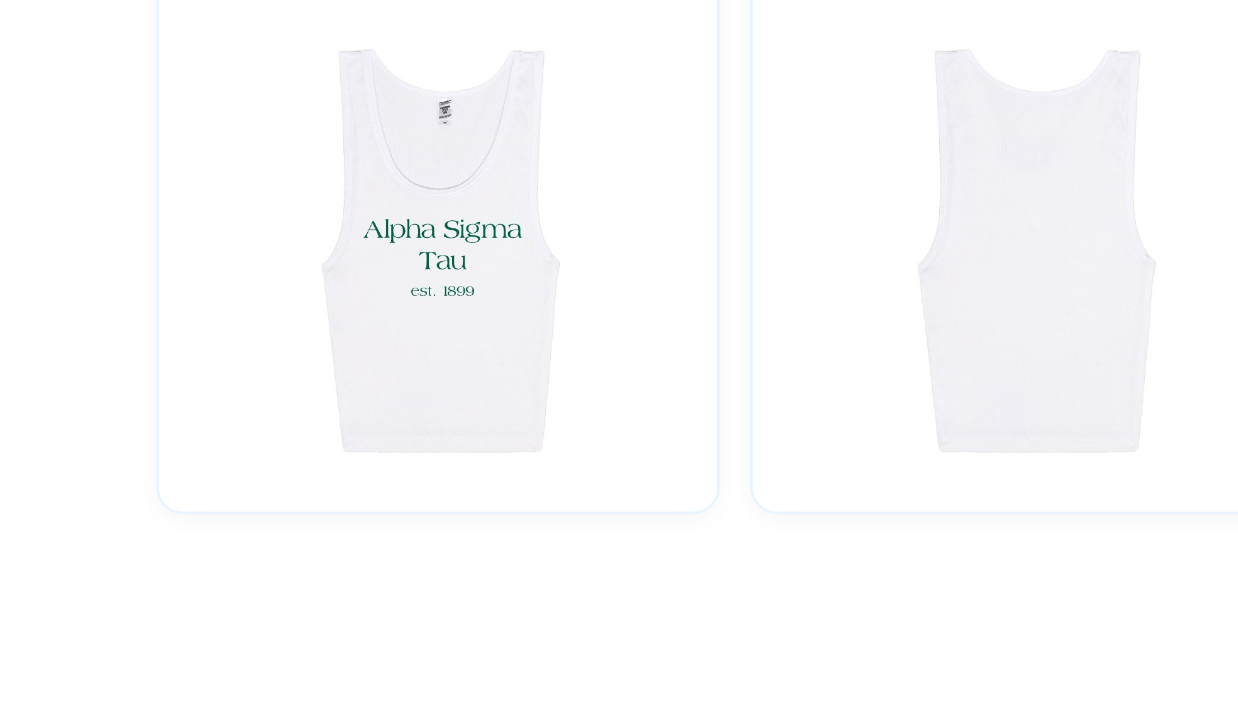 click at bounding box center [344, 302] 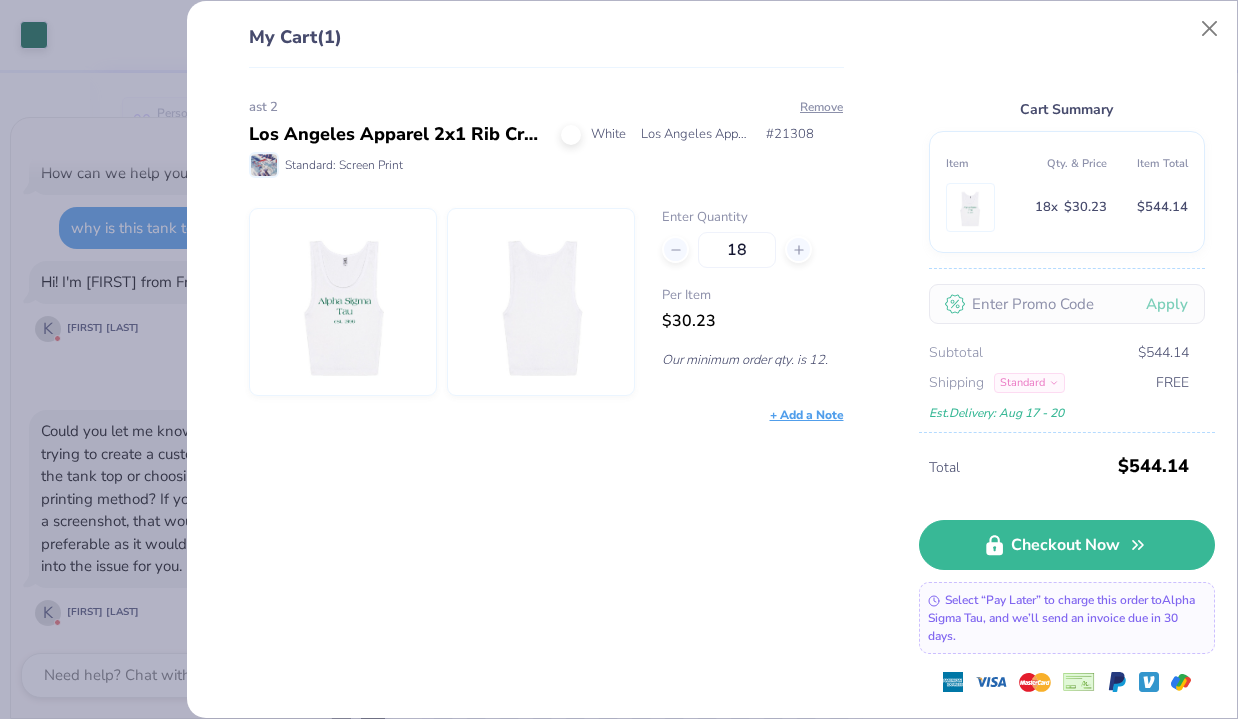 click at bounding box center [542, 302] 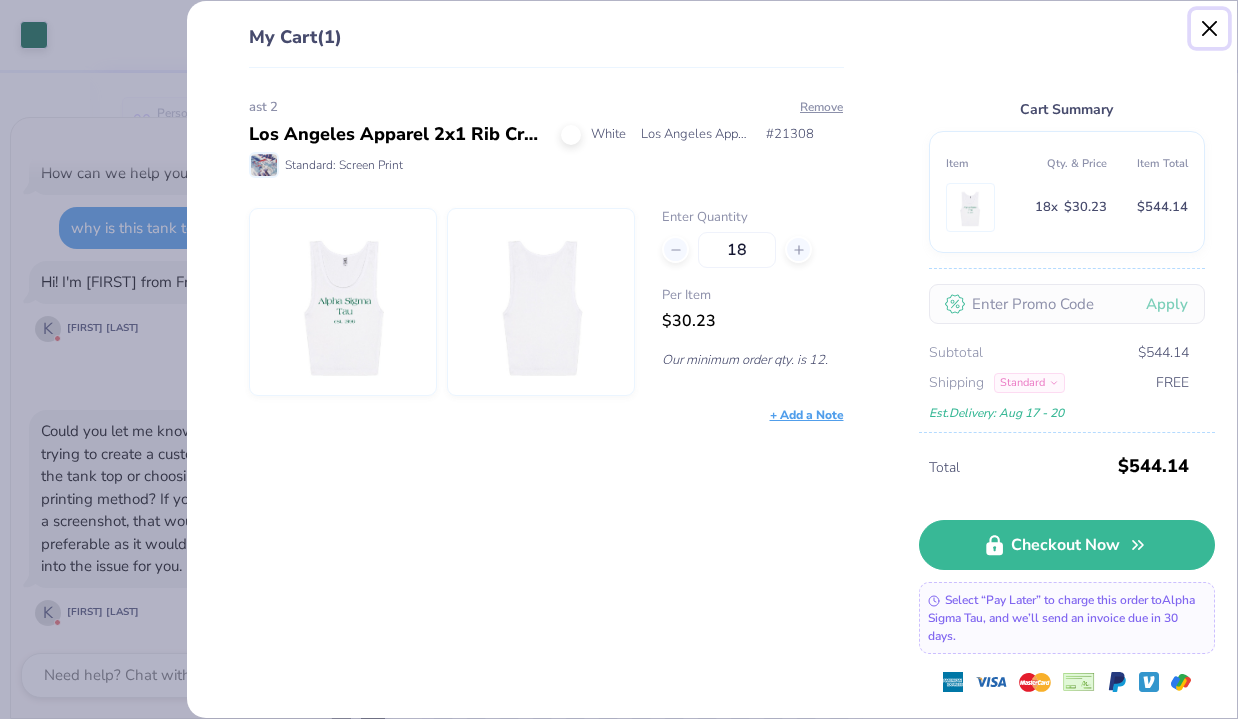 click at bounding box center (1210, 29) 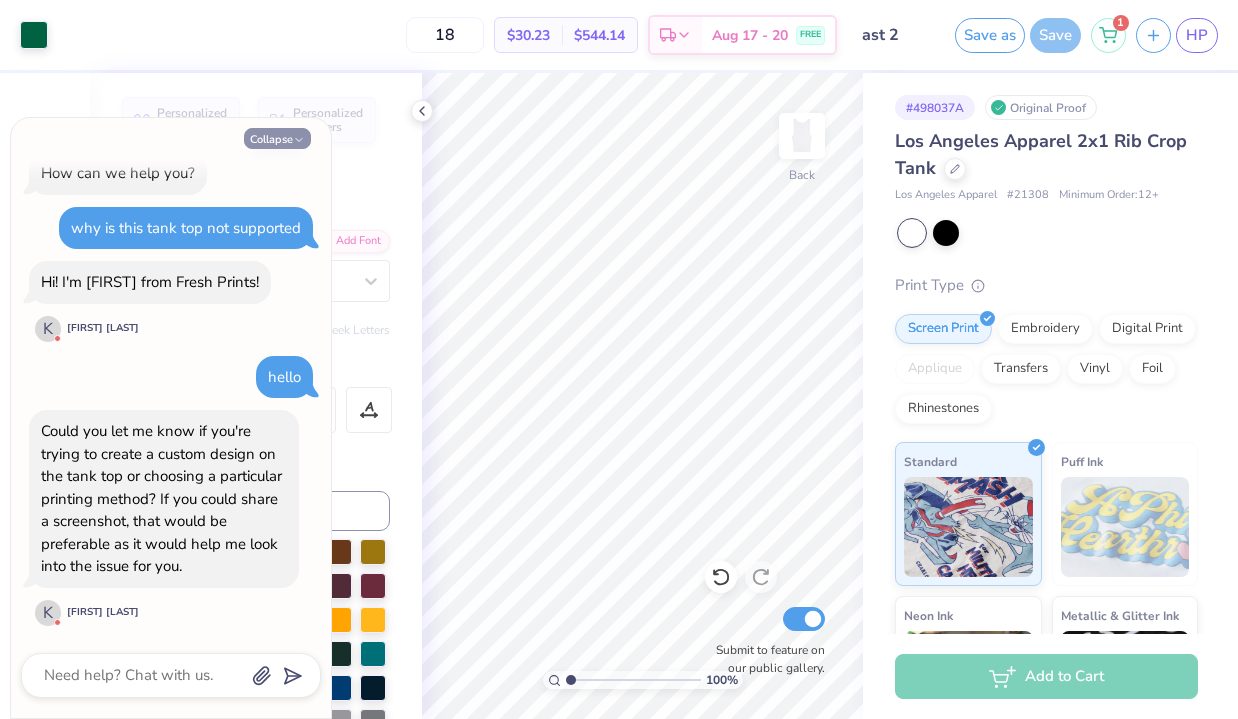 click on "Collapse" at bounding box center [277, 138] 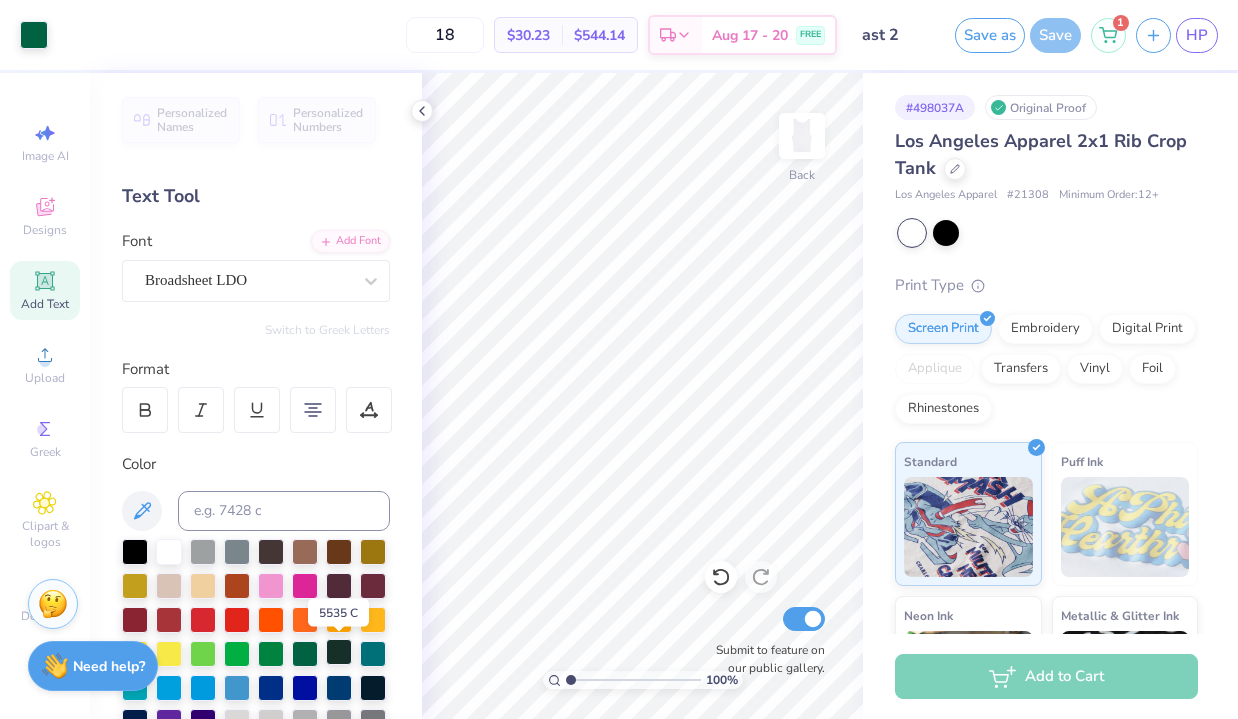 click at bounding box center [339, 652] 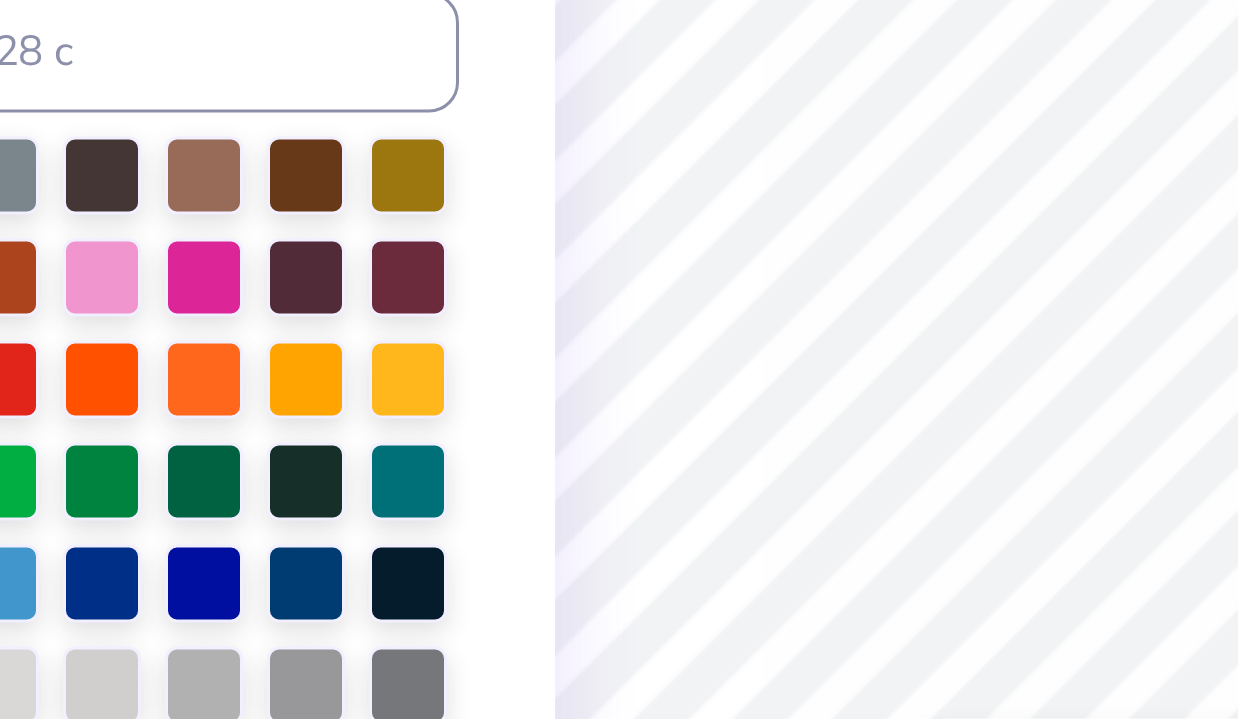 scroll, scrollTop: 65, scrollLeft: 0, axis: vertical 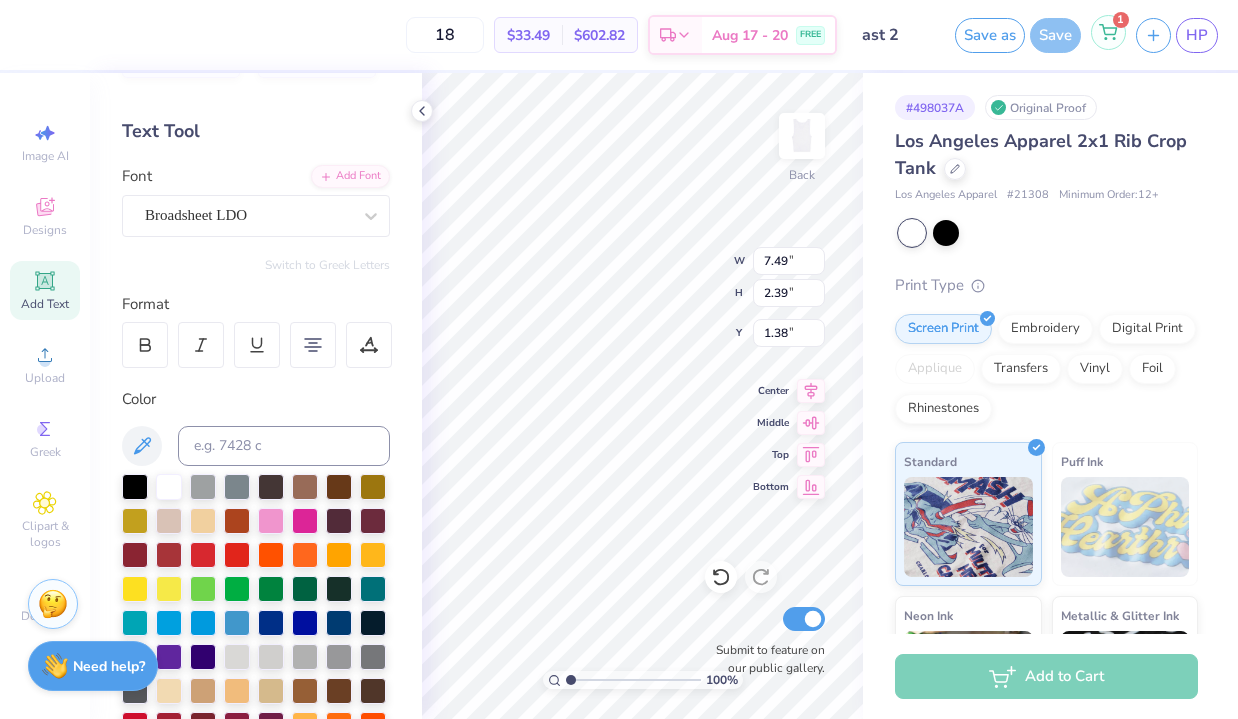 click on "1" at bounding box center (1121, 20) 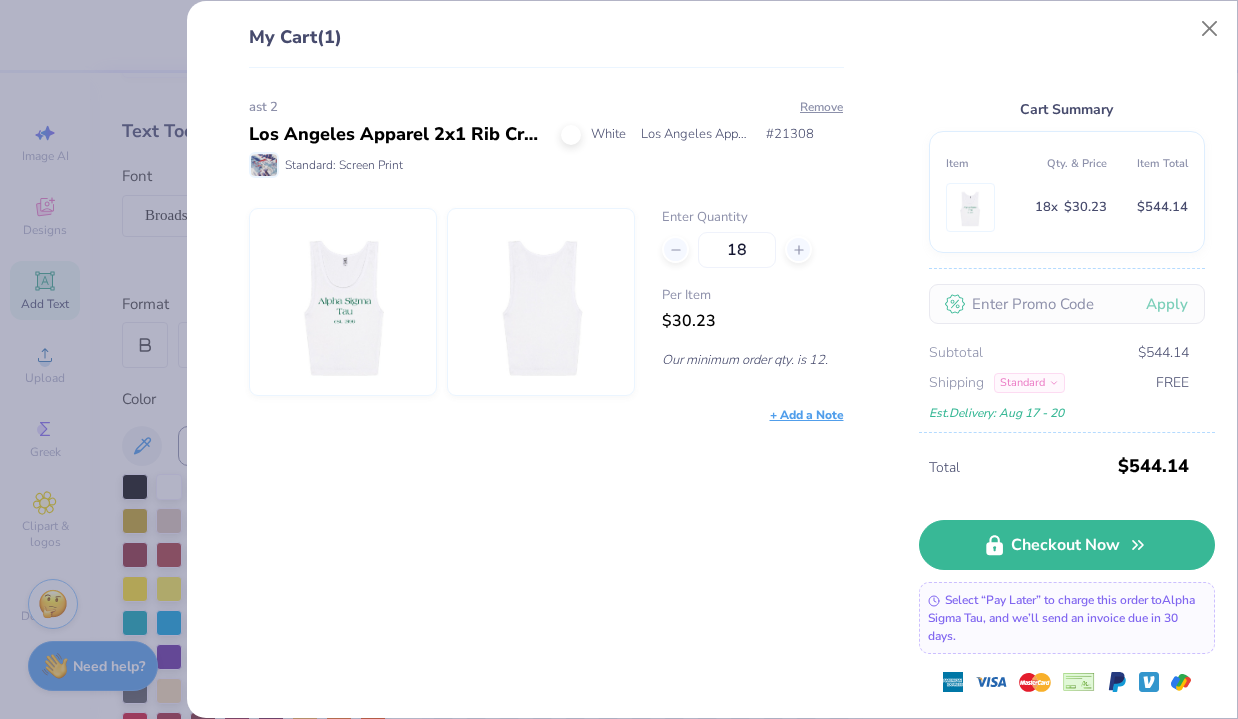 click at bounding box center (344, 302) 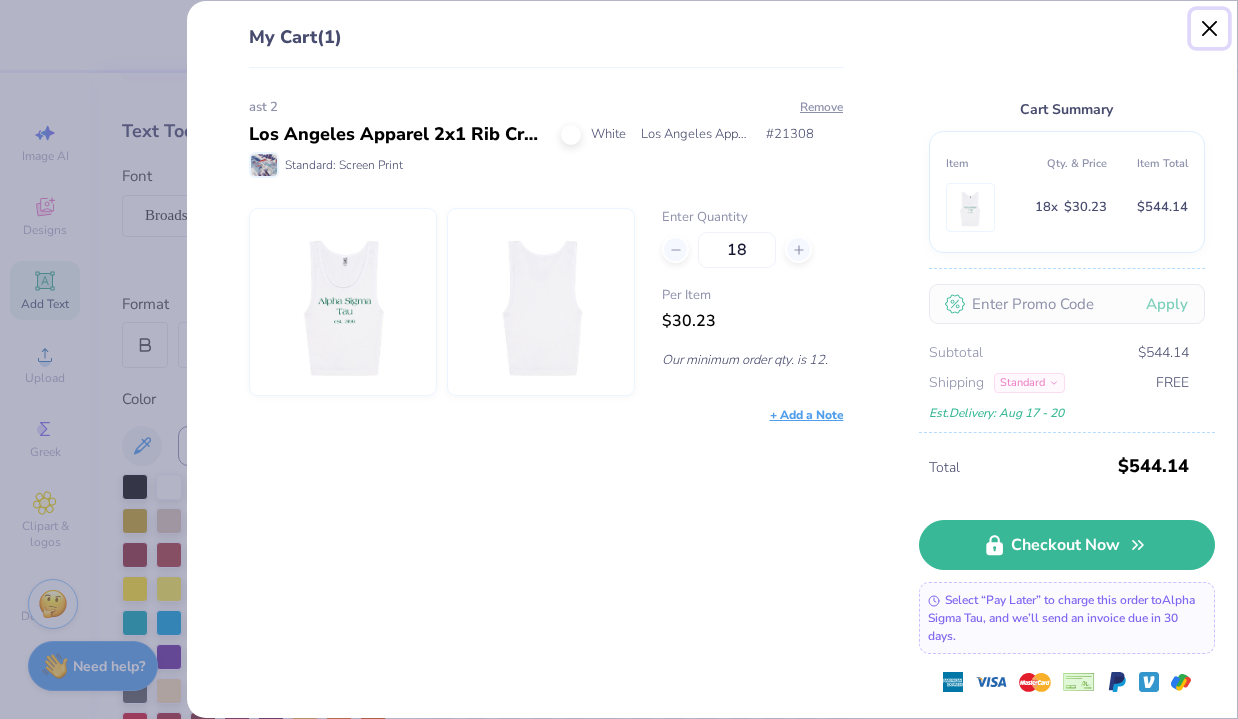 click at bounding box center (1210, 29) 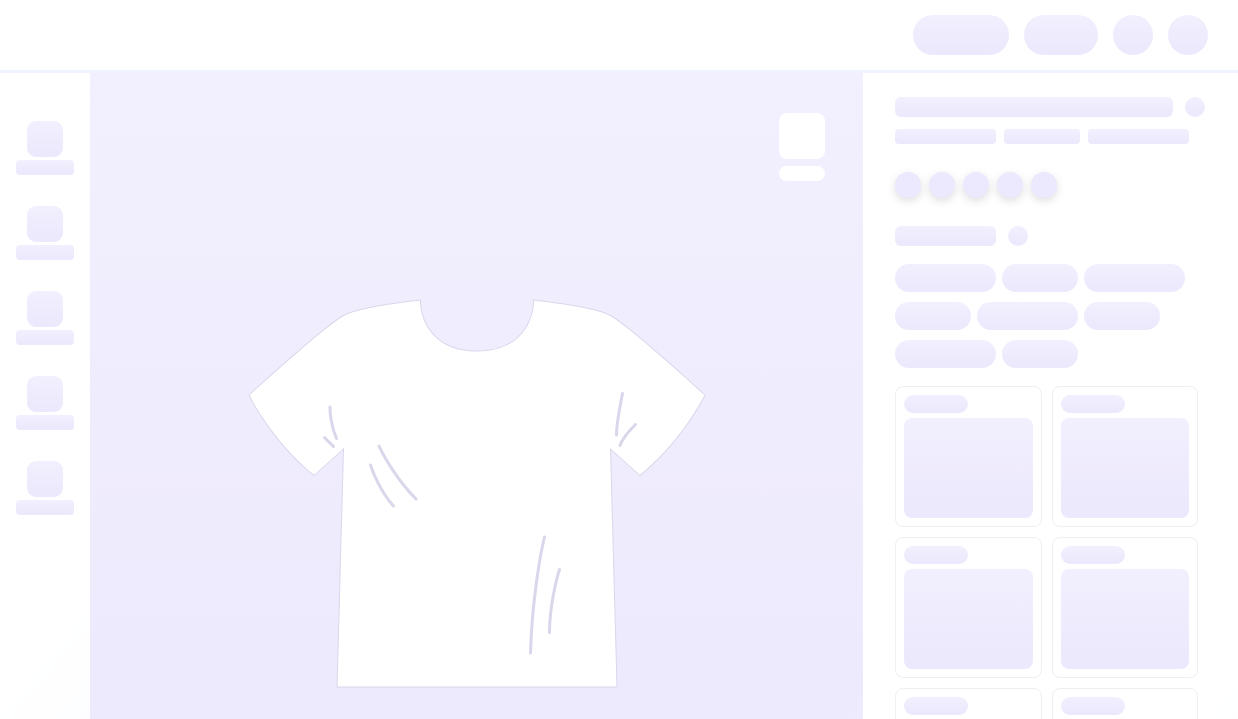 scroll, scrollTop: 0, scrollLeft: 0, axis: both 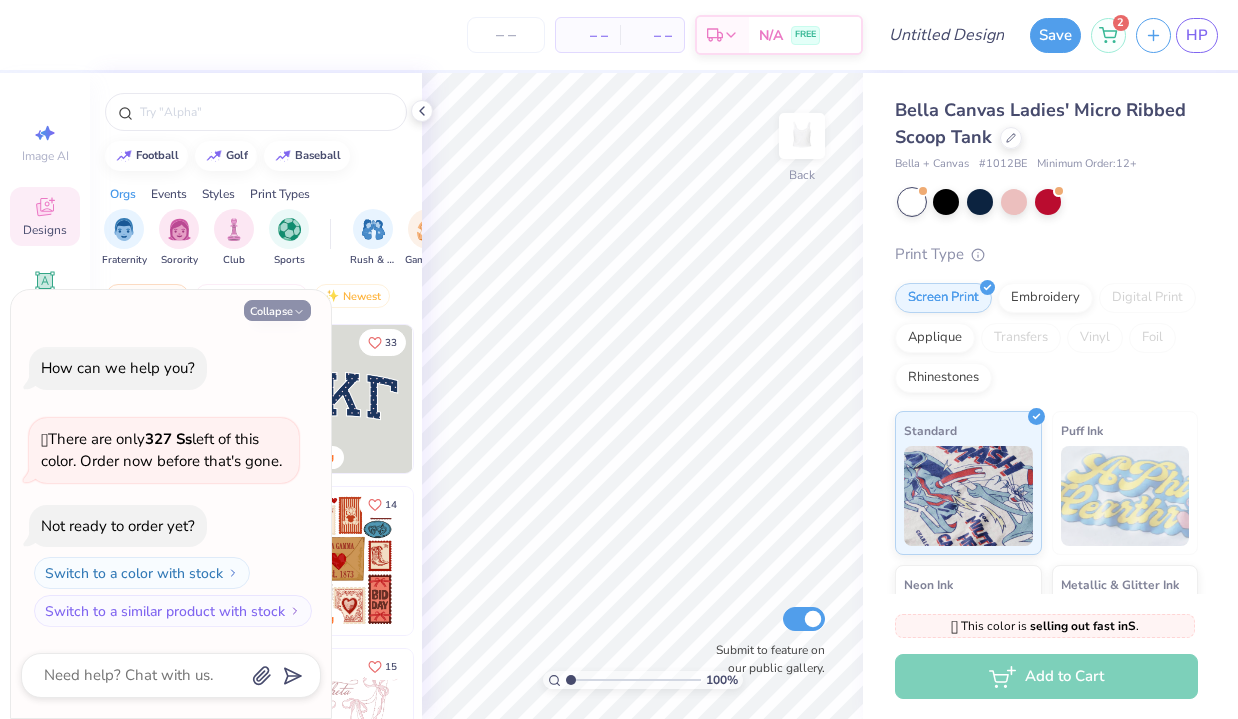 click on "Collapse" at bounding box center [277, 310] 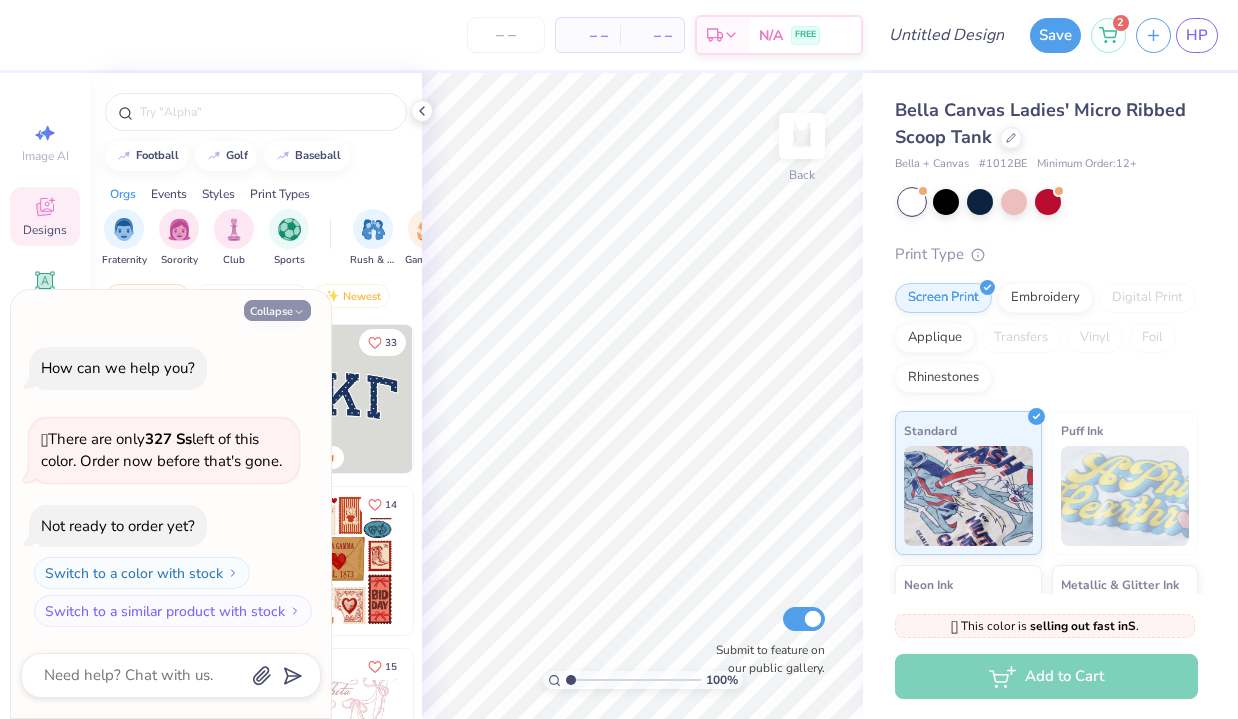 type on "x" 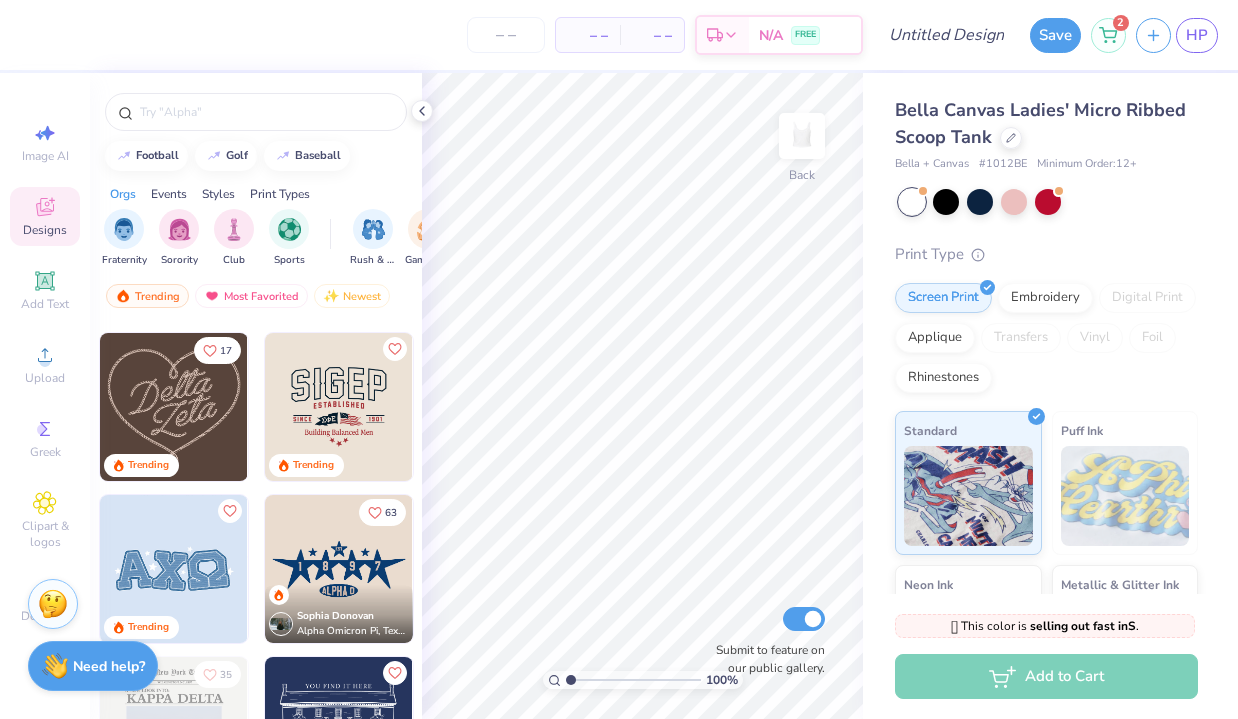 scroll, scrollTop: 648, scrollLeft: 0, axis: vertical 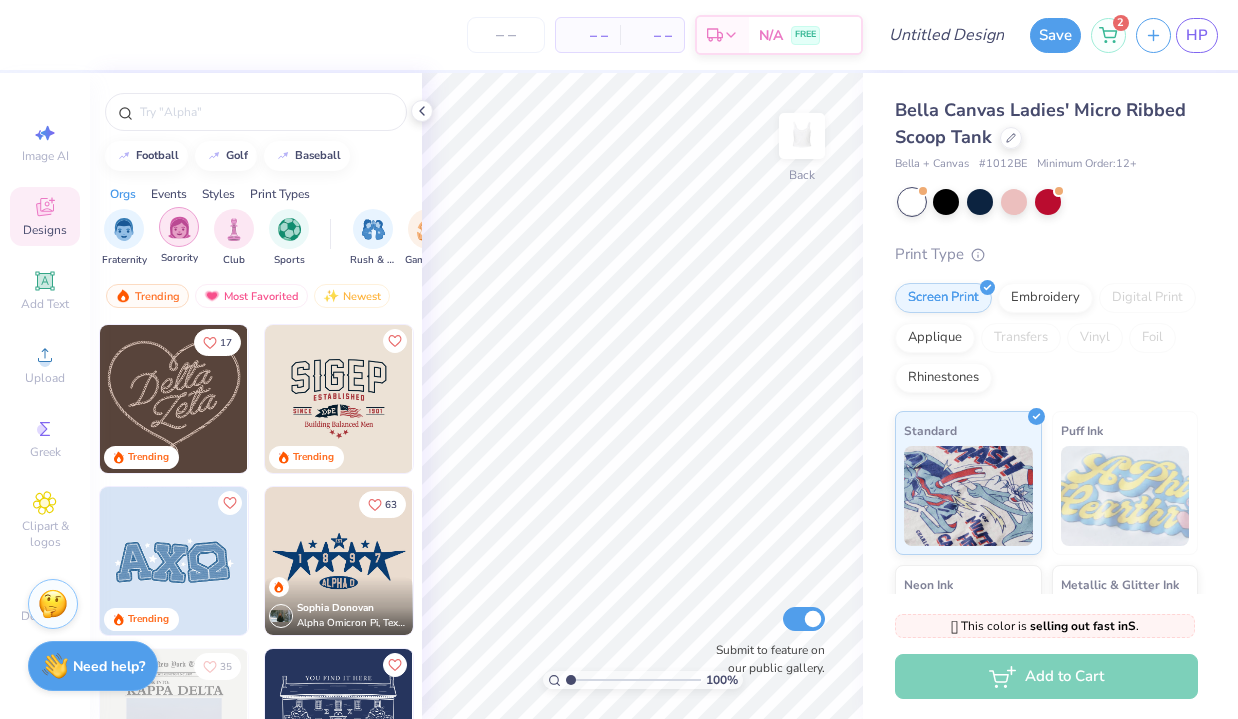 click at bounding box center [179, 227] 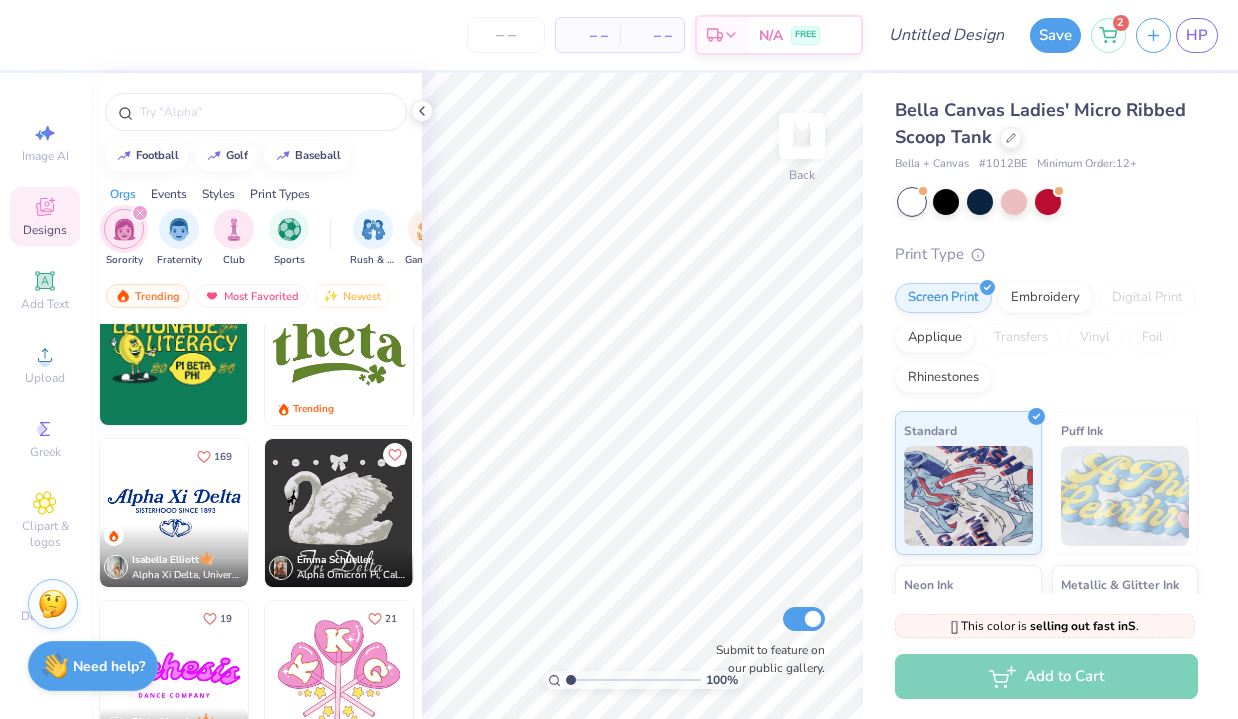 scroll, scrollTop: 8481, scrollLeft: 0, axis: vertical 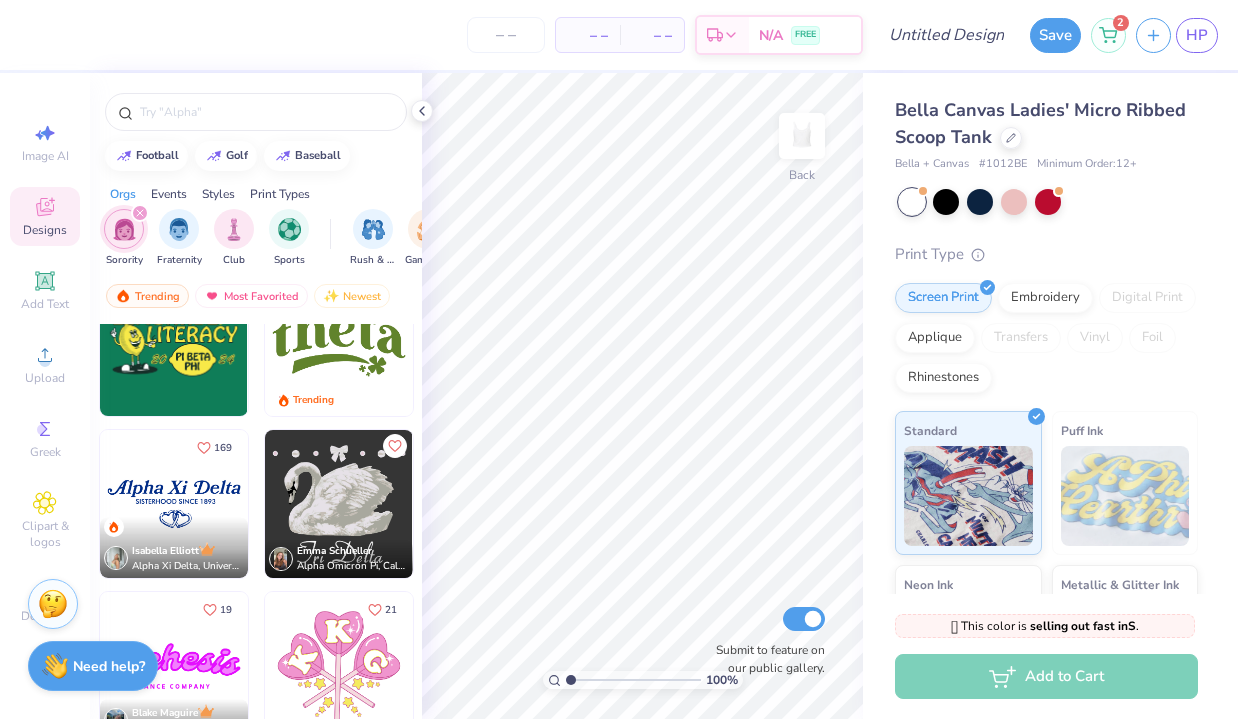 click at bounding box center [174, 504] 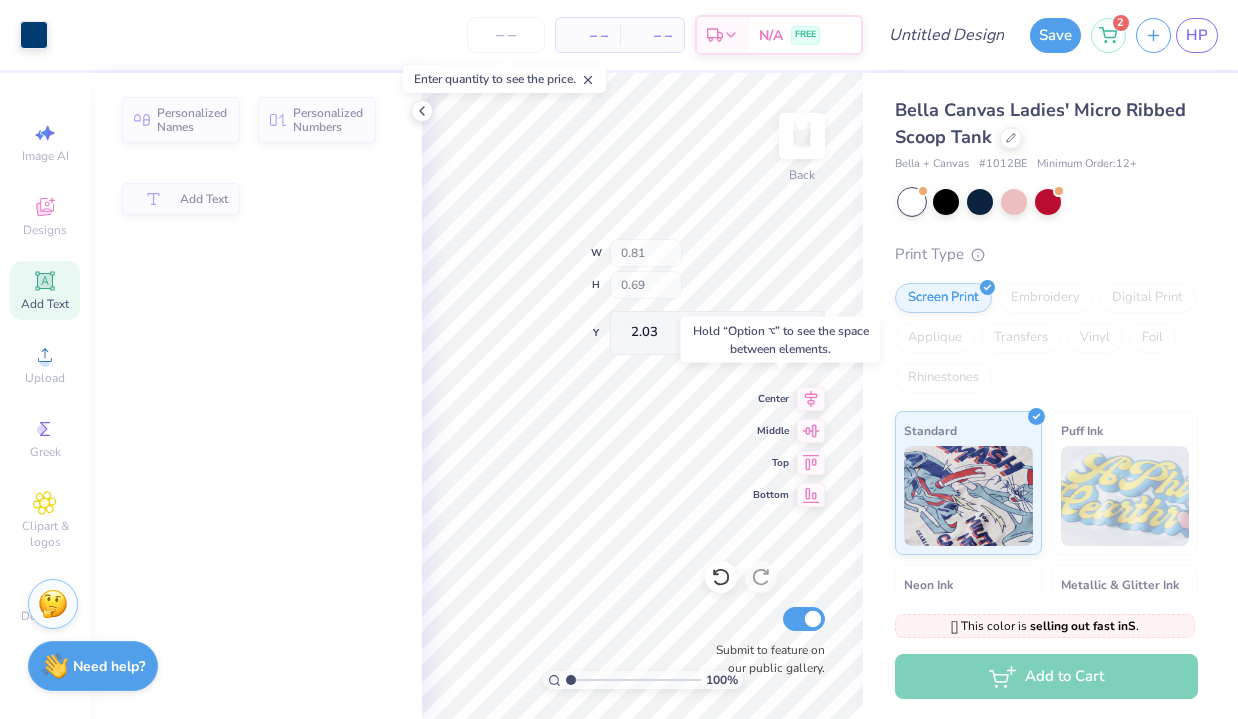 type on "2.00" 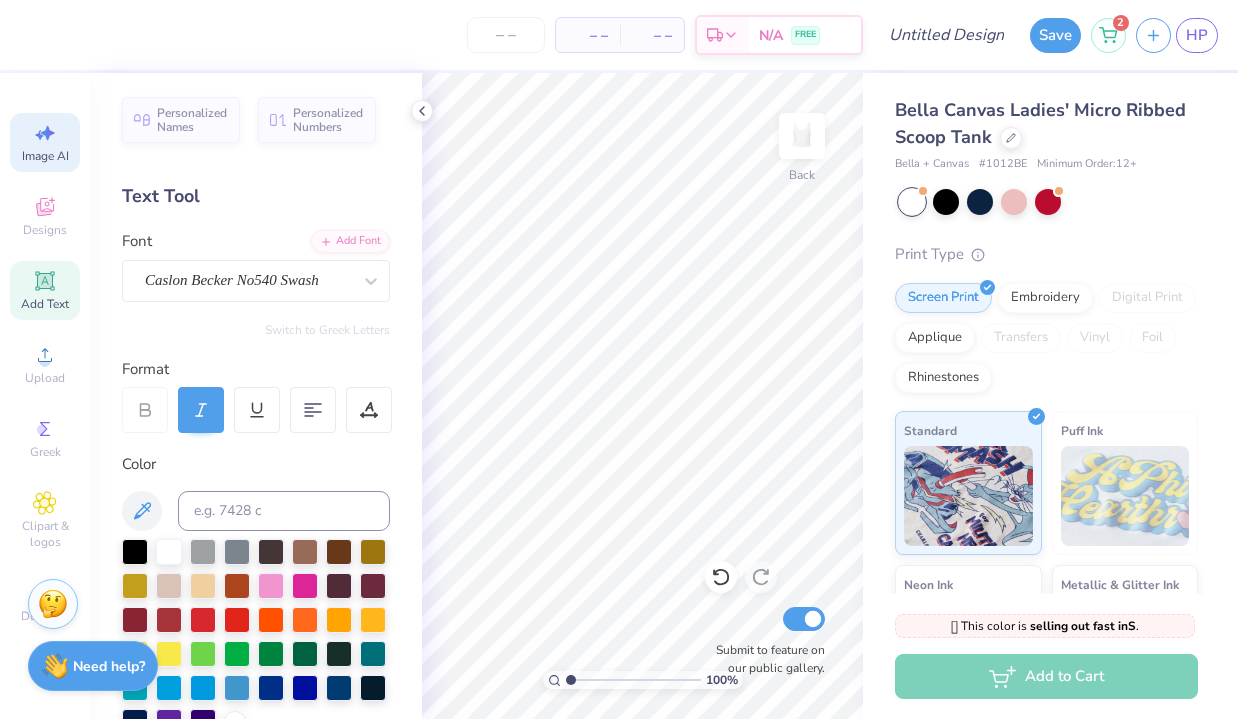 click on "Image AI" at bounding box center [45, 156] 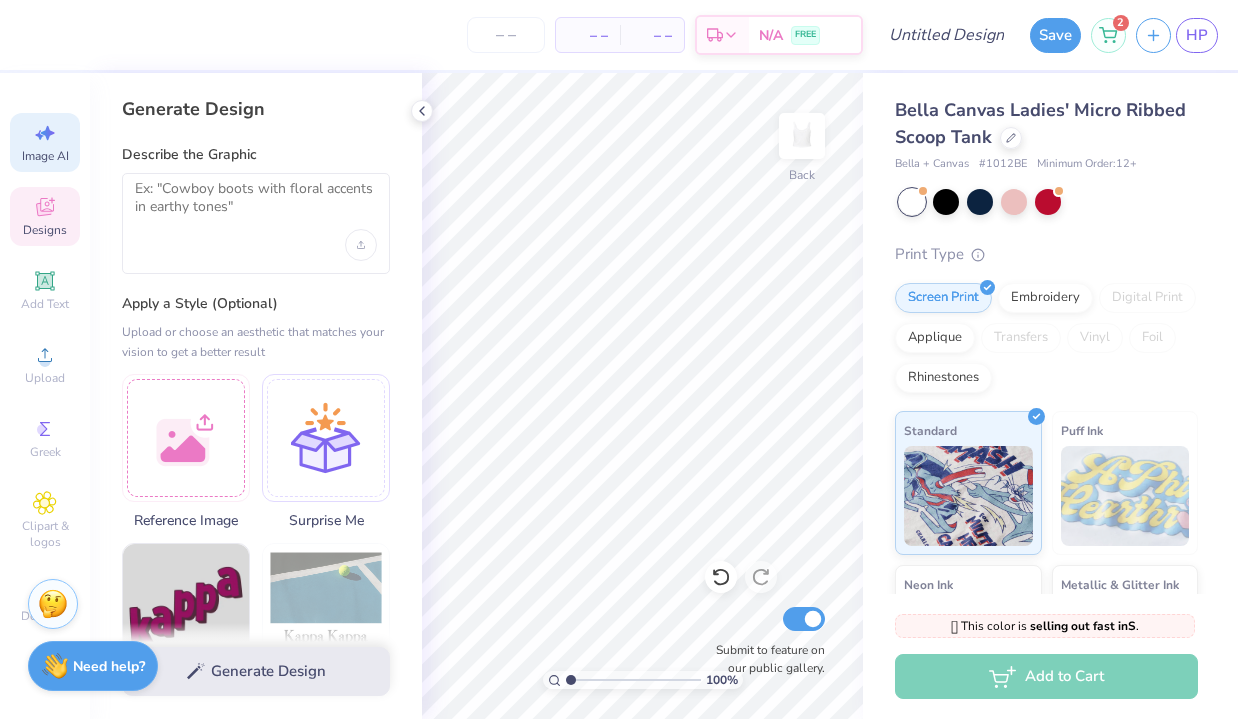 click on "Designs" at bounding box center (45, 230) 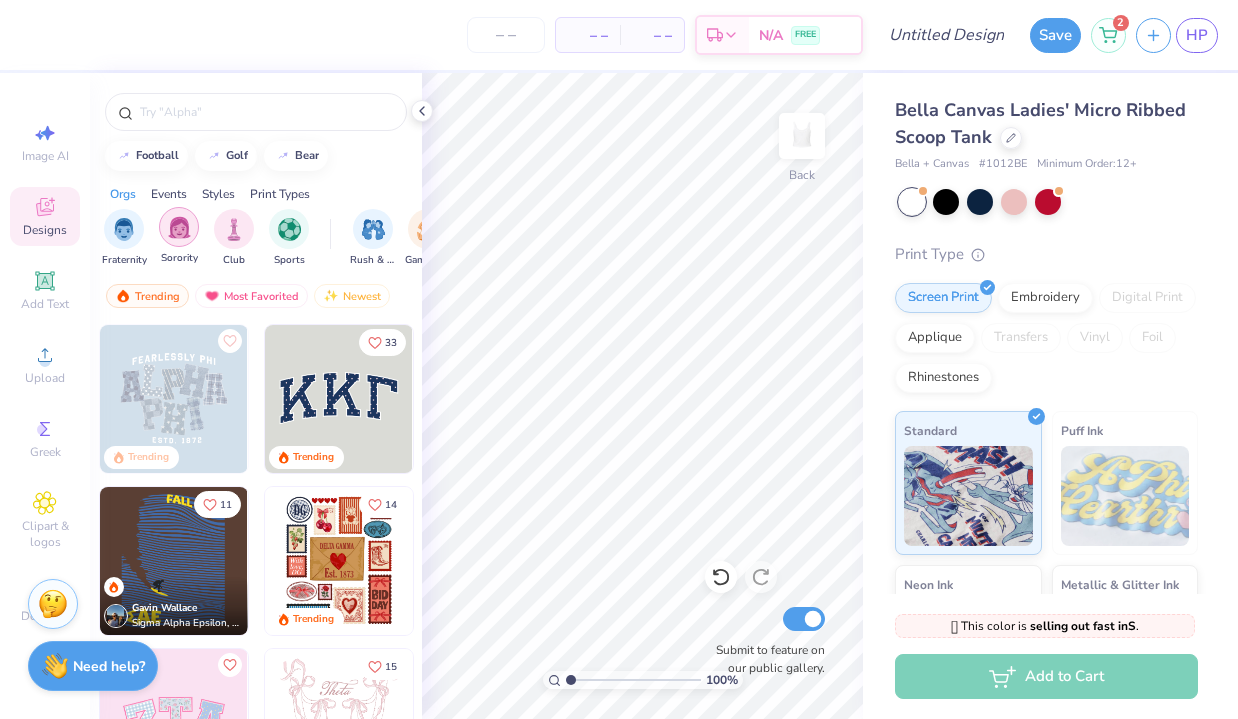click at bounding box center [179, 227] 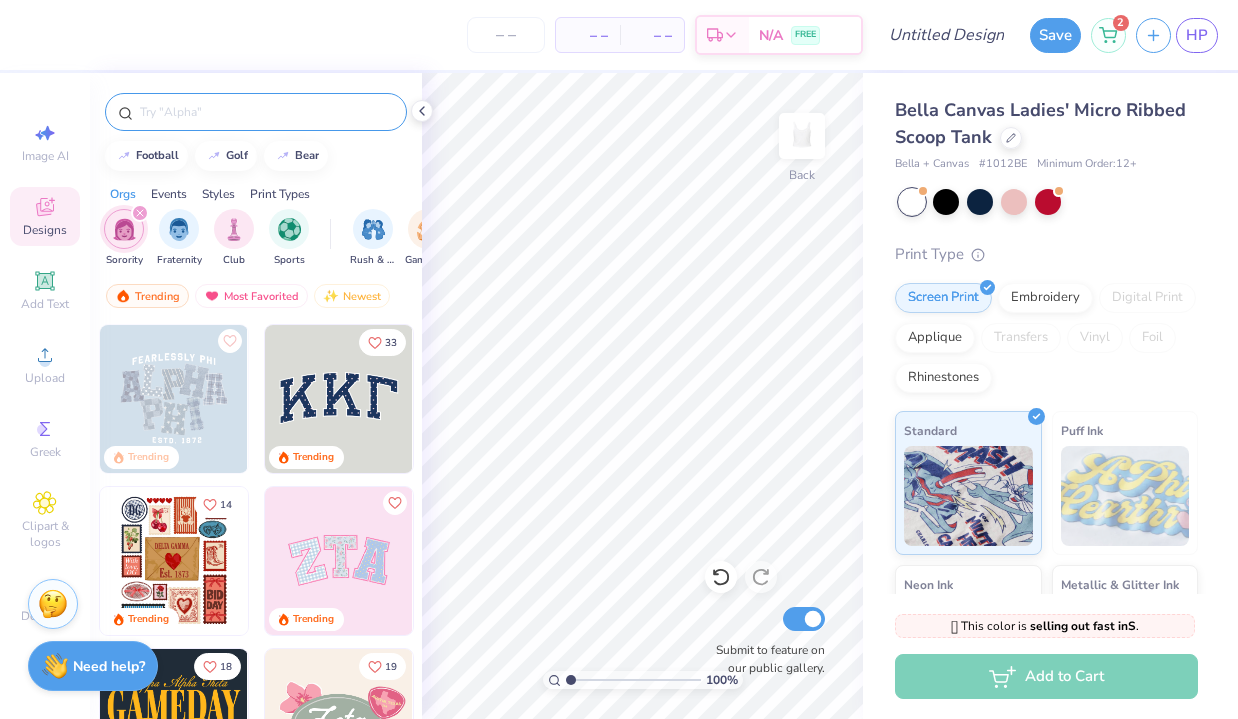 click at bounding box center [266, 112] 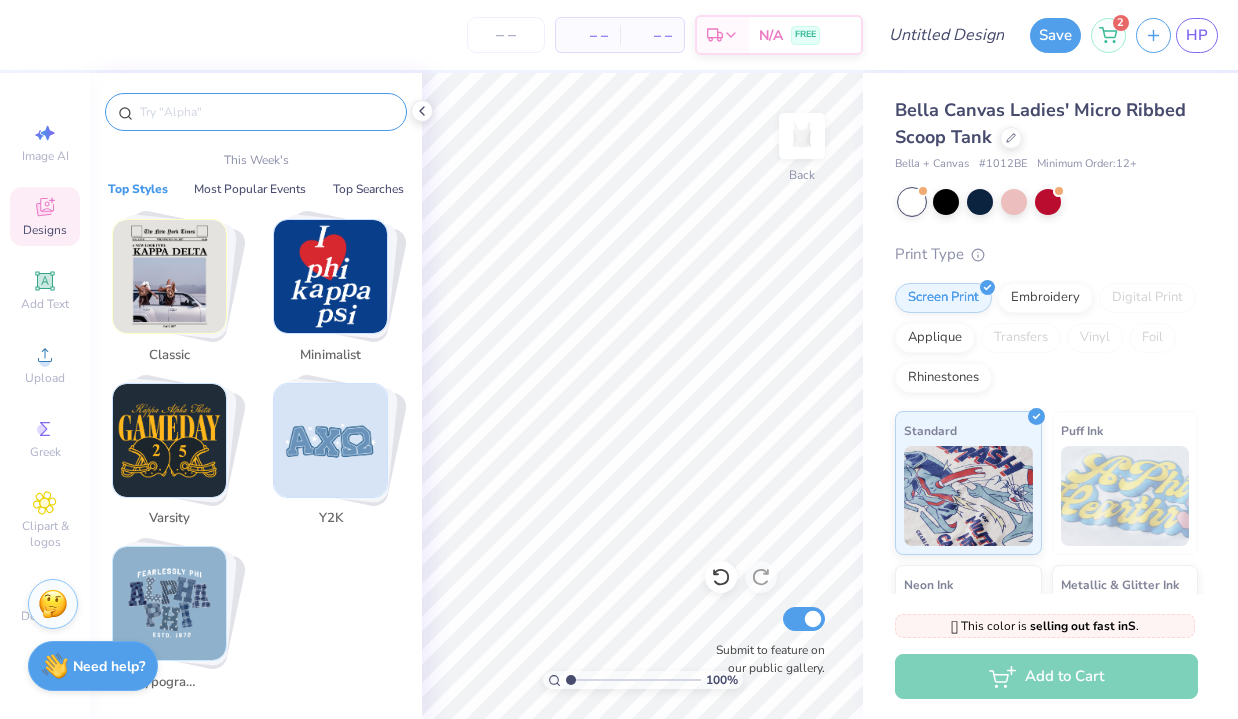 type on "S" 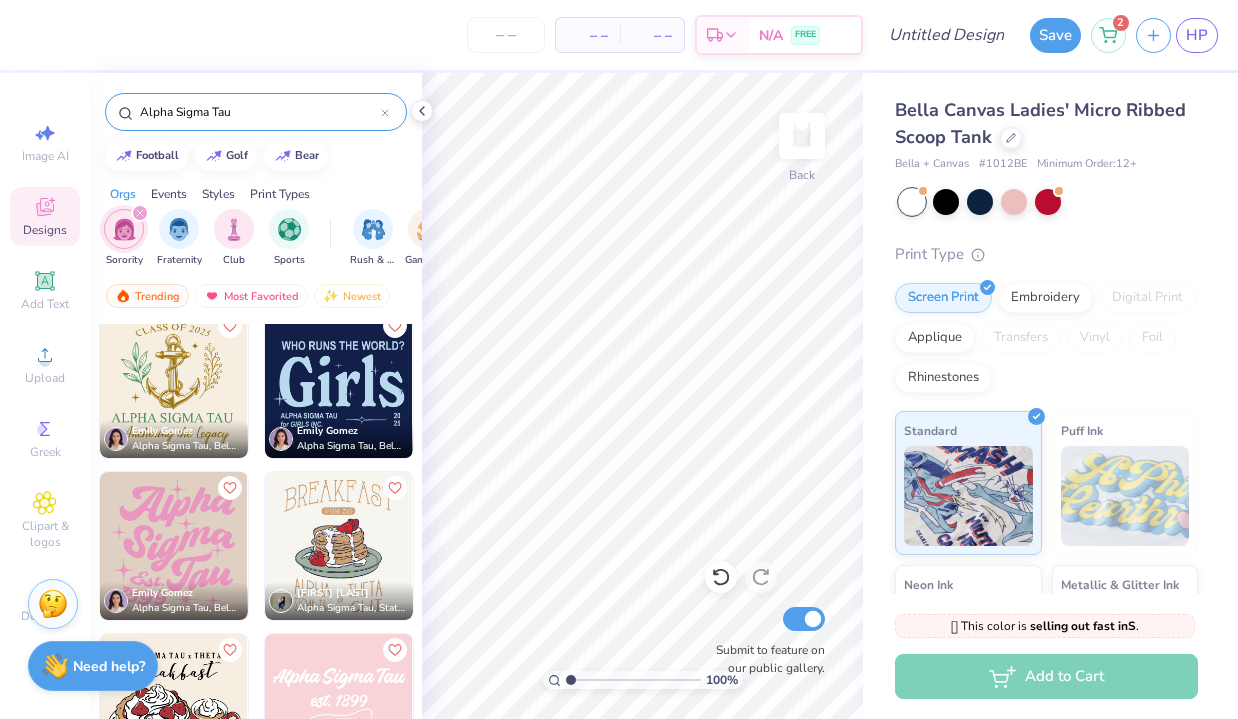 scroll, scrollTop: 2284, scrollLeft: 0, axis: vertical 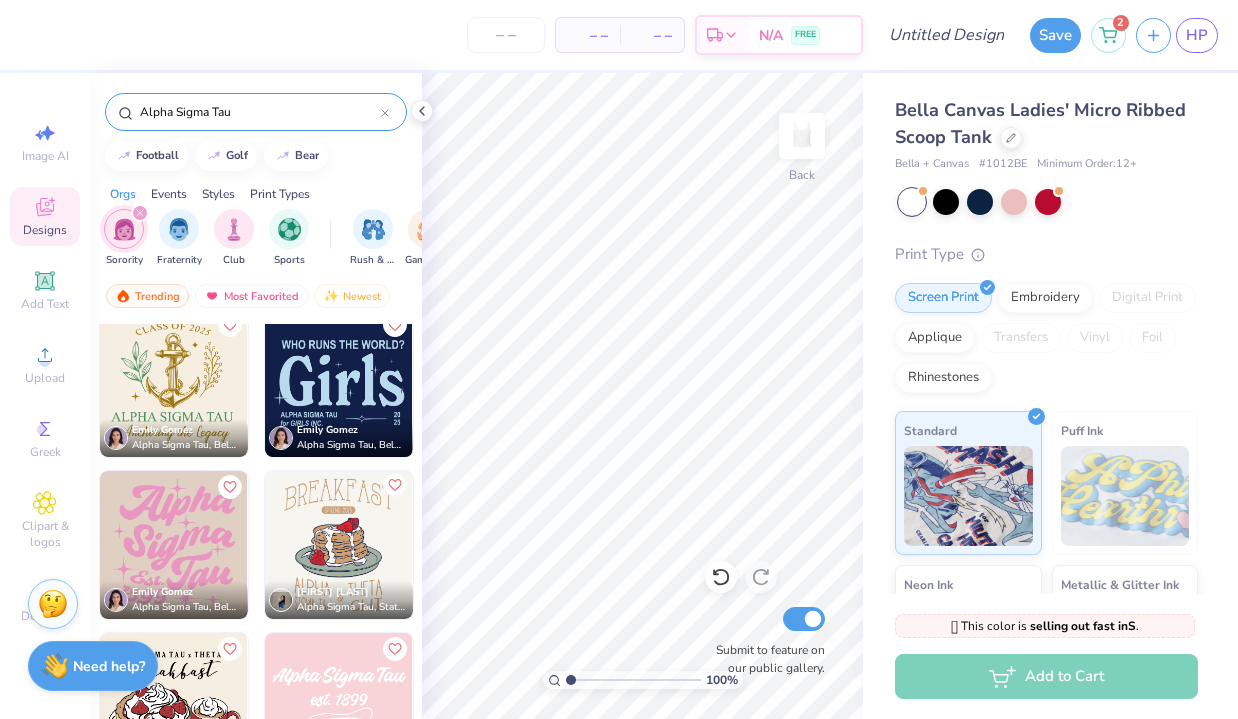 type on "Alpha Sigma Tau" 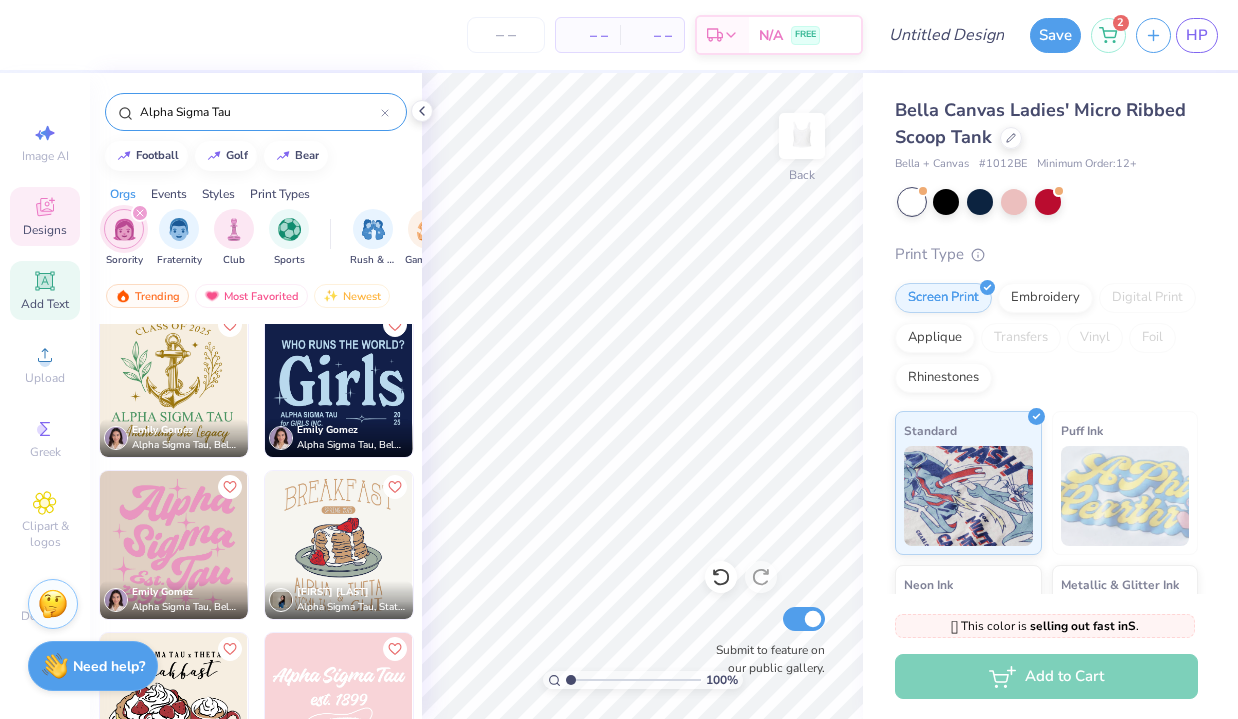 click 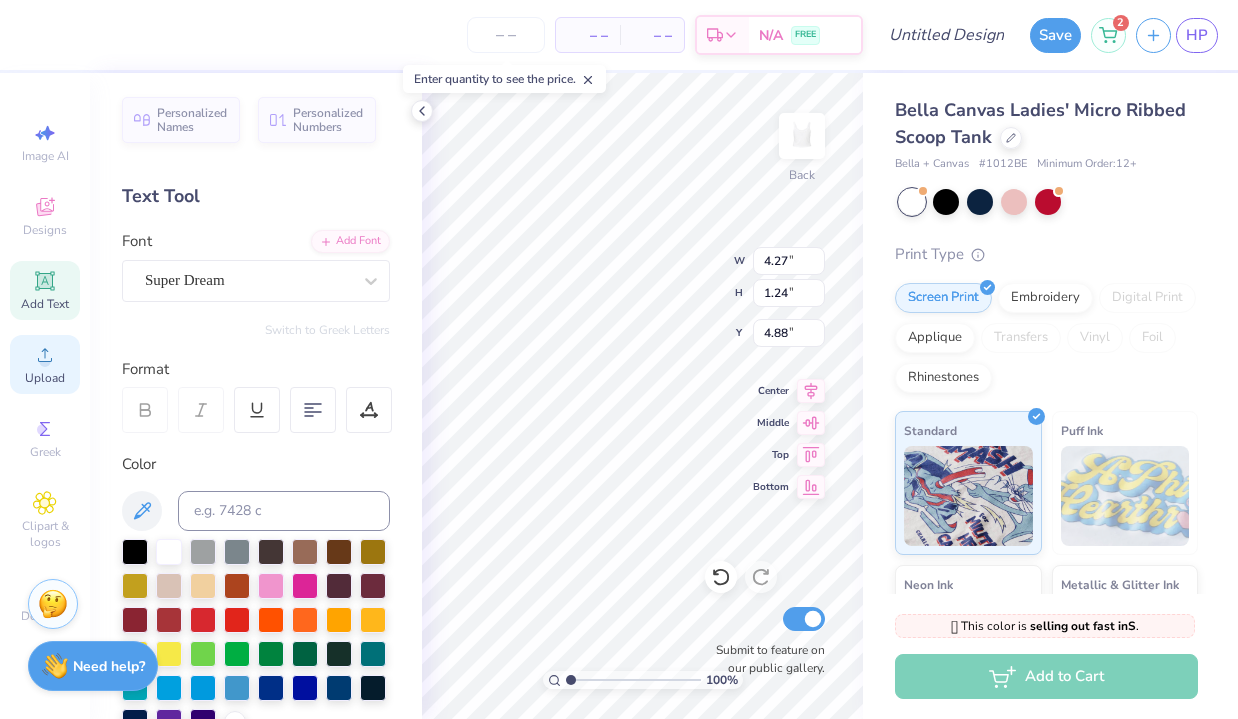 click 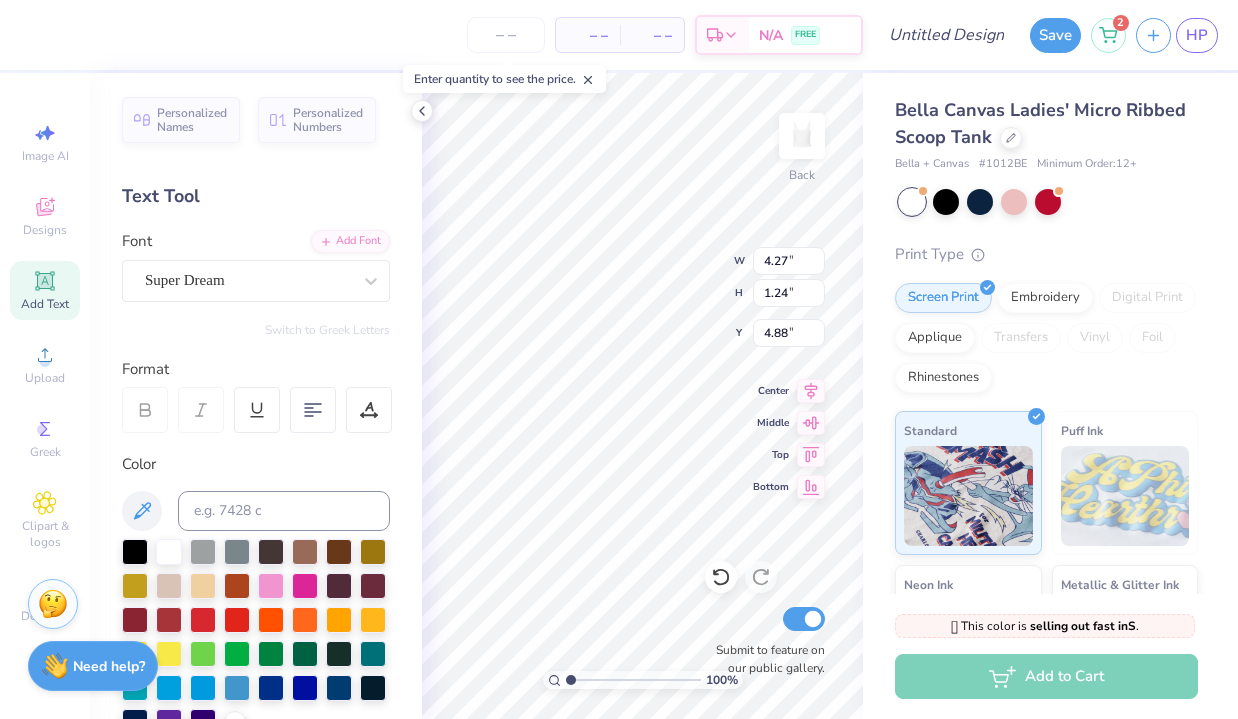 type 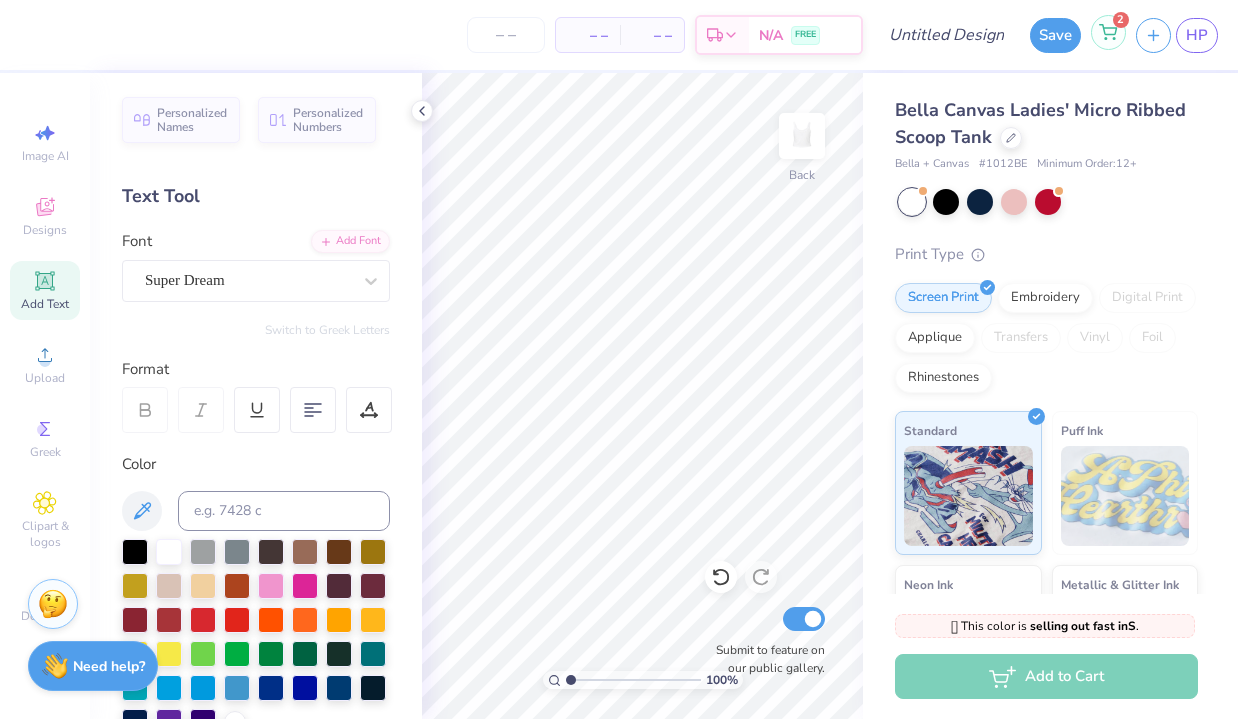 click on "2" at bounding box center (1108, 32) 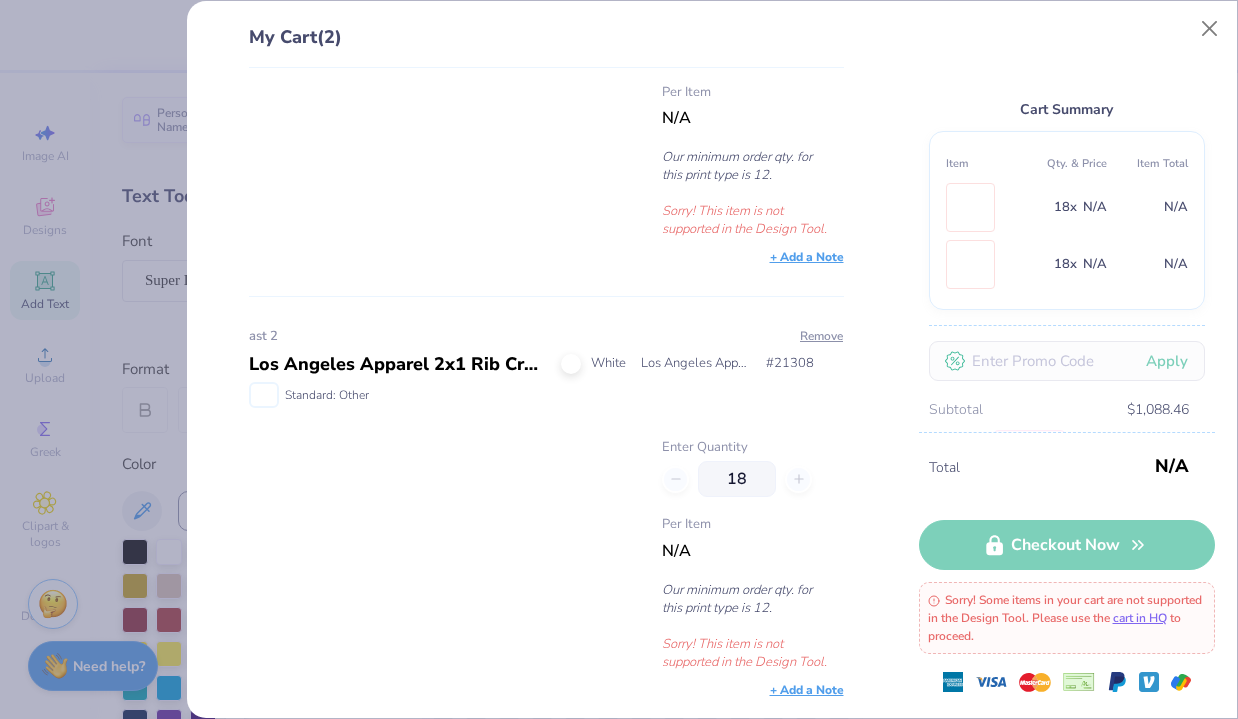 scroll, scrollTop: 0, scrollLeft: 0, axis: both 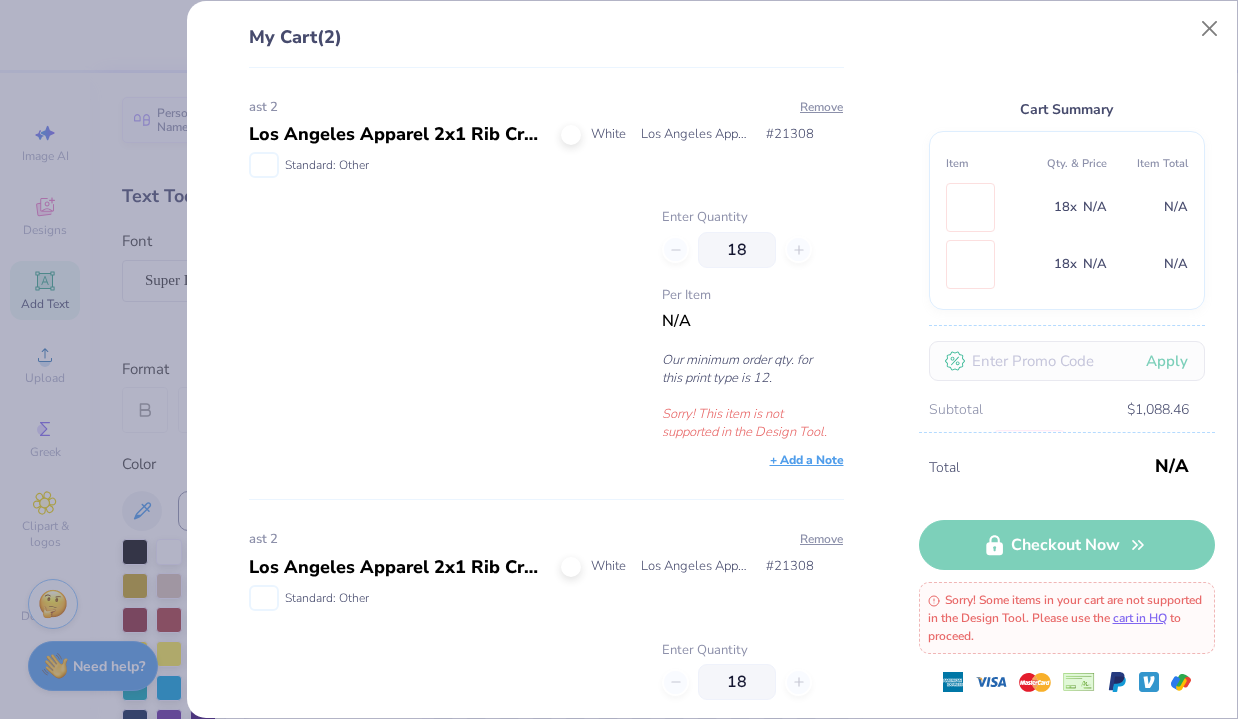 click at bounding box center (442, 324) 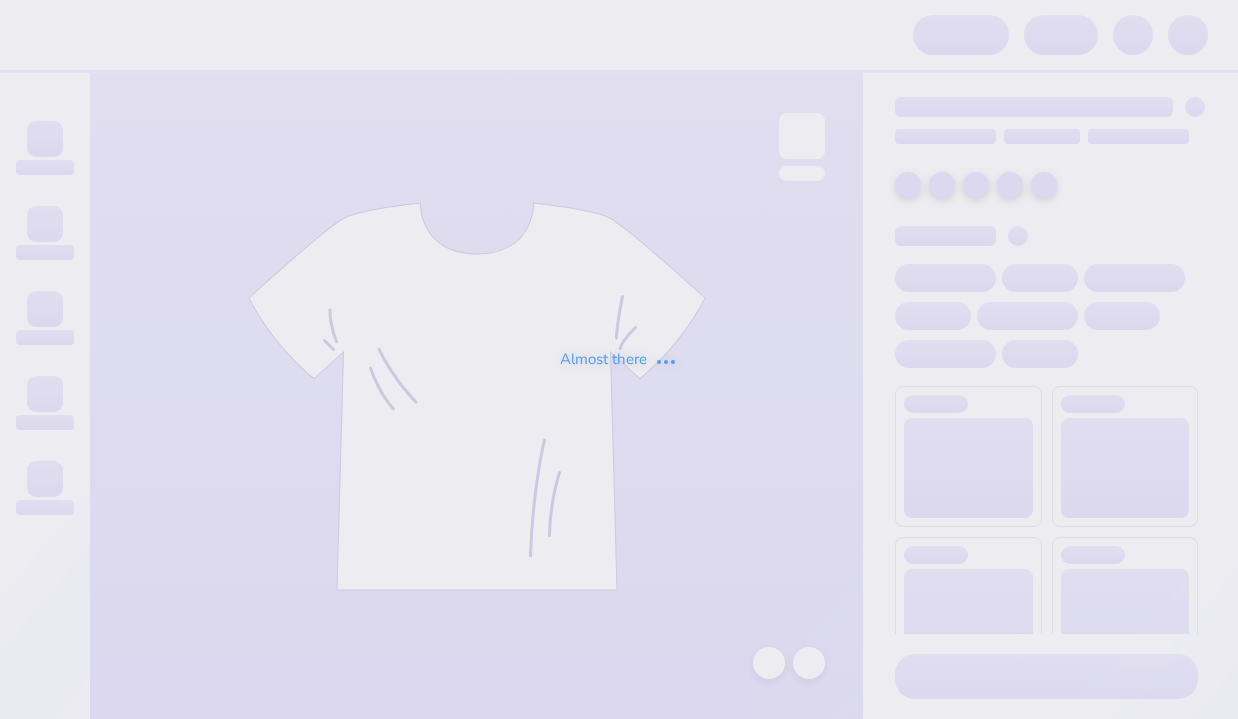 scroll, scrollTop: 0, scrollLeft: 0, axis: both 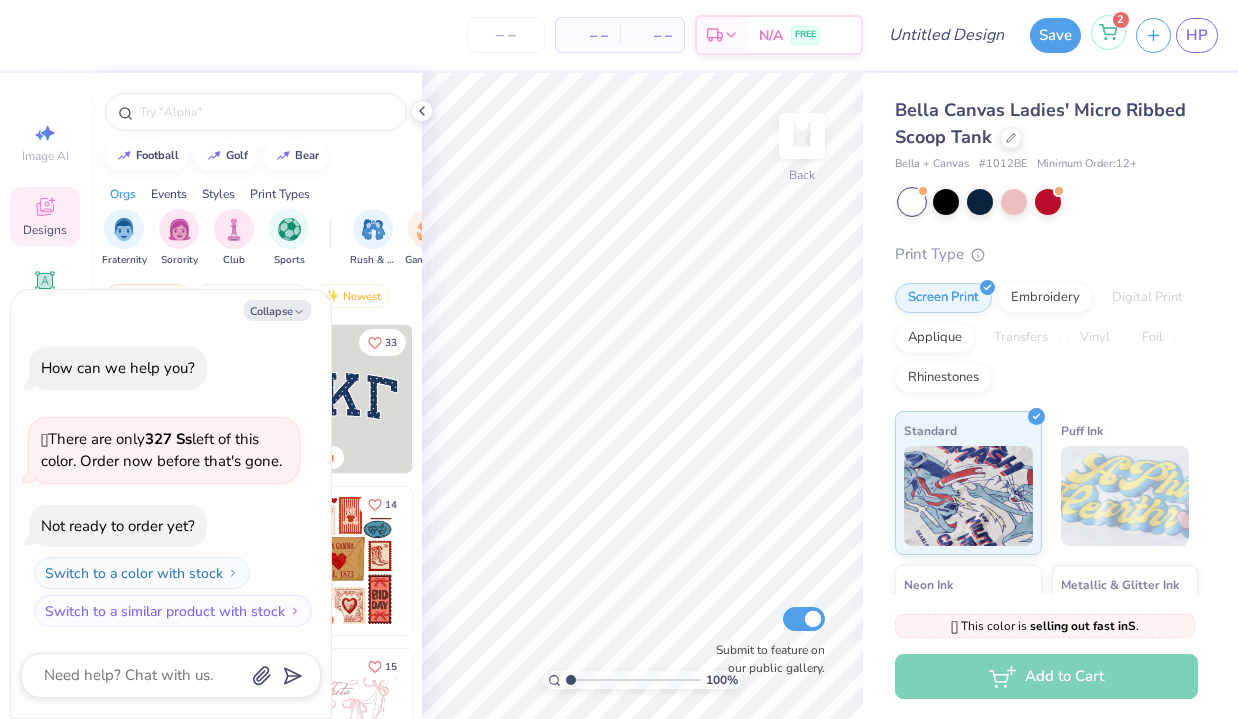 click on "2" at bounding box center (1108, 32) 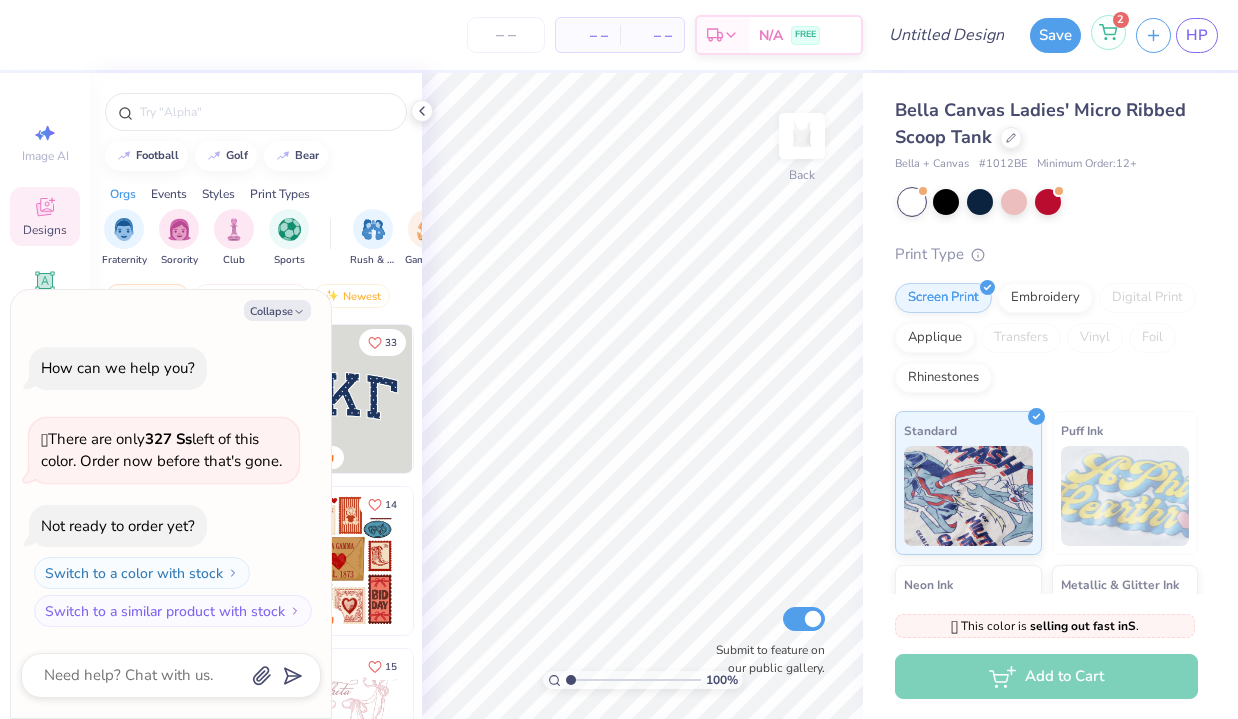 type on "x" 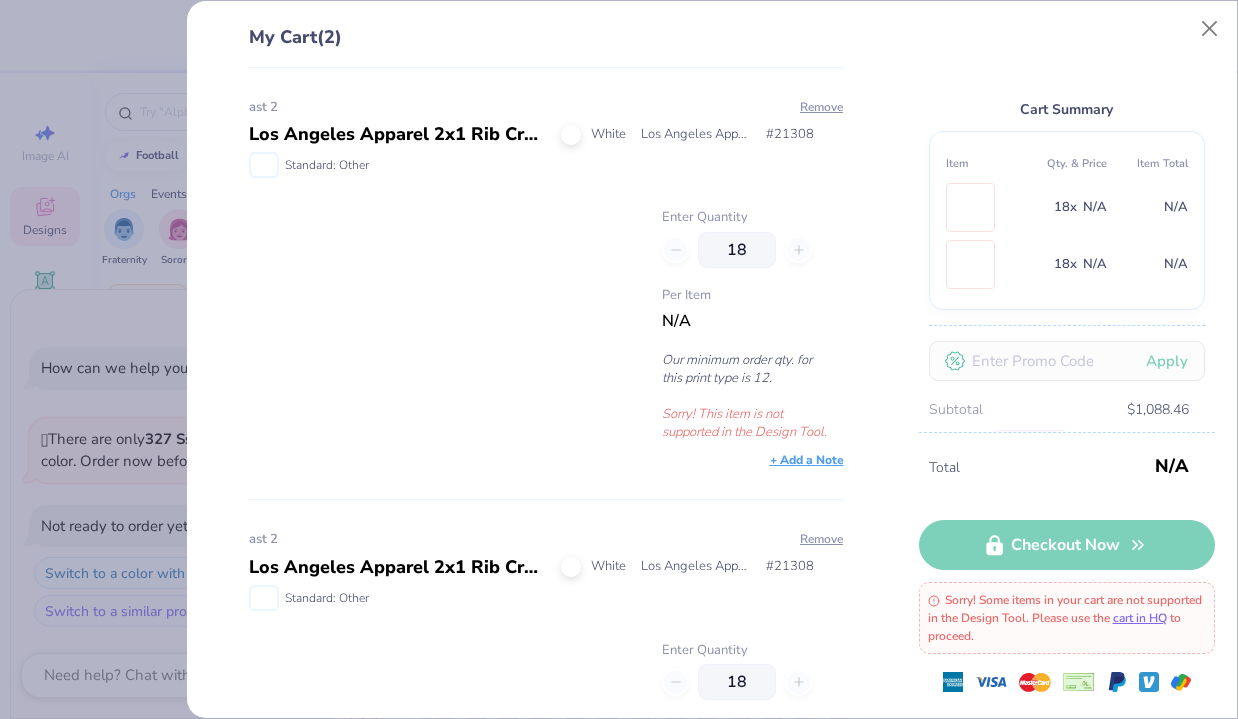 scroll, scrollTop: 203, scrollLeft: 0, axis: vertical 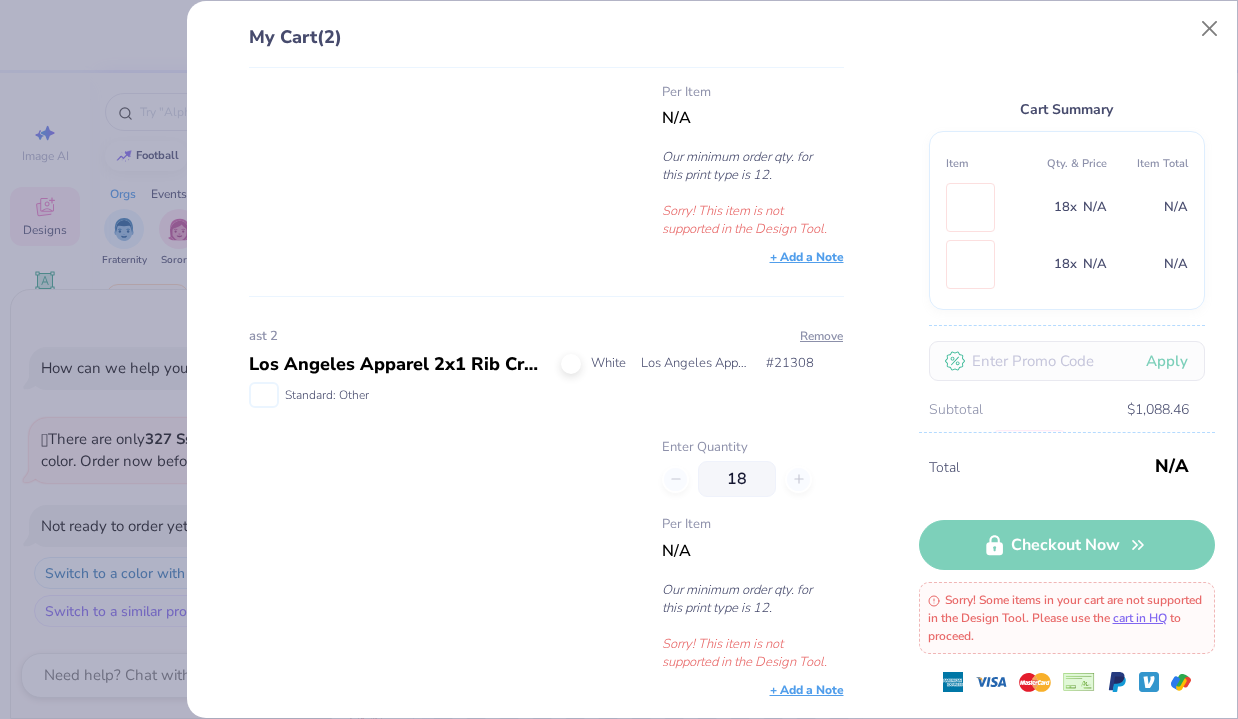 click on "18" at bounding box center [752, 479] 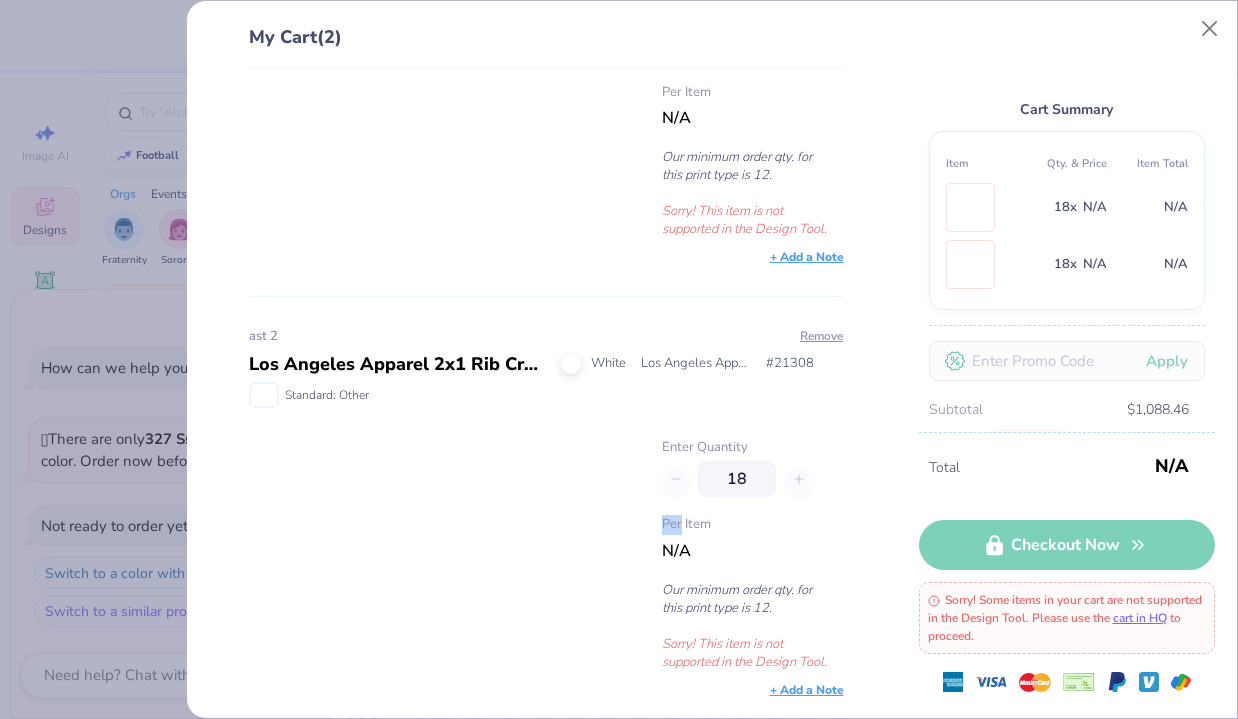 click on "18" at bounding box center (752, 479) 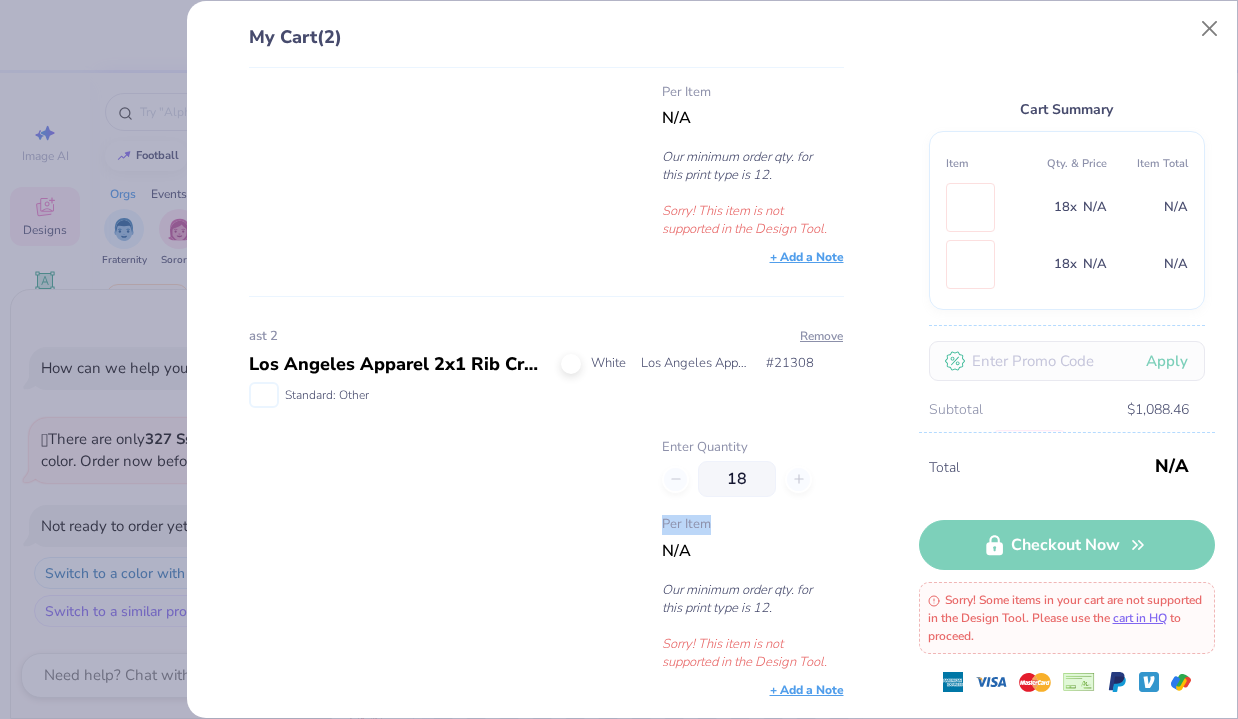 click on "18" at bounding box center [752, 479] 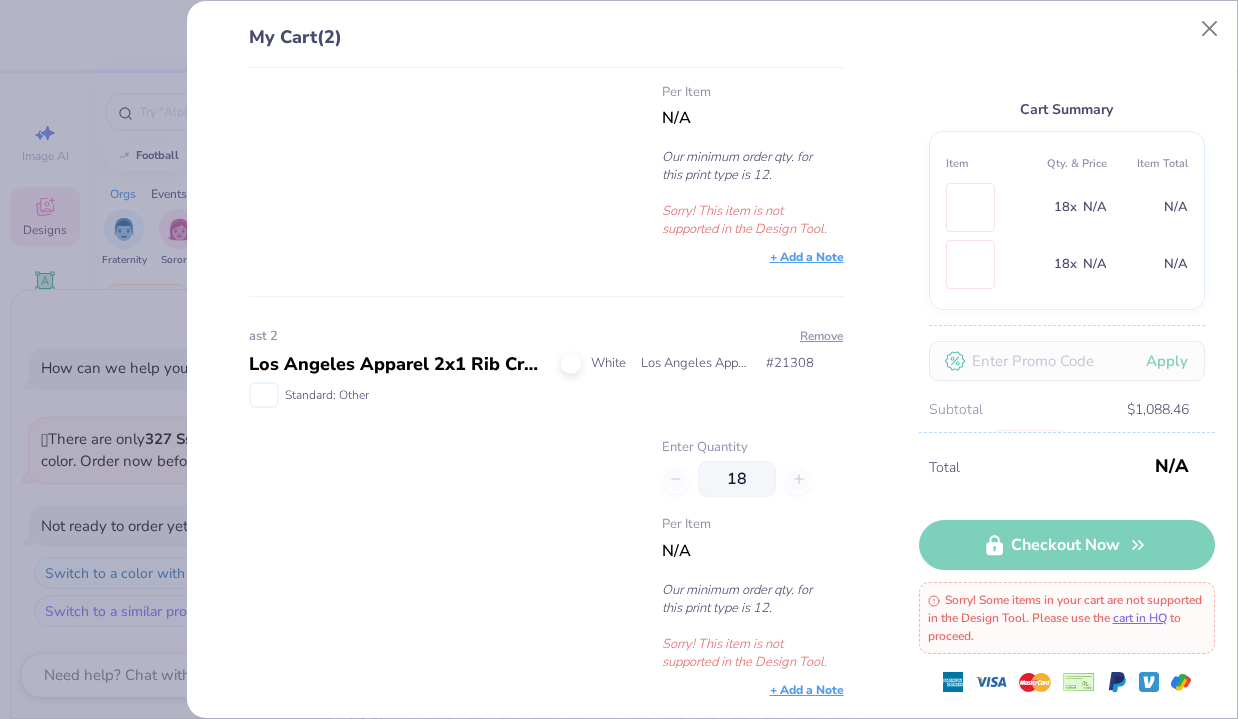 scroll, scrollTop: 0, scrollLeft: 0, axis: both 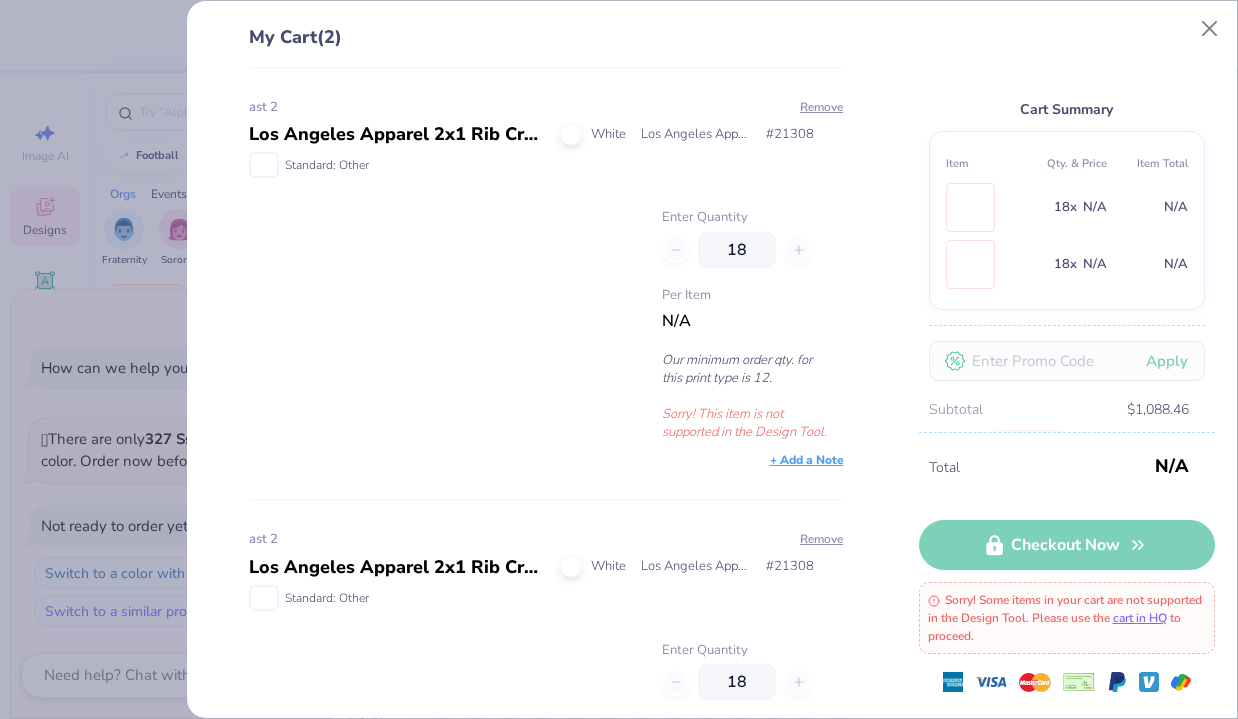 click on "Total N/A Checkout Now Sorry! Some items in your cart are not supported in the Design Tool. Please use the   cart in HQ   to proceed." at bounding box center (1067, 575) 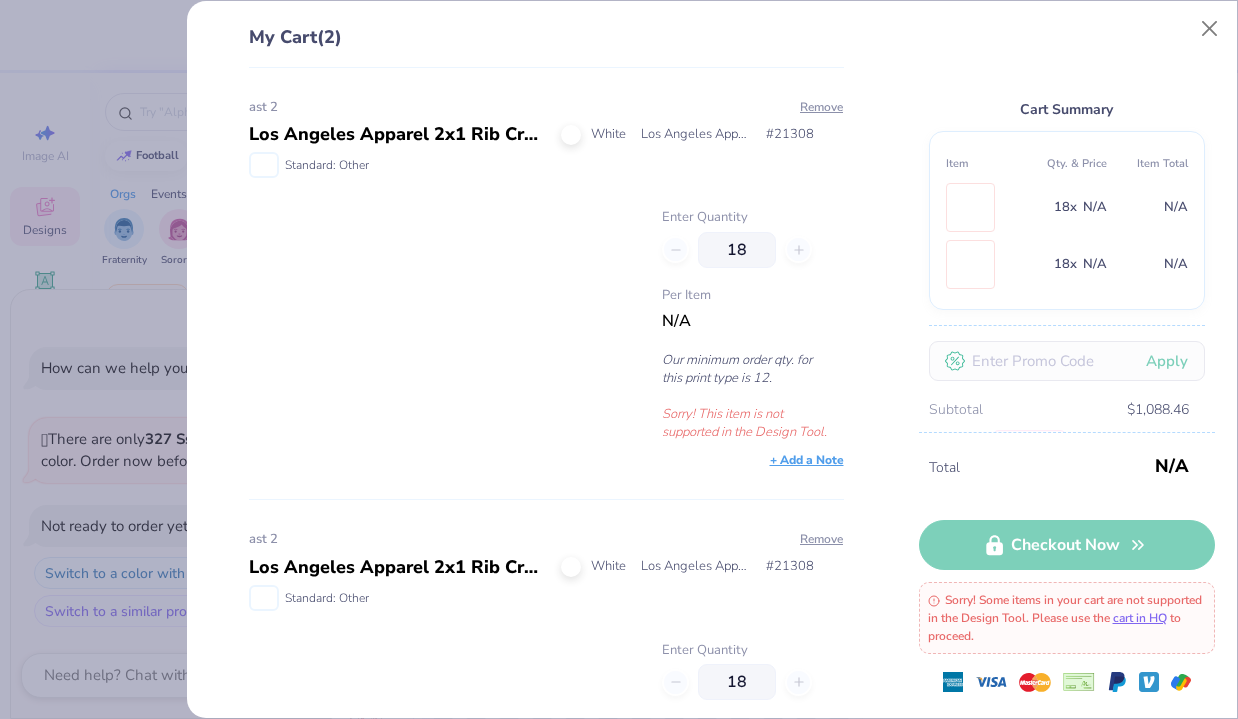 click on "Total N/A Checkout Now Sorry! Some items in your cart are not supported in the Design Tool. Please use the   cart in HQ   to proceed." at bounding box center [1067, 575] 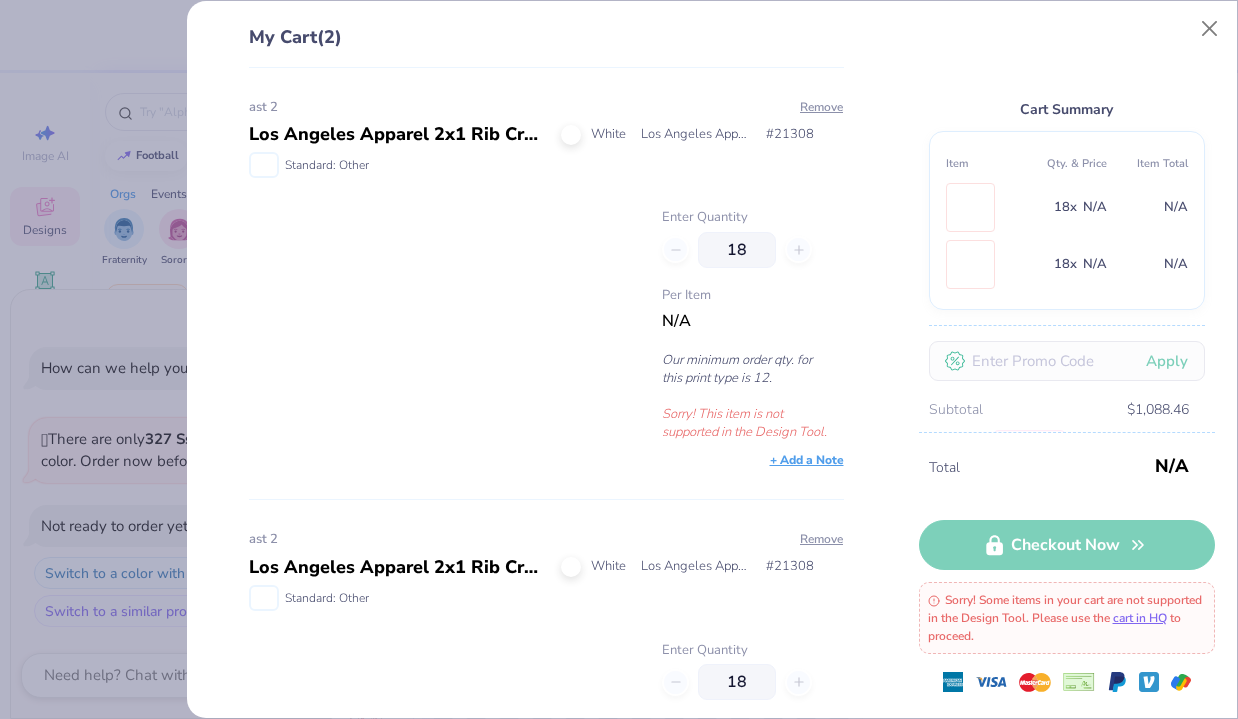 click on "Total N/A" at bounding box center (1067, 466) 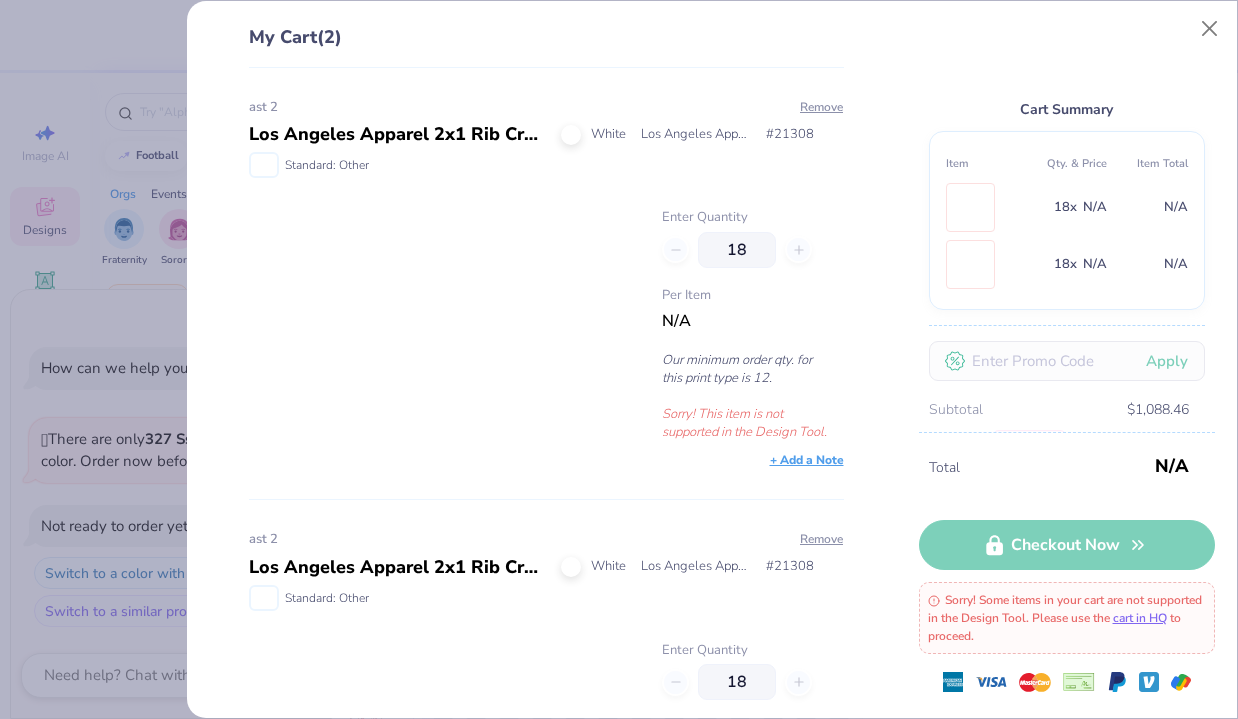 click at bounding box center [970, 264] 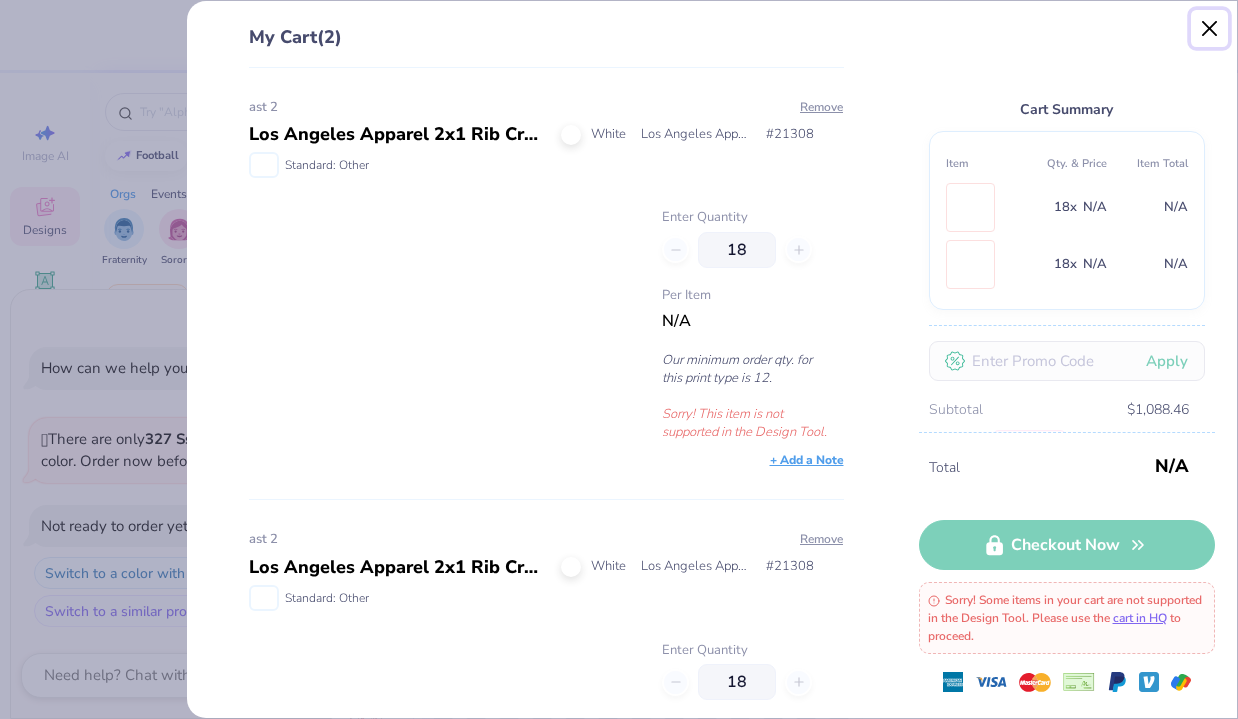 click at bounding box center [1210, 29] 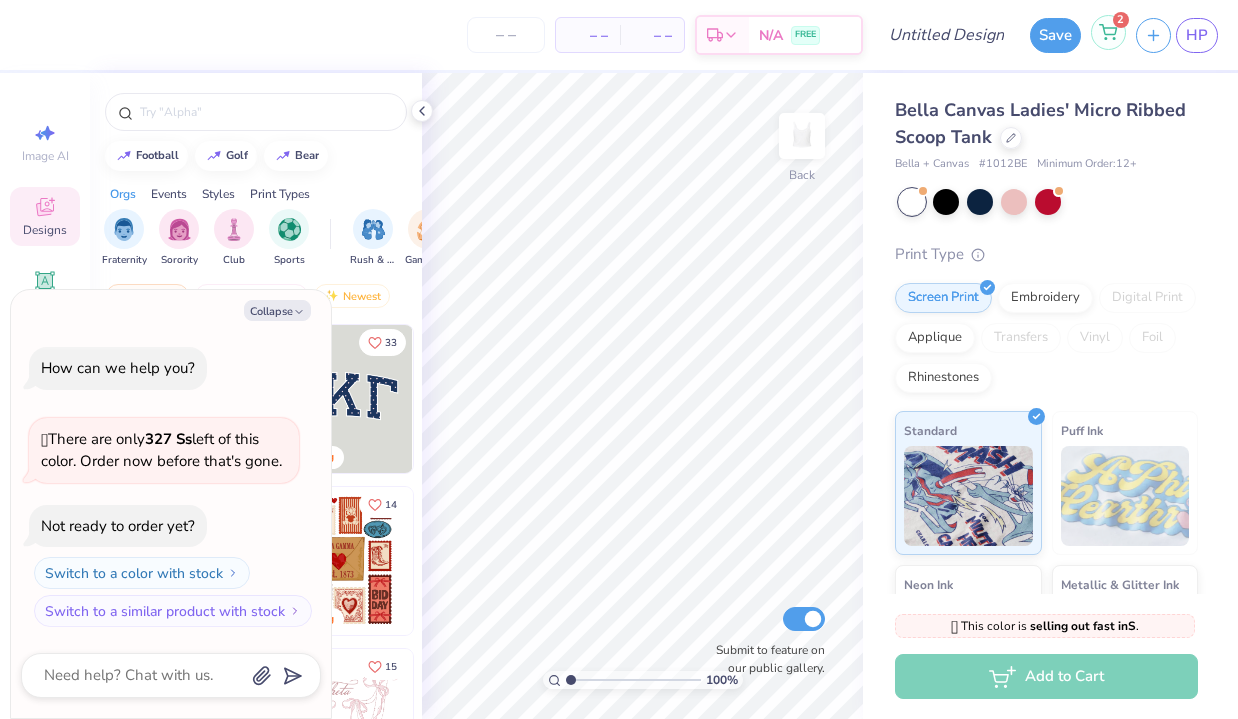 click on "2" at bounding box center (1108, 32) 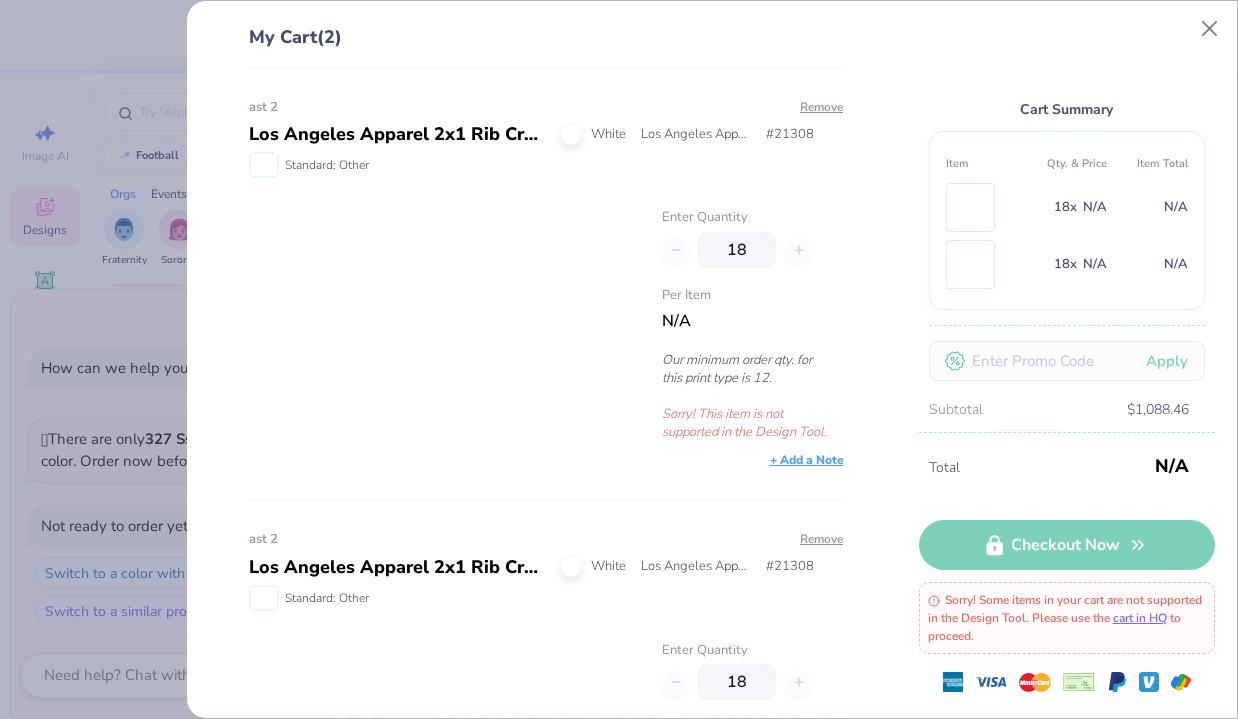 click on "Standard: Other" at bounding box center [546, 165] 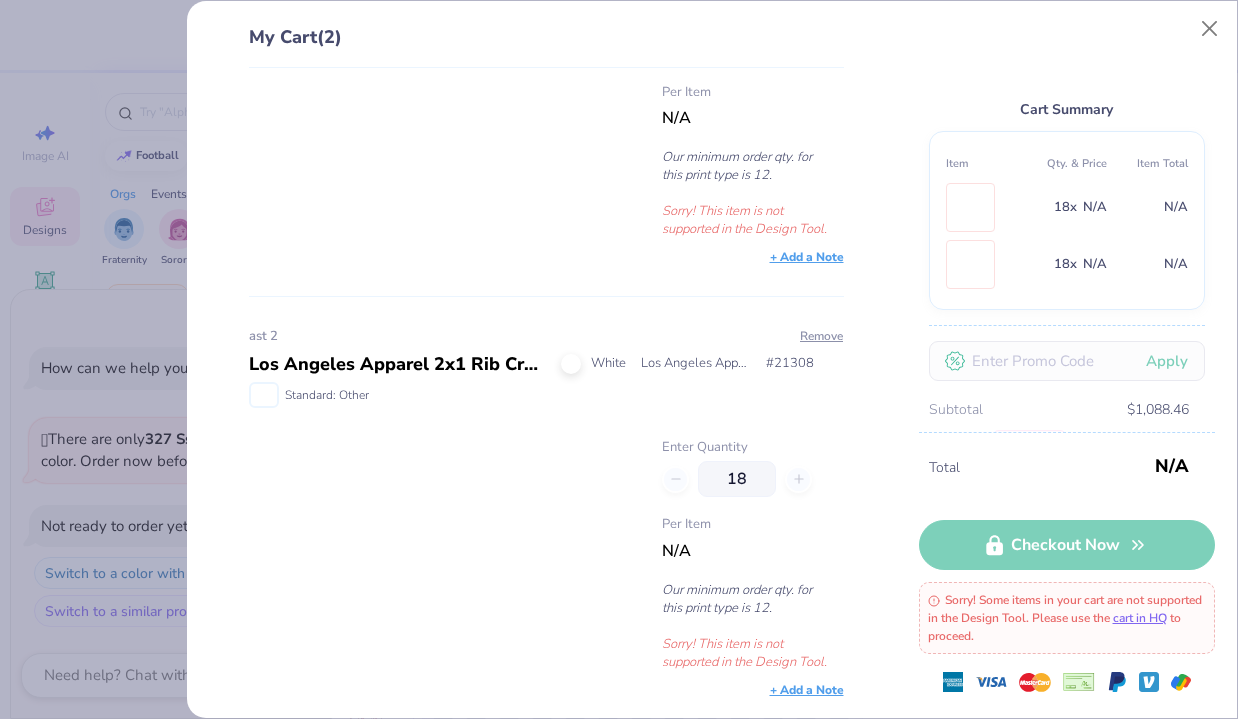 scroll, scrollTop: 0, scrollLeft: 0, axis: both 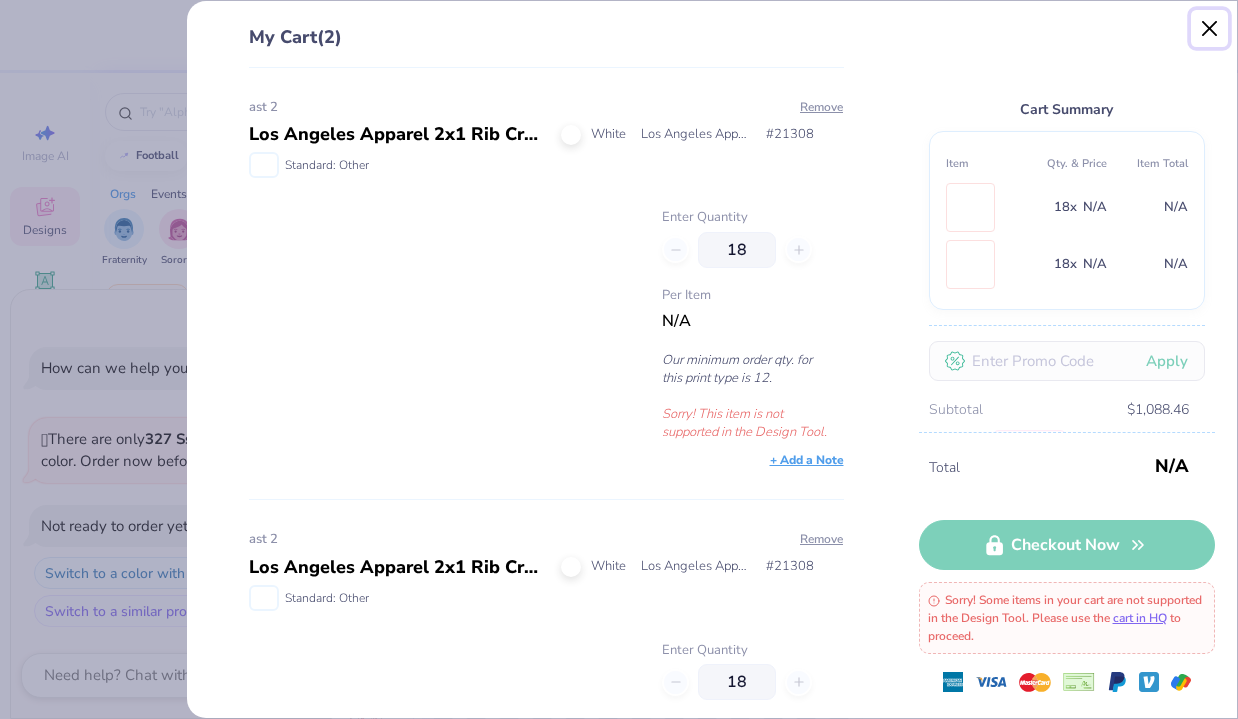 click at bounding box center (1210, 29) 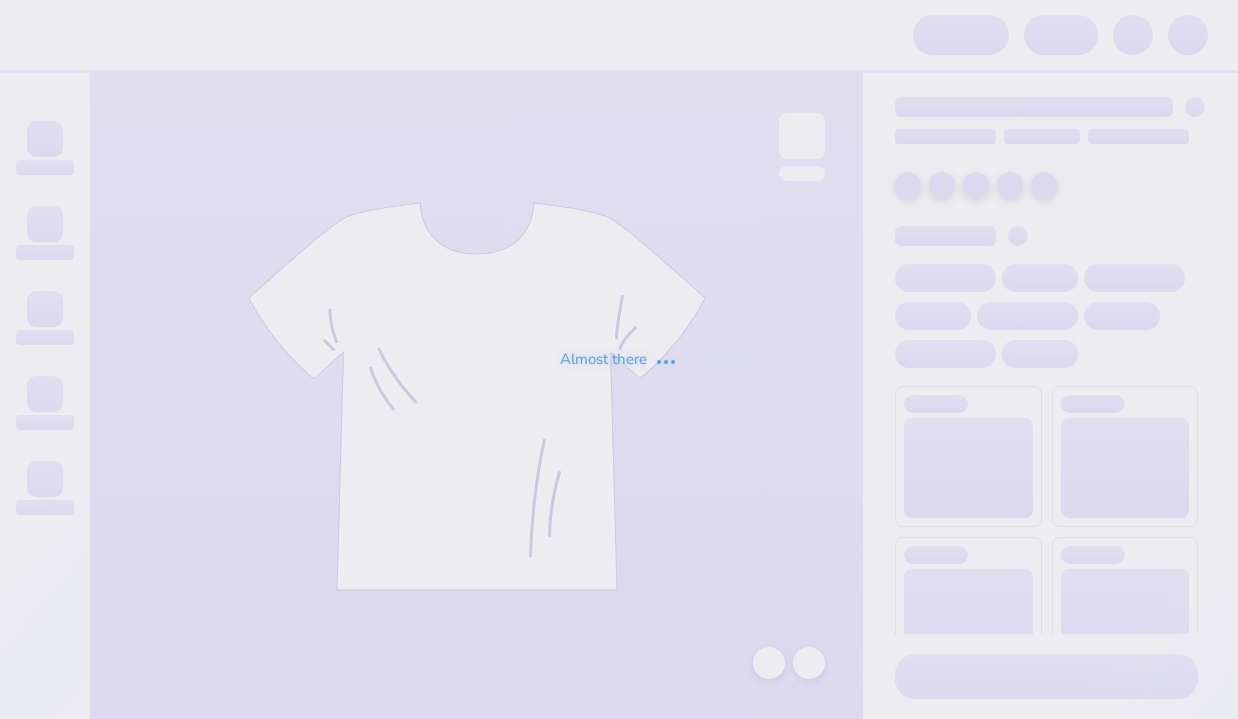 scroll, scrollTop: 0, scrollLeft: 0, axis: both 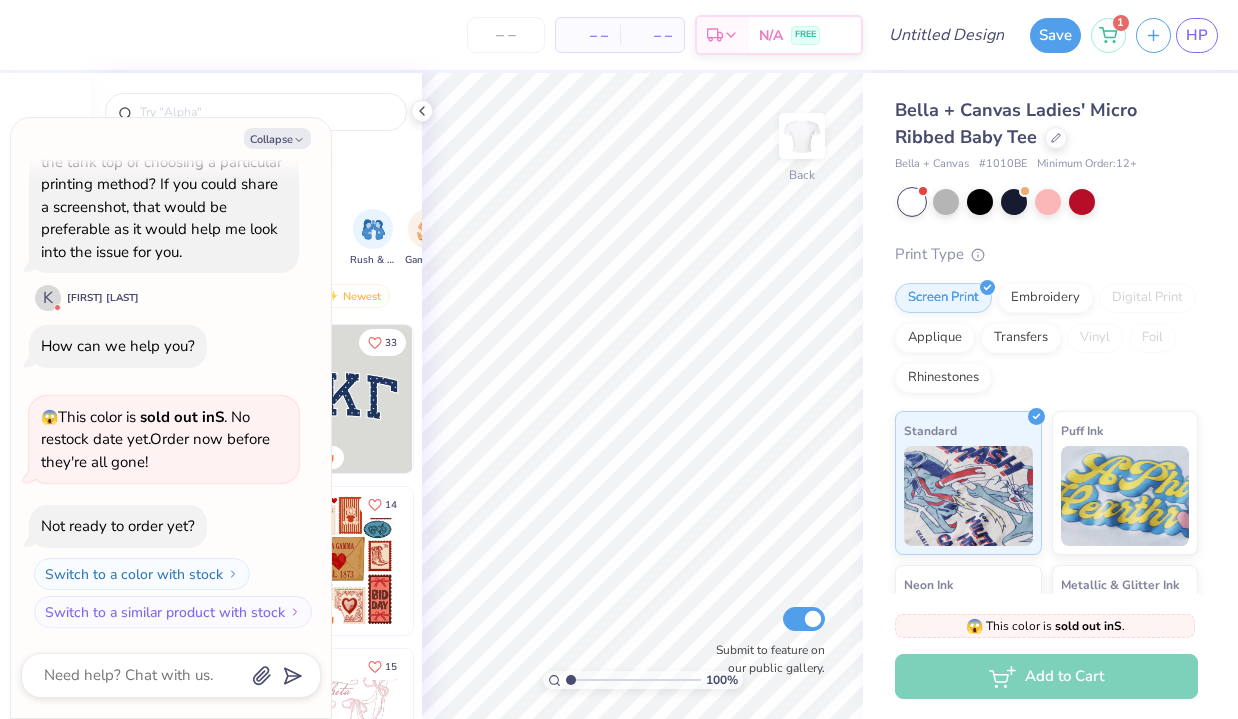 click on "Collapse" at bounding box center [171, 138] 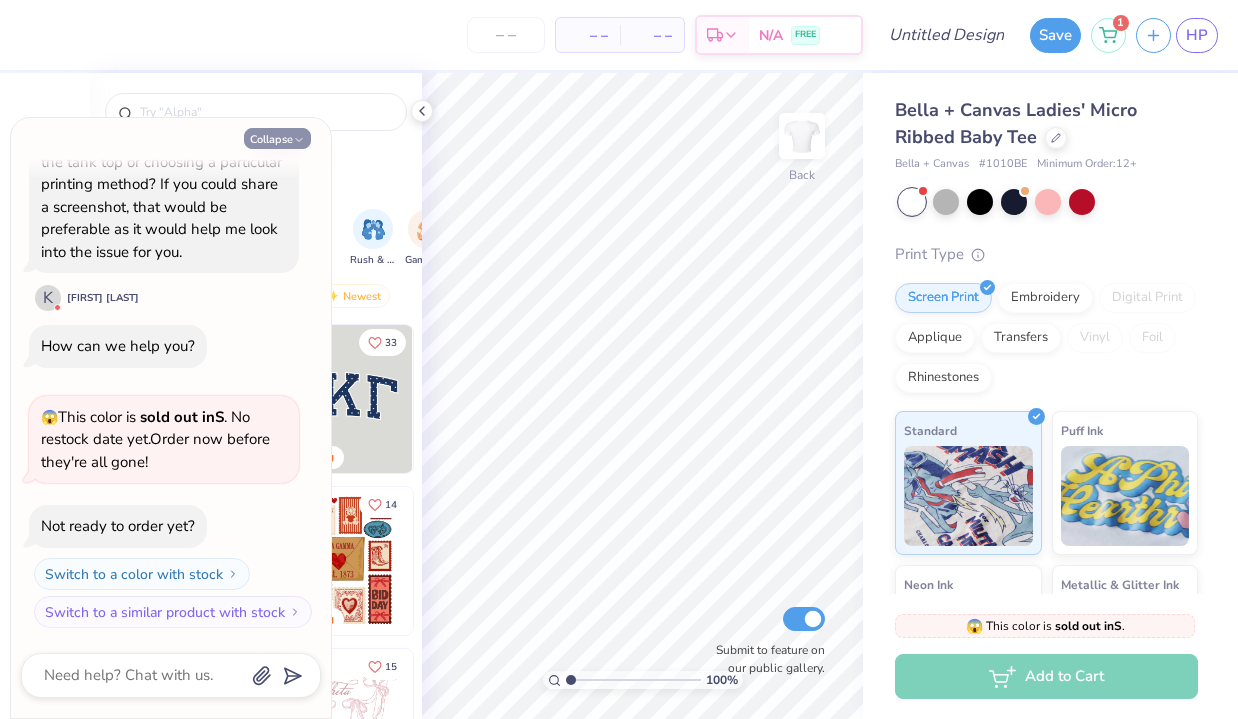 click on "Collapse" at bounding box center (277, 138) 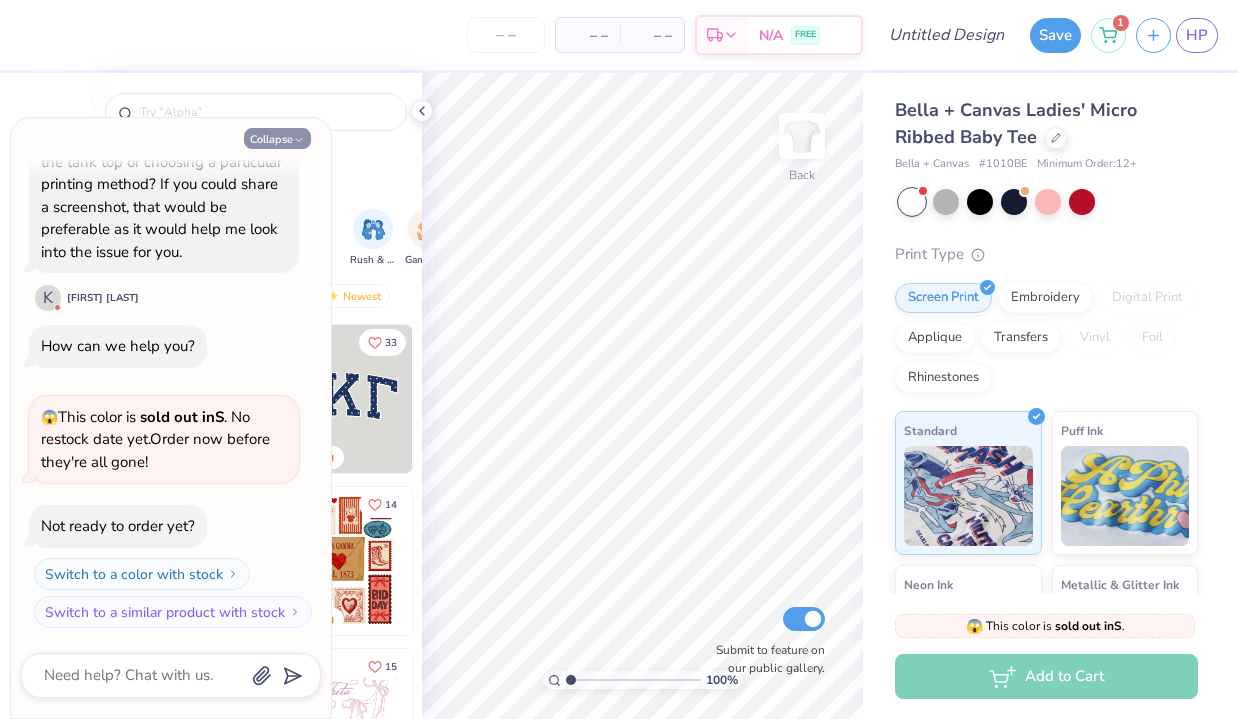 type on "x" 